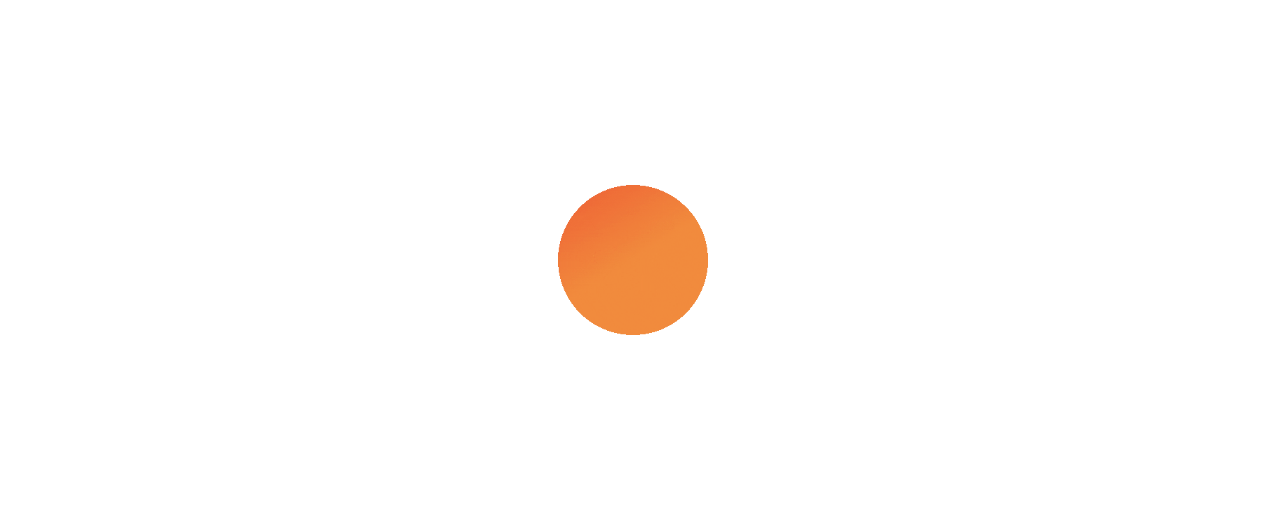 scroll, scrollTop: 0, scrollLeft: 0, axis: both 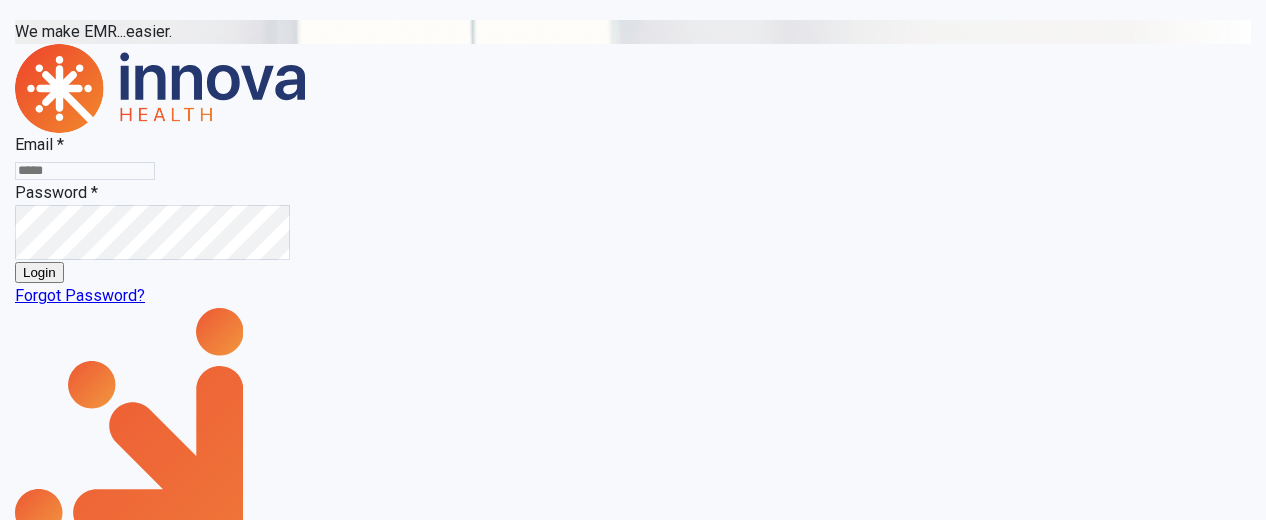 click 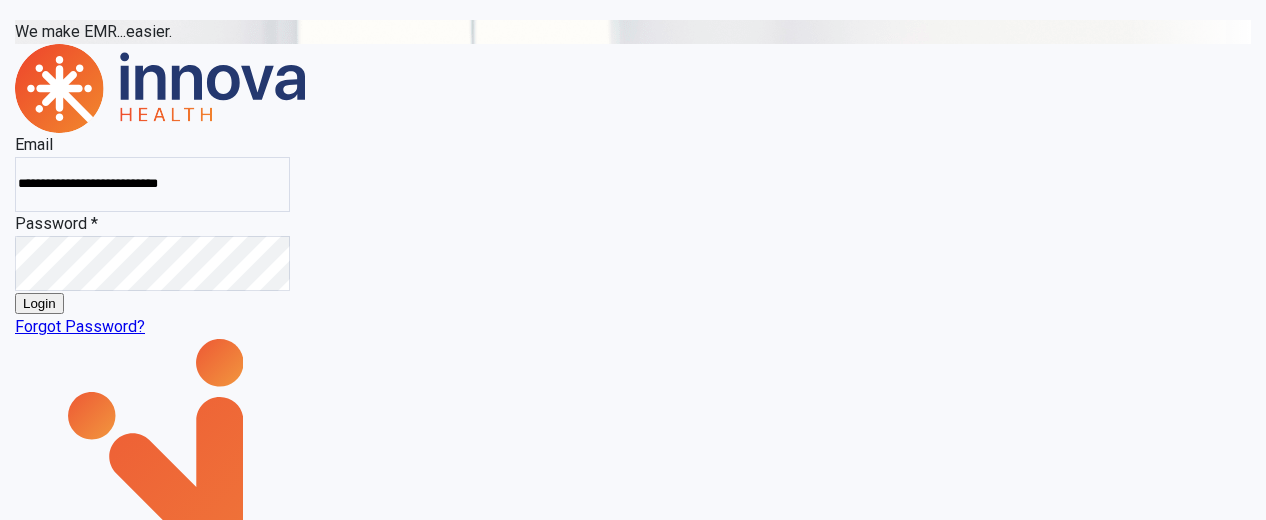 scroll, scrollTop: 0, scrollLeft: 28, axis: horizontal 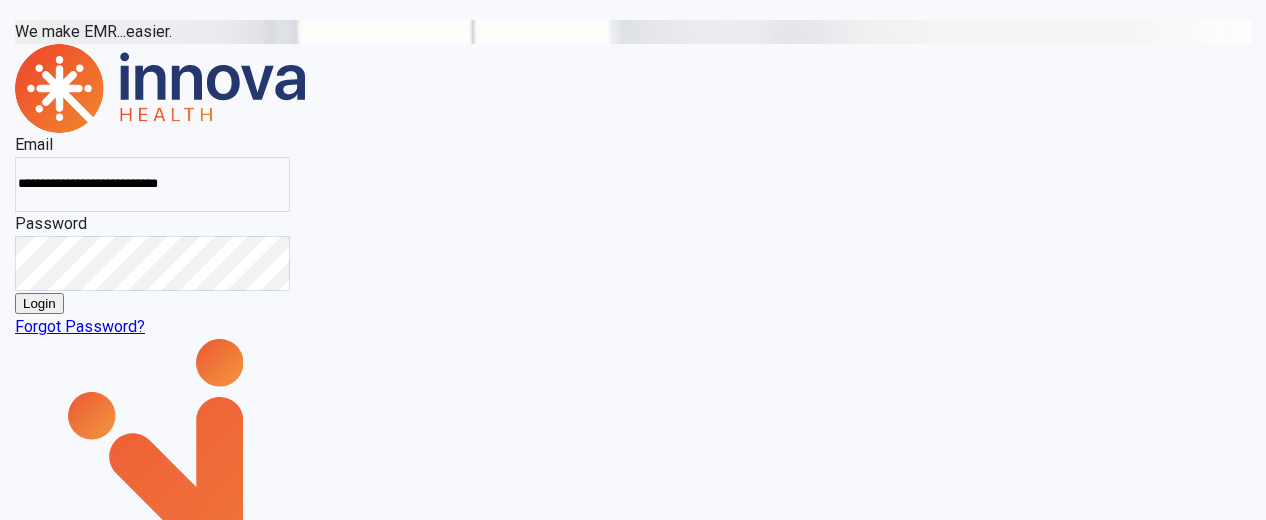 click on "Login" 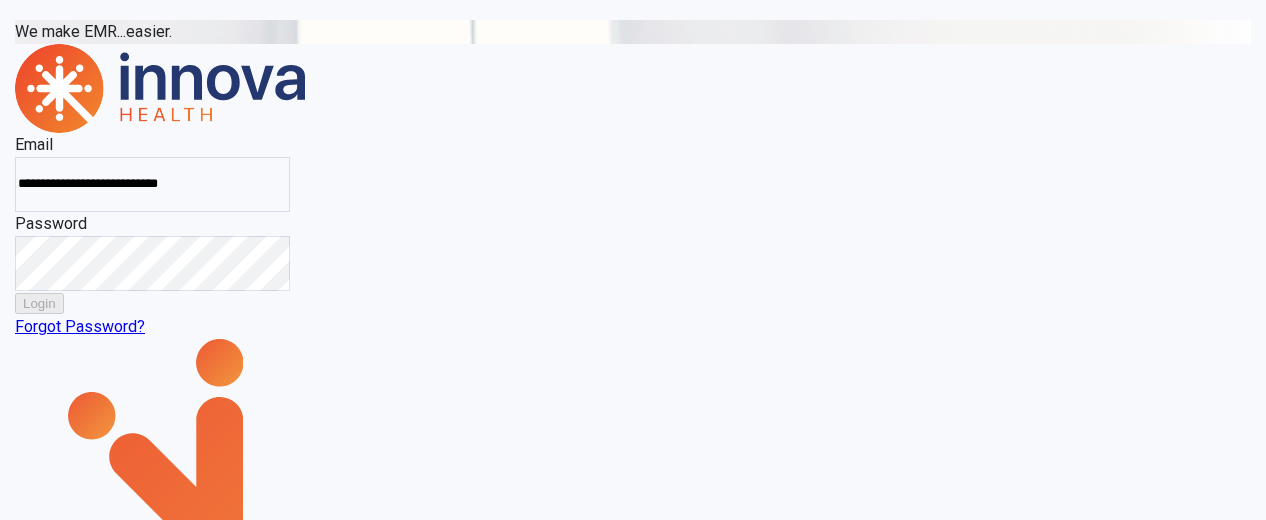 select on "***" 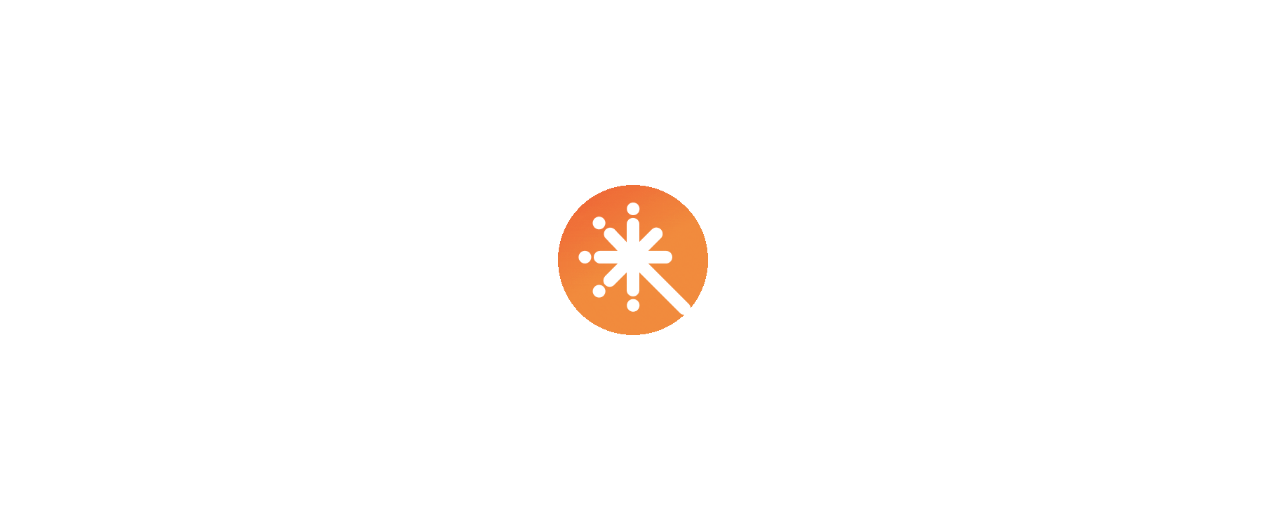 scroll, scrollTop: 0, scrollLeft: 0, axis: both 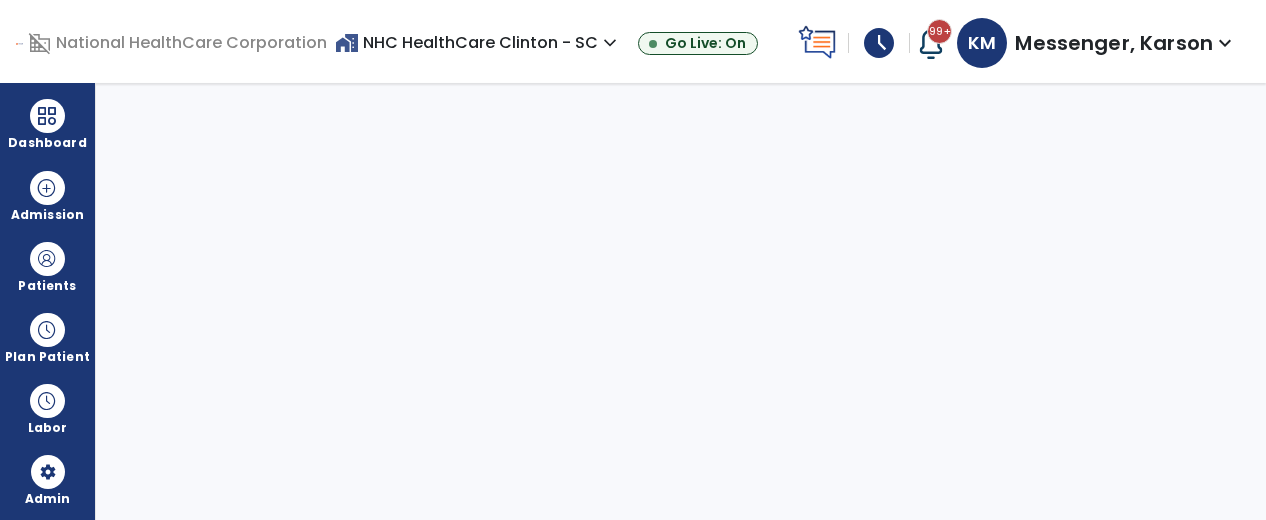 select on "***" 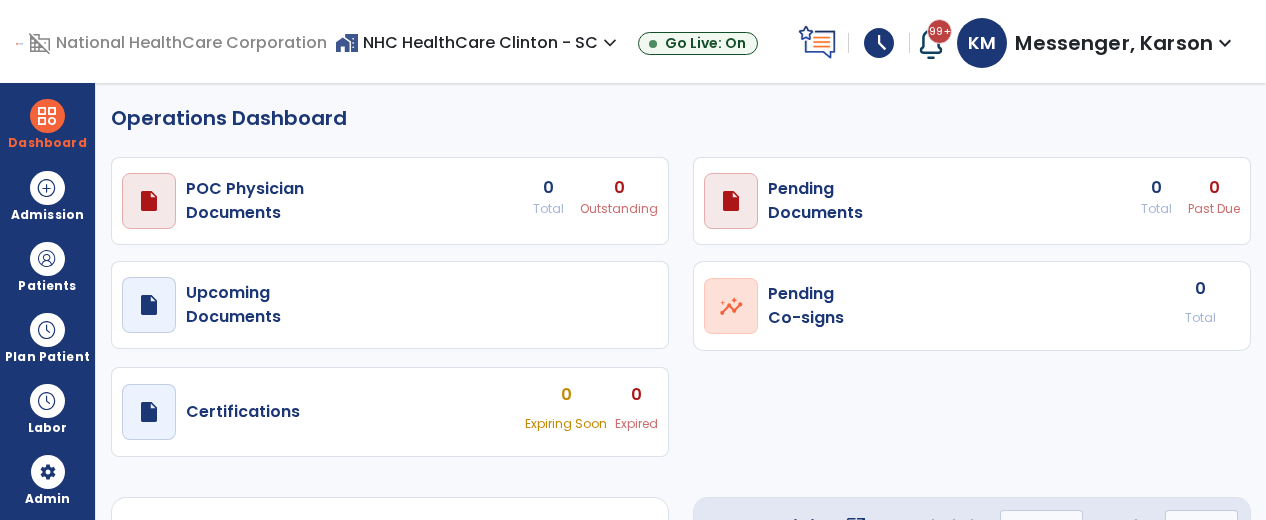 select on "***" 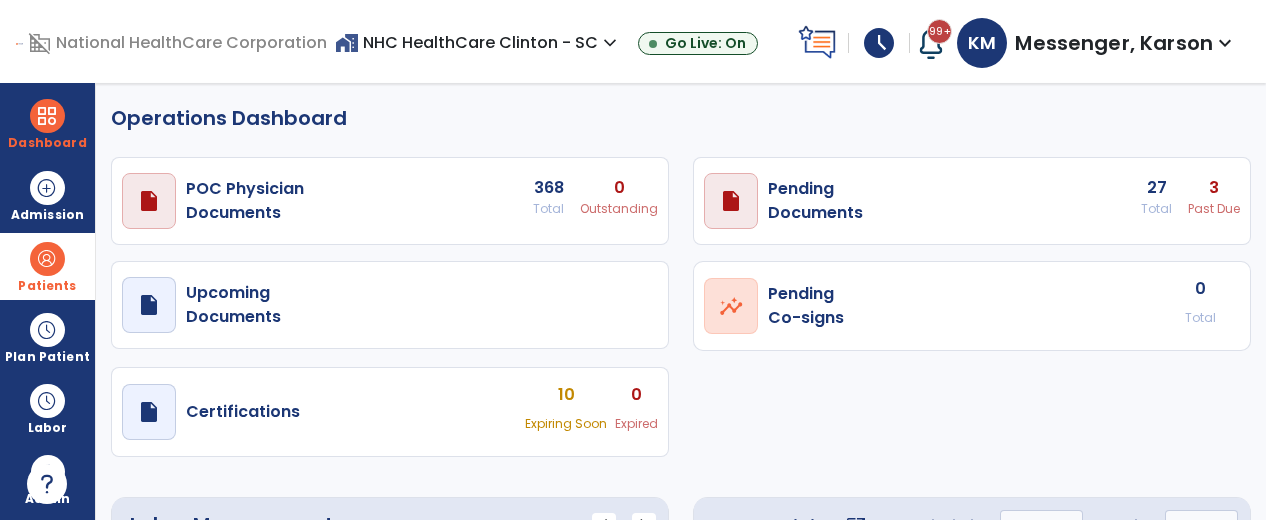 click on "Patients" at bounding box center [47, 266] 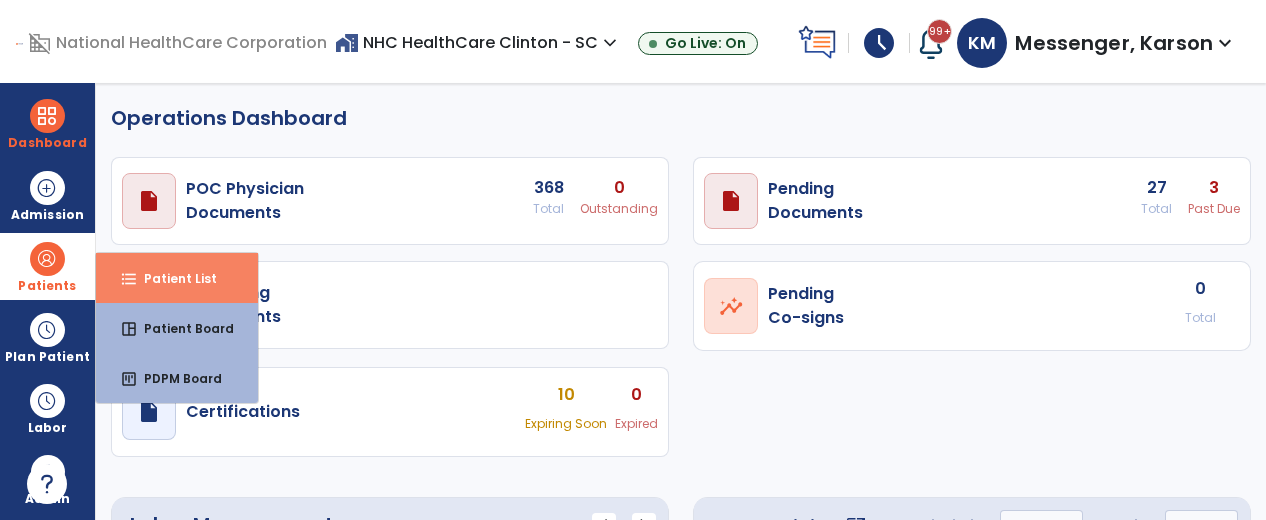 click on "format_list_bulleted" at bounding box center [129, 279] 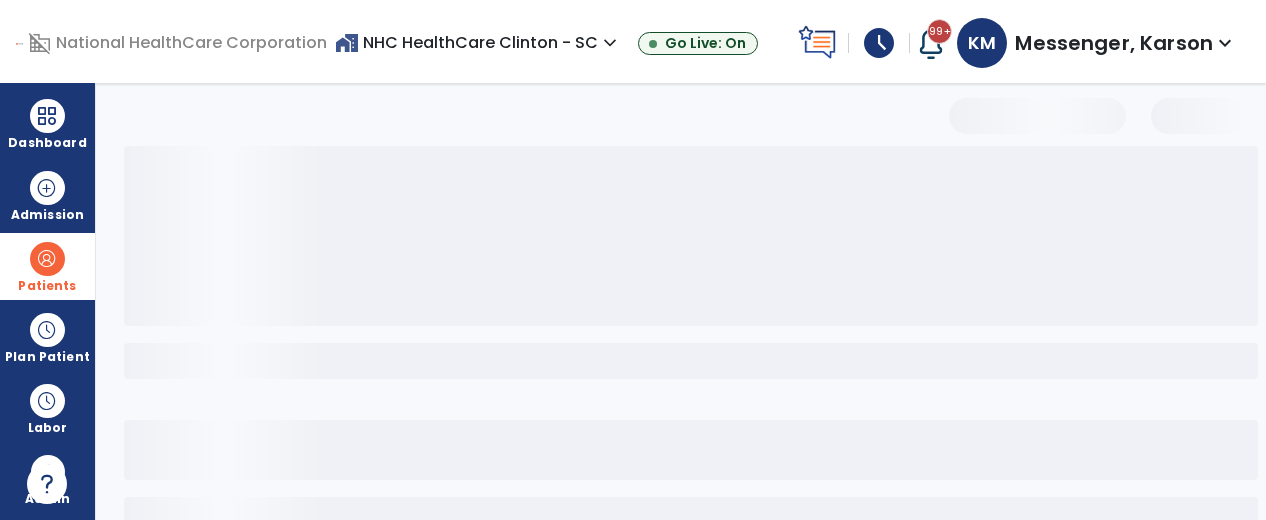 select on "***" 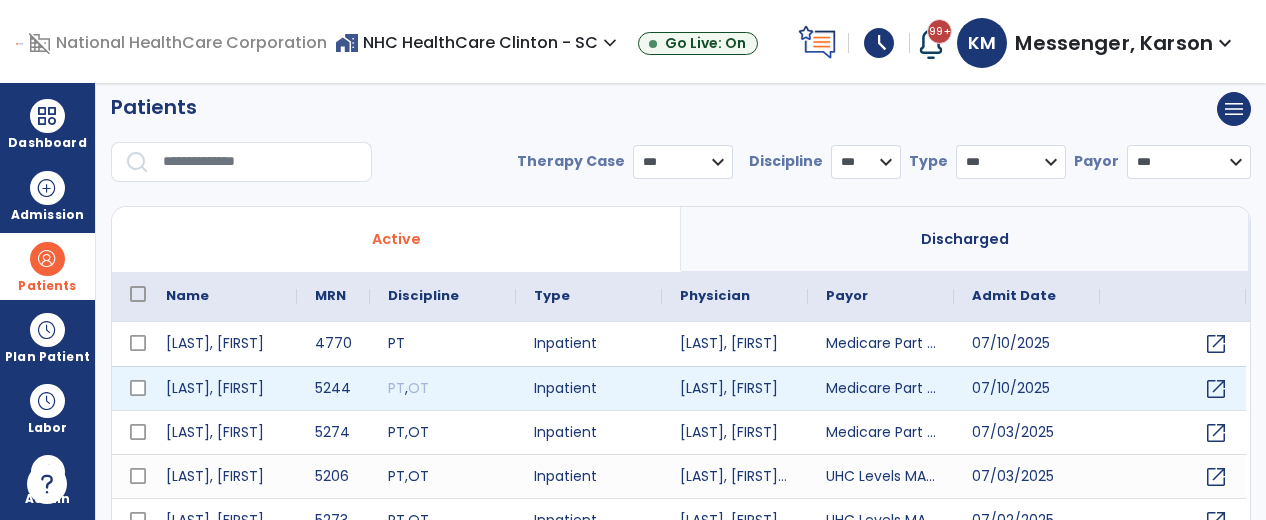 scroll, scrollTop: 8, scrollLeft: 0, axis: vertical 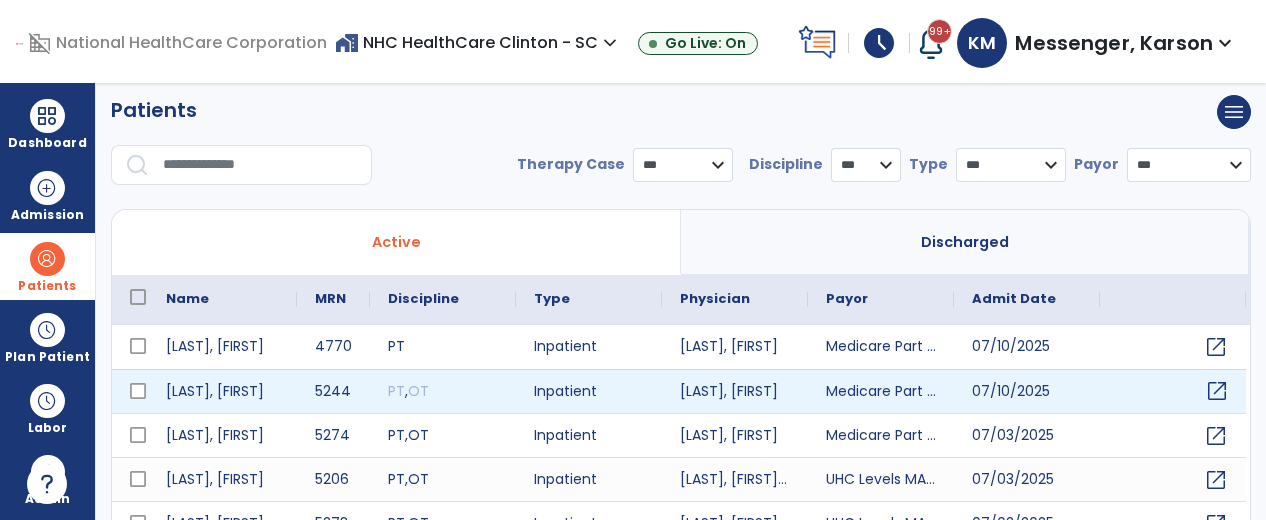 click on "open_in_new" at bounding box center [1217, 391] 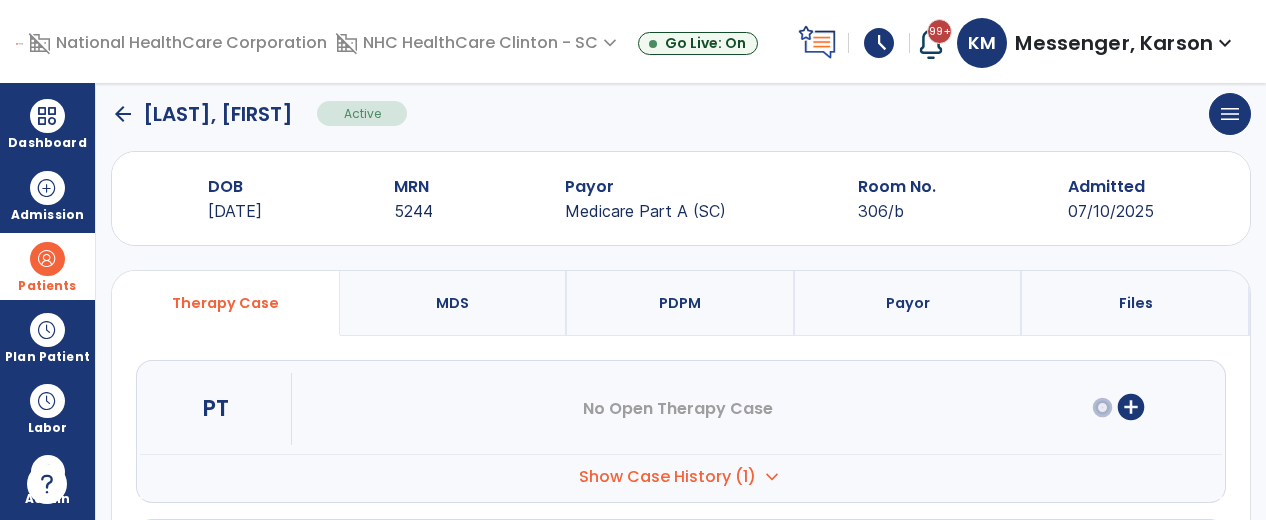 scroll, scrollTop: 24, scrollLeft: 0, axis: vertical 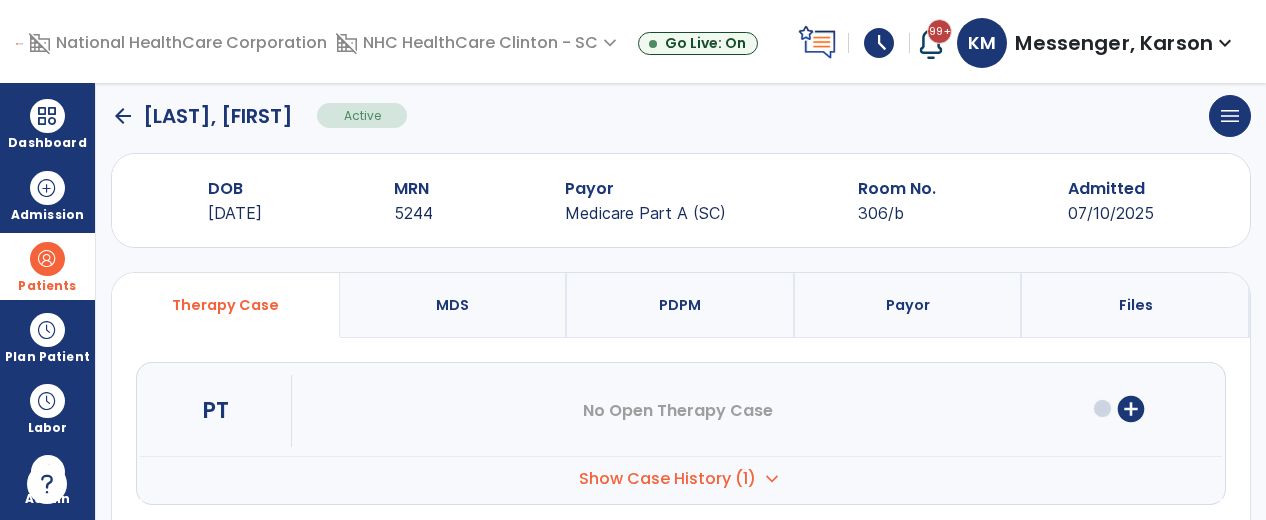 click on "Show Case History (1)" at bounding box center [667, 479] 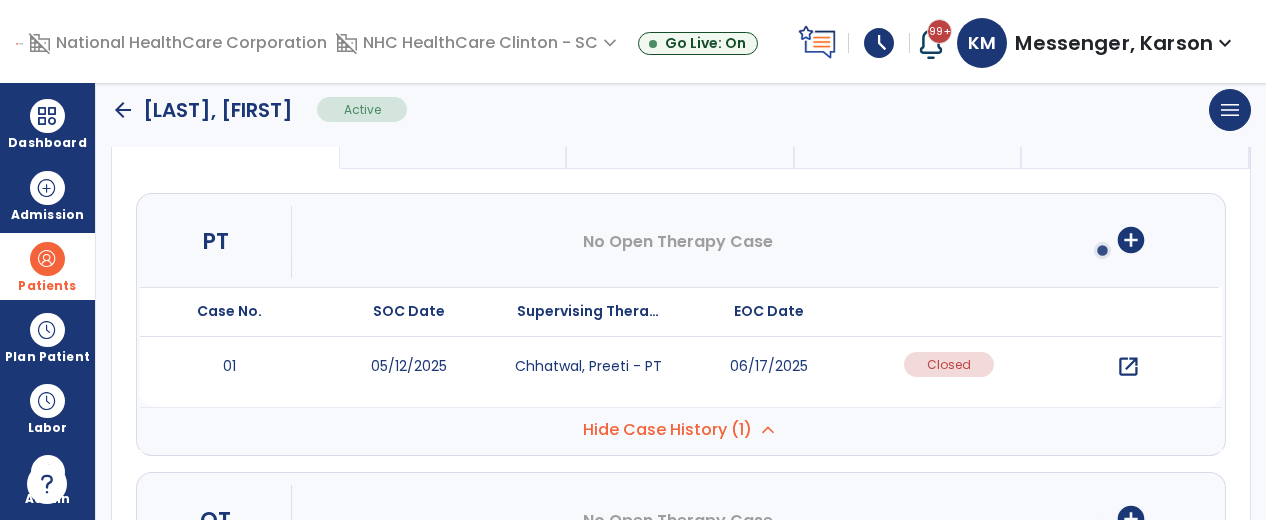 scroll, scrollTop: 195, scrollLeft: 0, axis: vertical 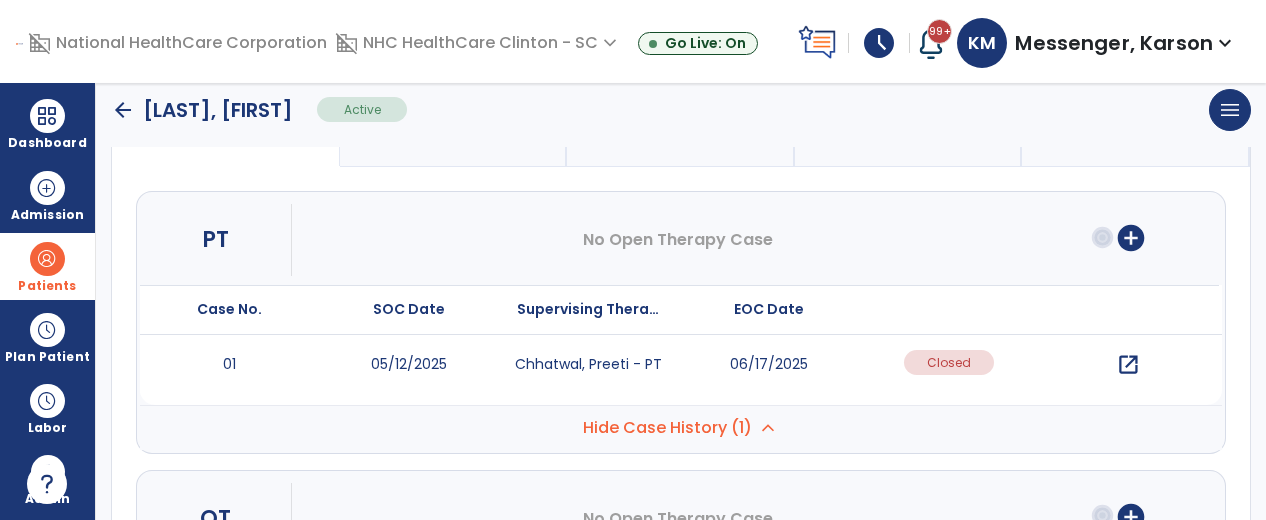 click on "Hide Case History (1)" at bounding box center (667, 428) 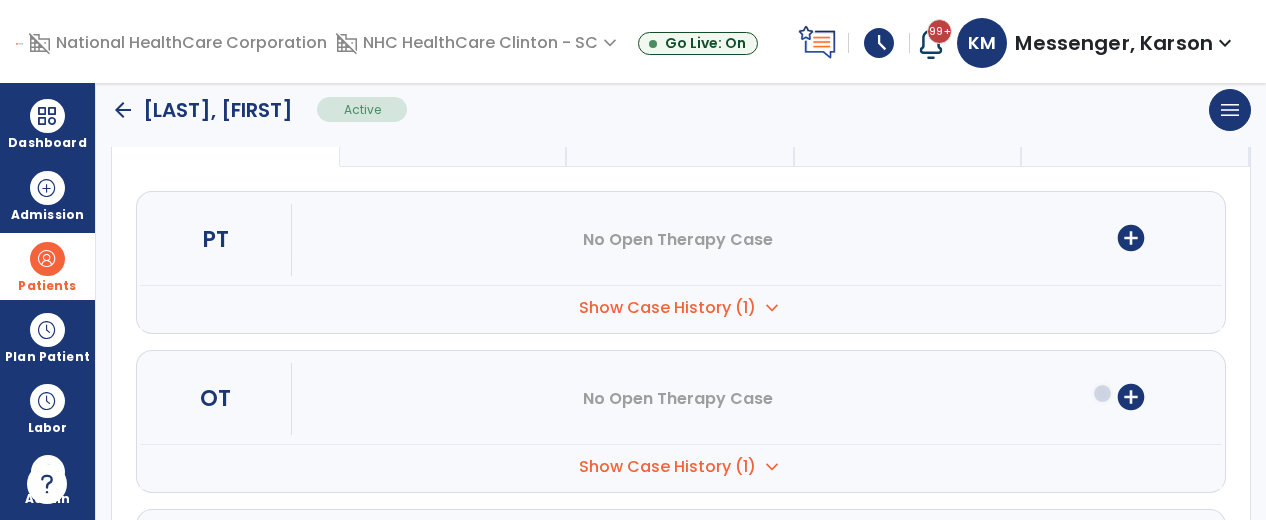 scroll, scrollTop: 0, scrollLeft: 0, axis: both 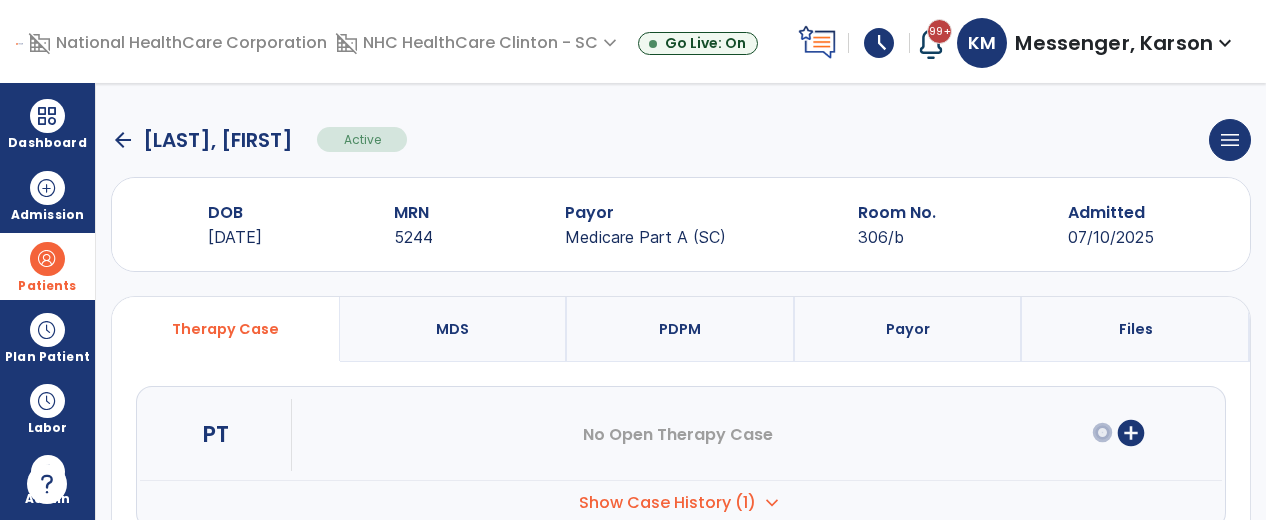 click on "arrow_back" 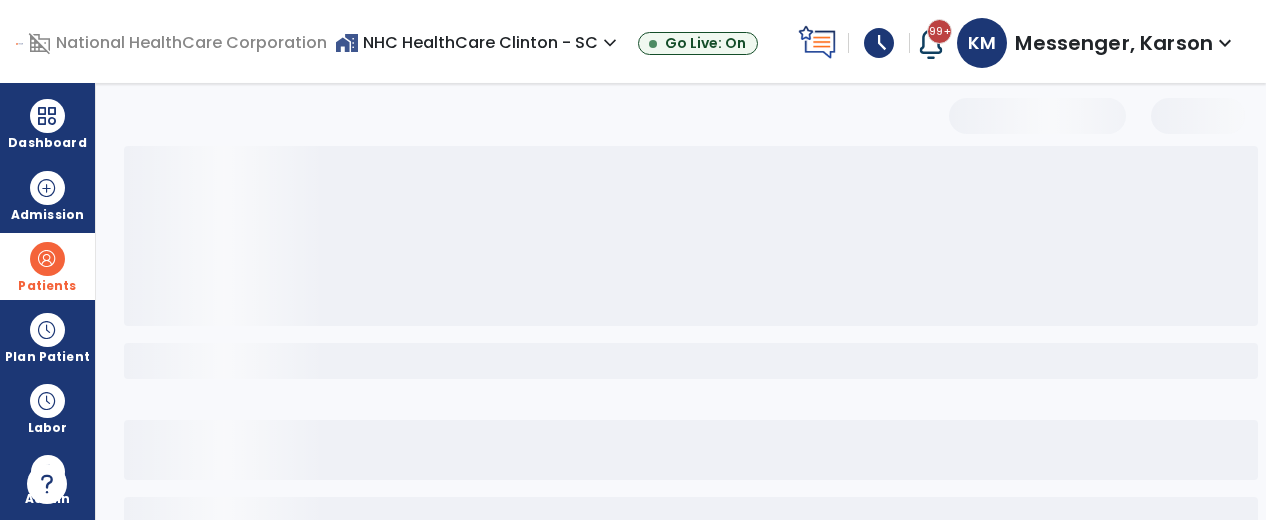 select on "***" 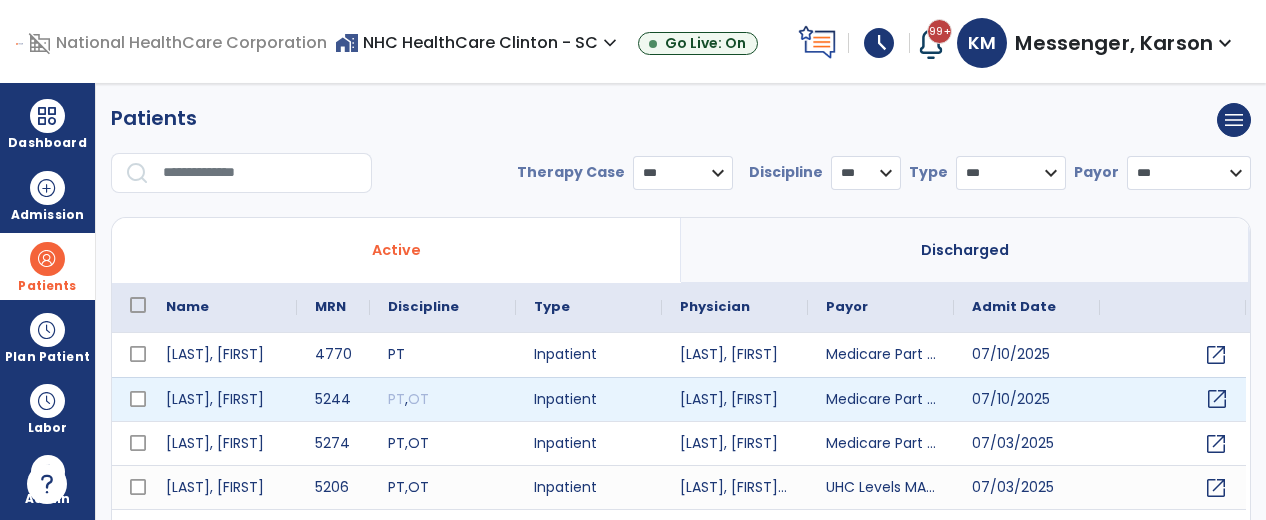 click on "open_in_new" at bounding box center (1217, 399) 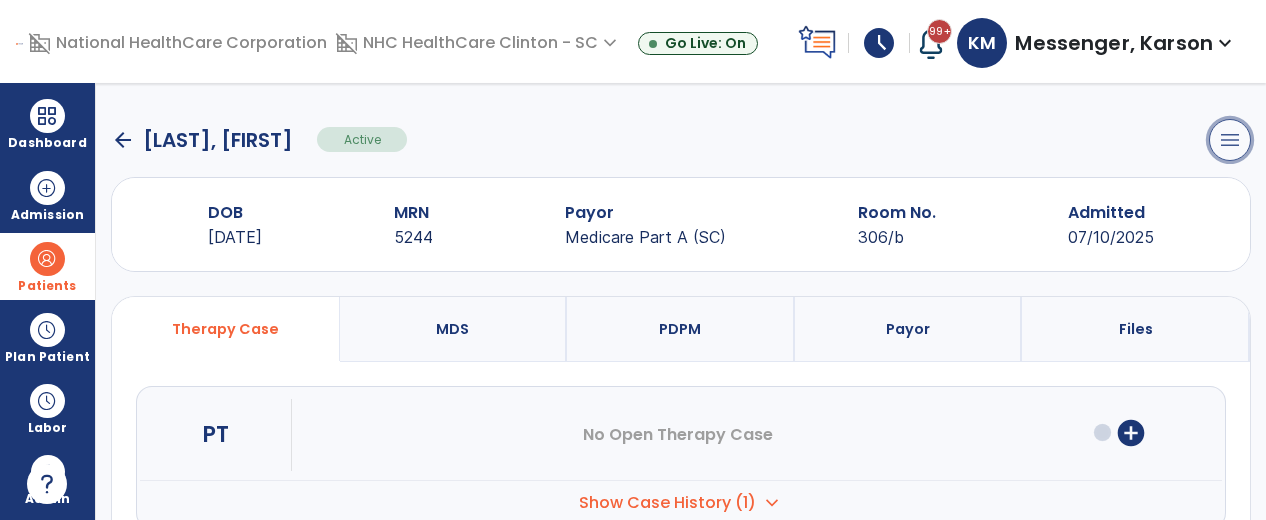 click on "menu" at bounding box center [1230, 140] 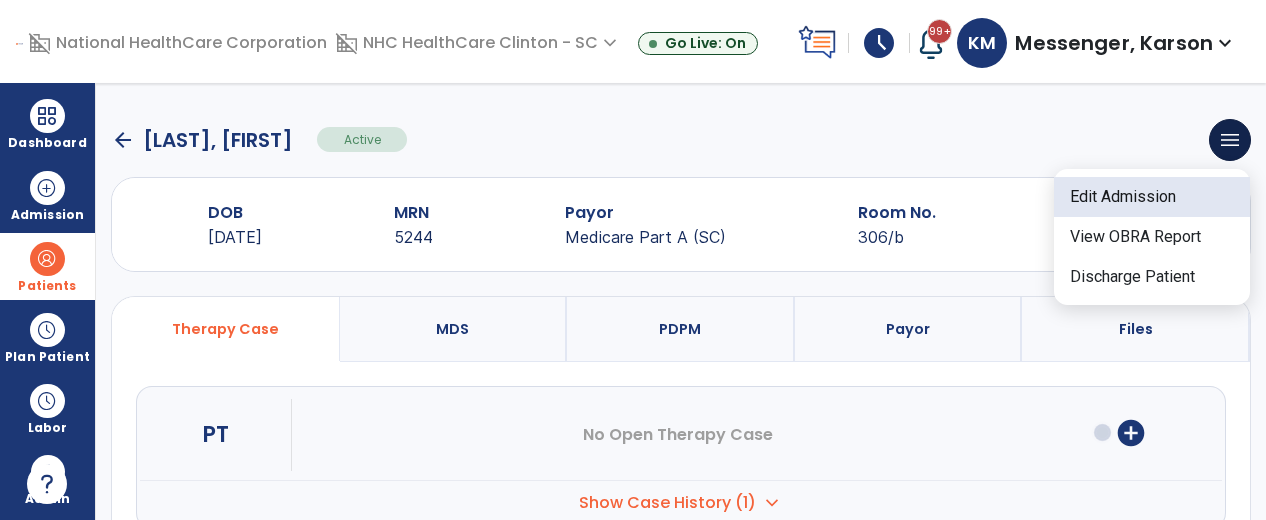 click on "Edit Admission" 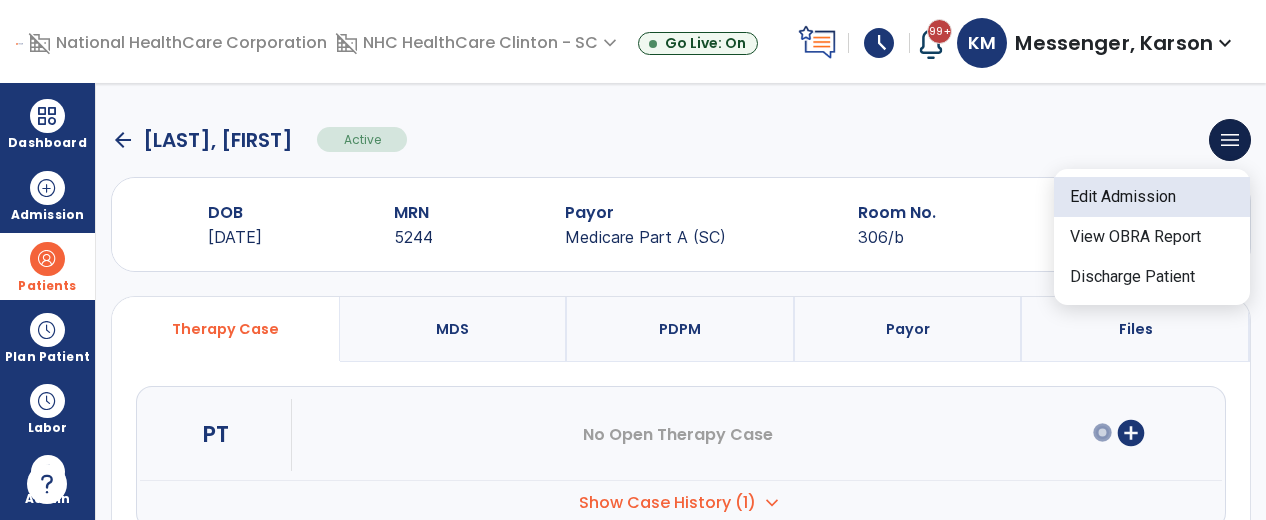 select on "******" 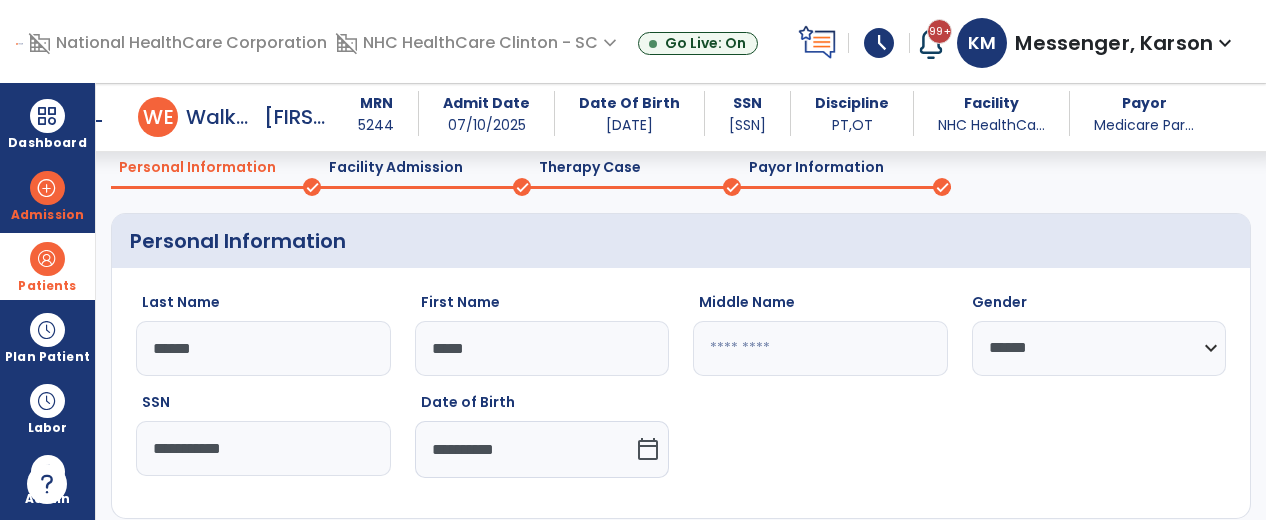scroll, scrollTop: 0, scrollLeft: 0, axis: both 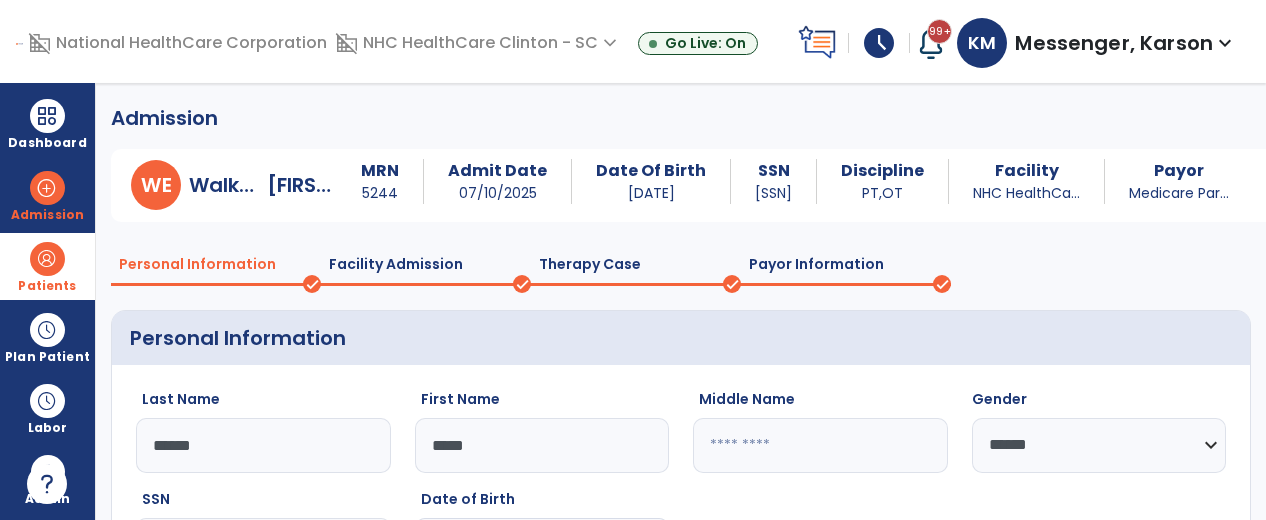 click at bounding box center [47, 259] 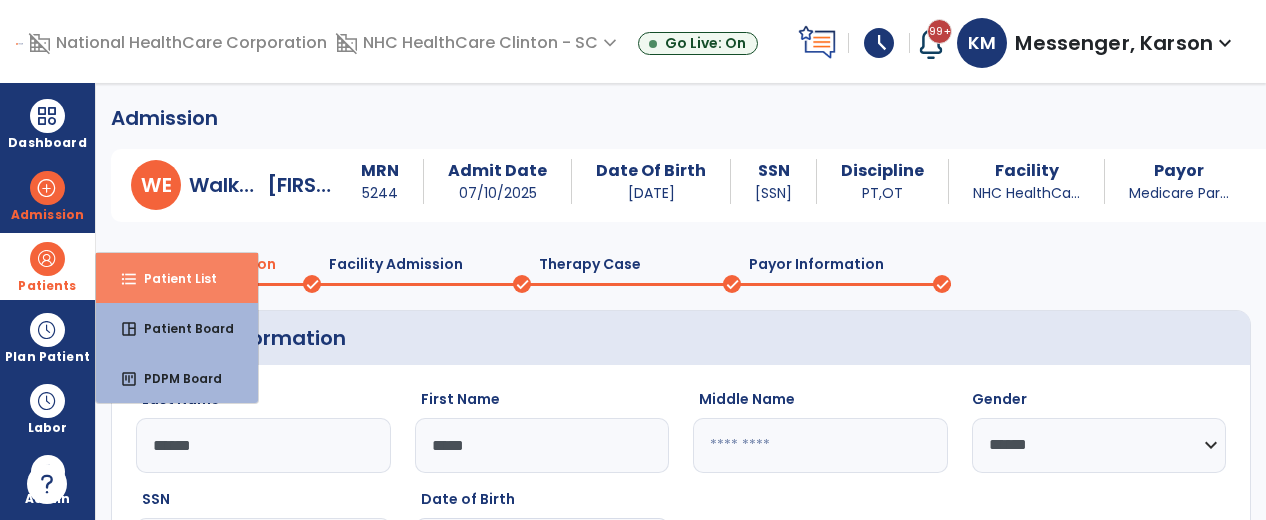 click on "format_list_bulleted" at bounding box center (129, 279) 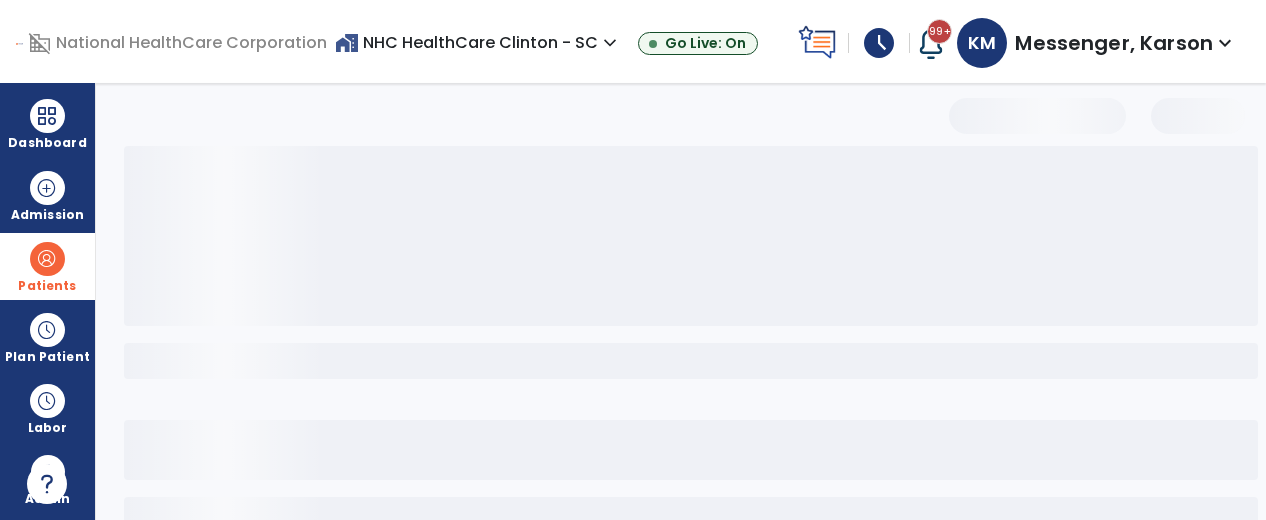 select on "***" 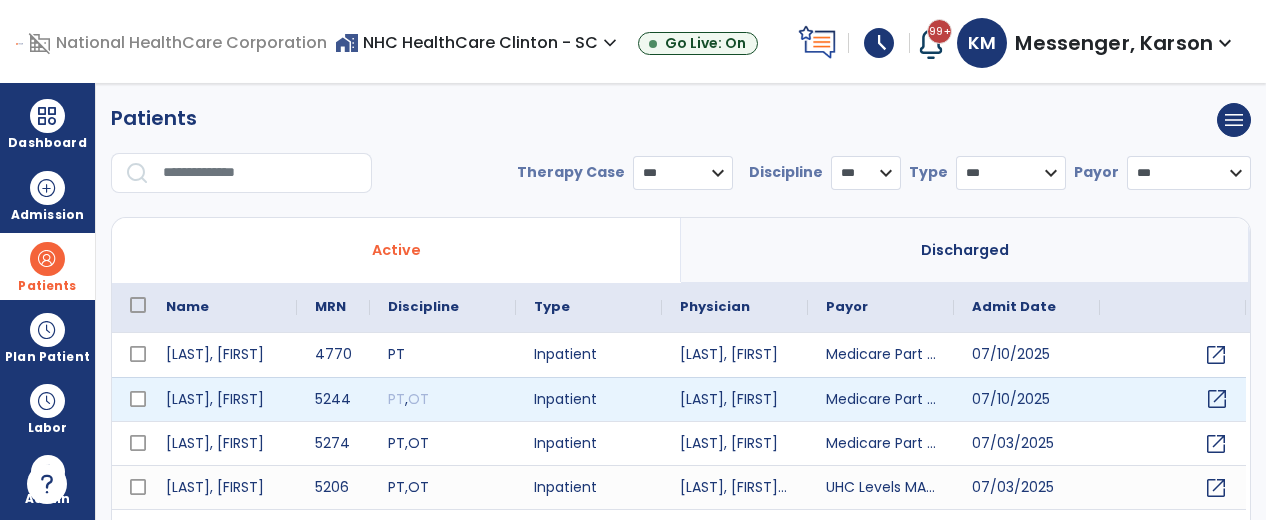 click on "open_in_new" at bounding box center (1217, 399) 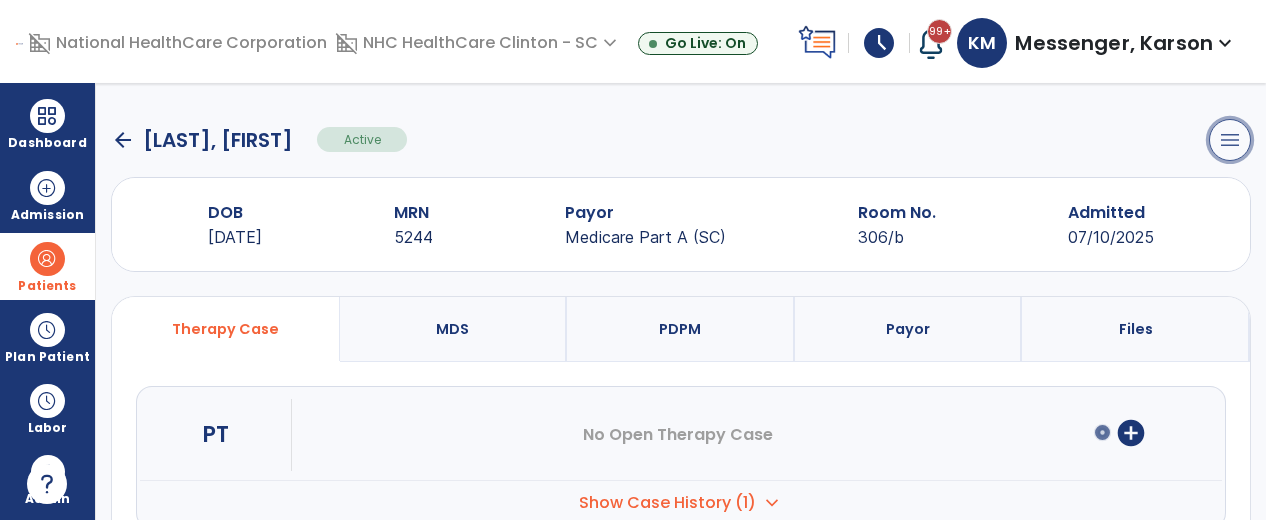 click on "menu" at bounding box center (1230, 140) 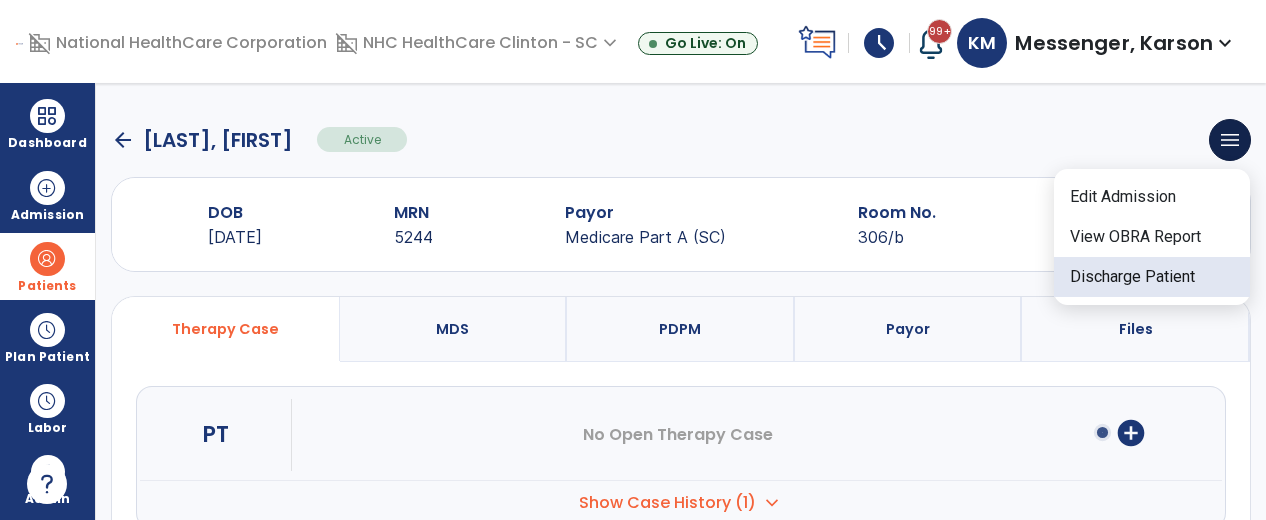 click on "Discharge Patient" 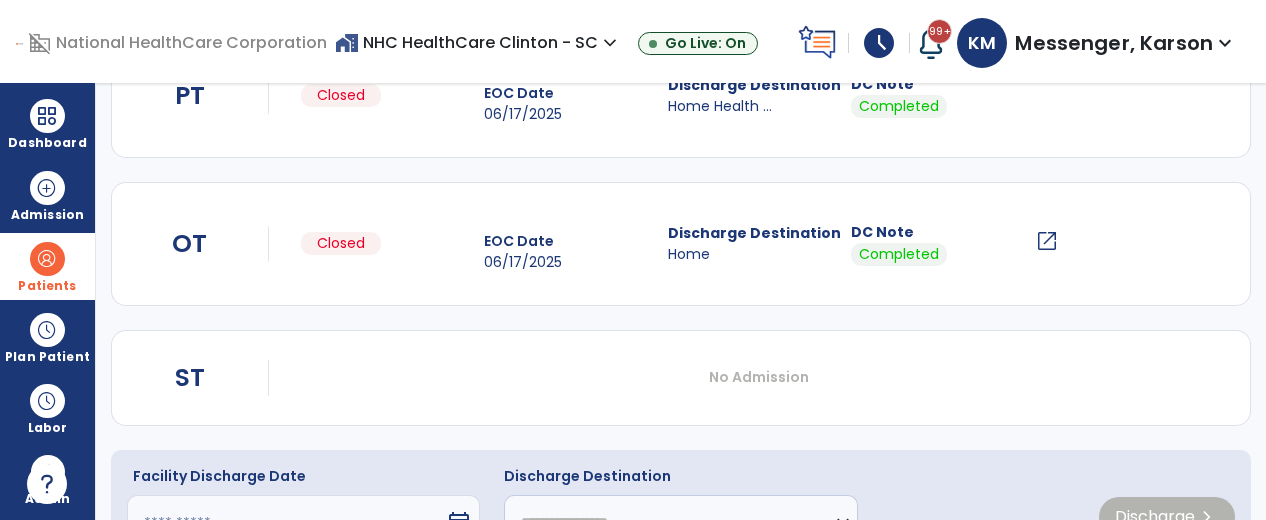 scroll, scrollTop: 389, scrollLeft: 0, axis: vertical 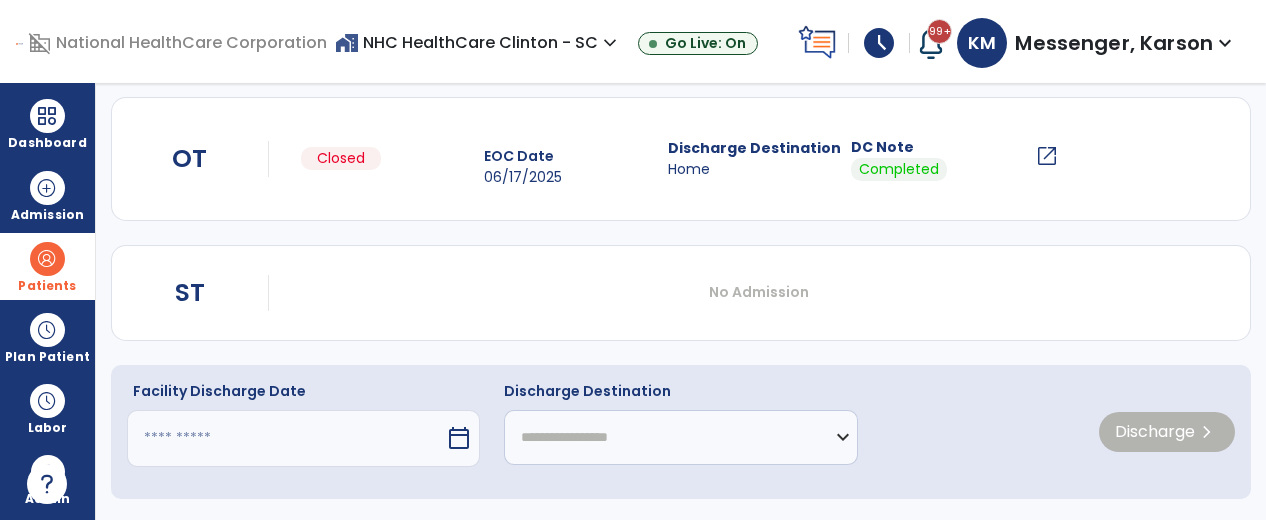 click on "calendar_today" at bounding box center [461, 438] 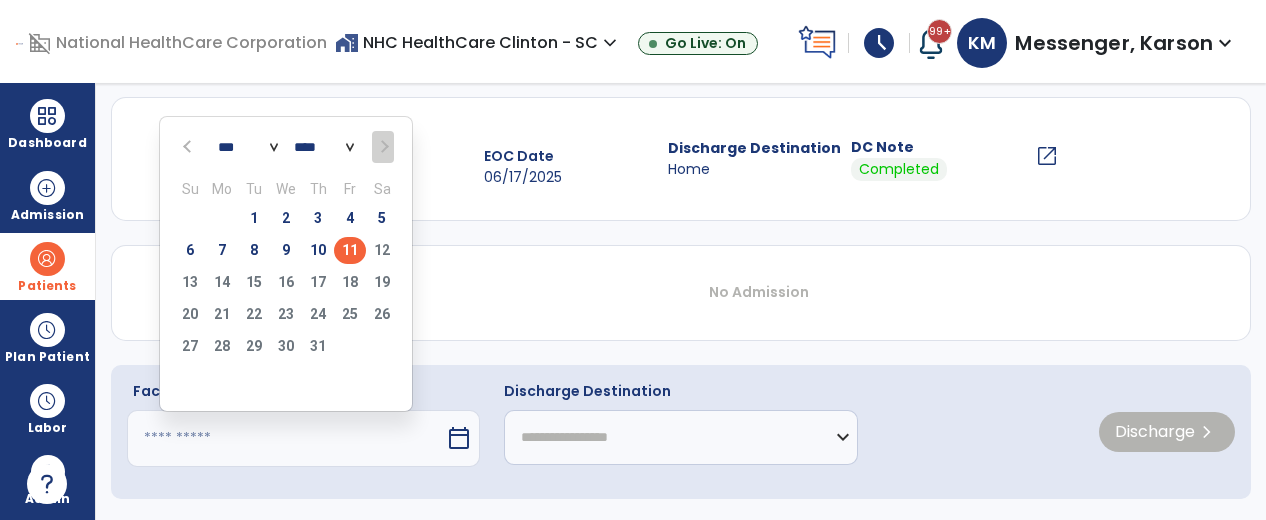 click at bounding box center (189, 147) 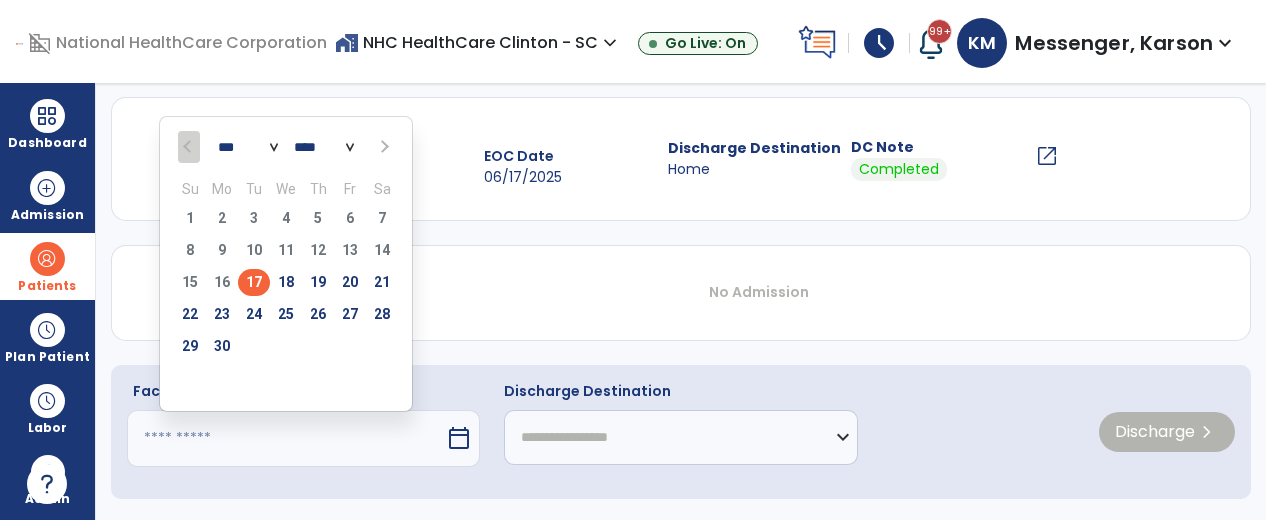 click on "17" at bounding box center [254, 282] 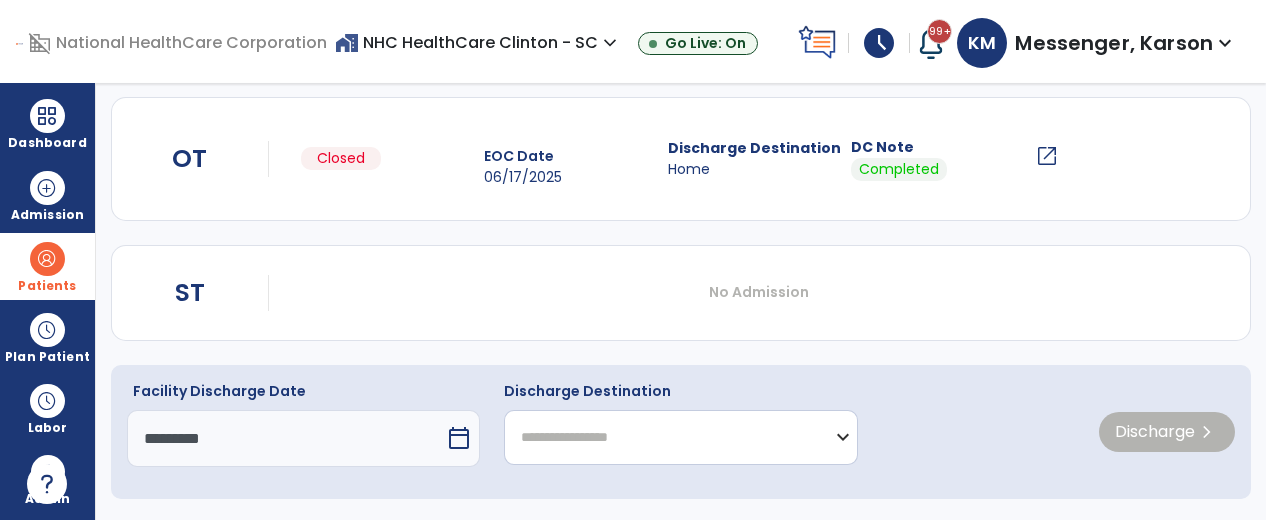 click on "**********" 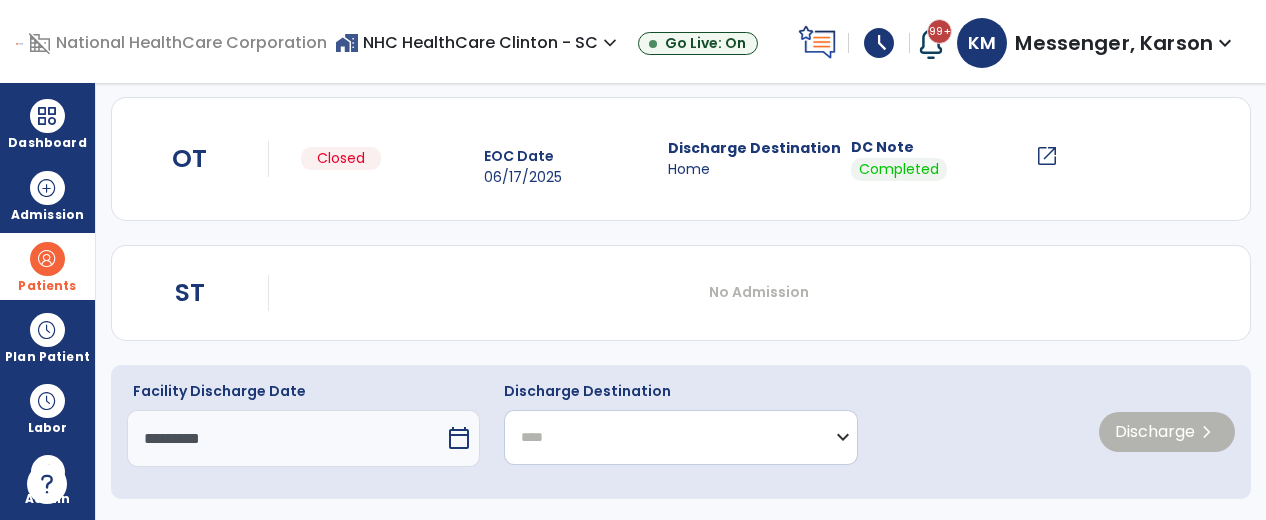 click on "**********" 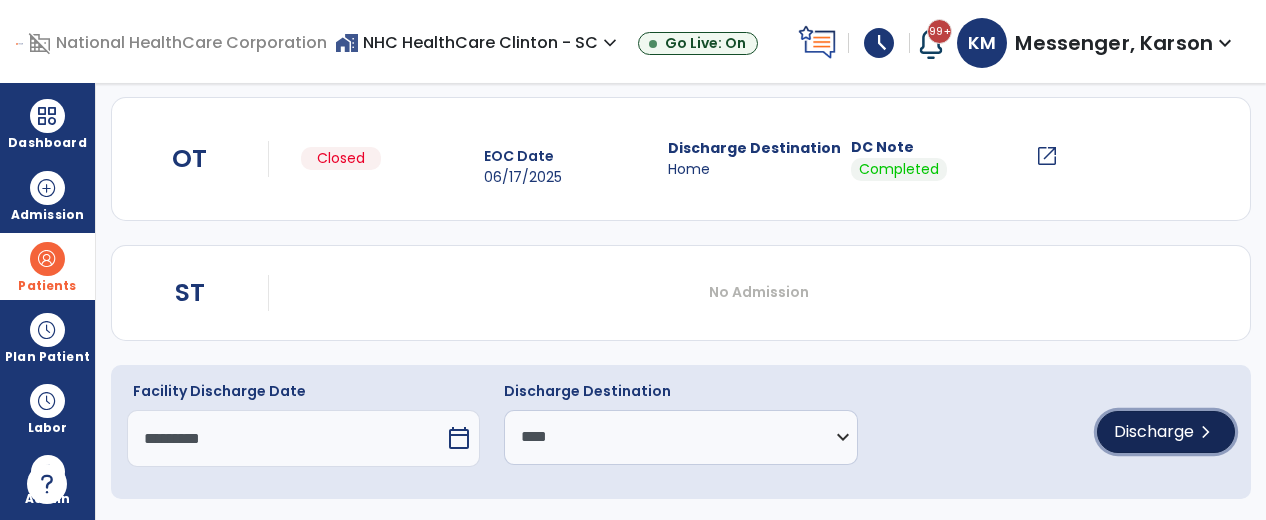 click on "Discharge  chevron_right" 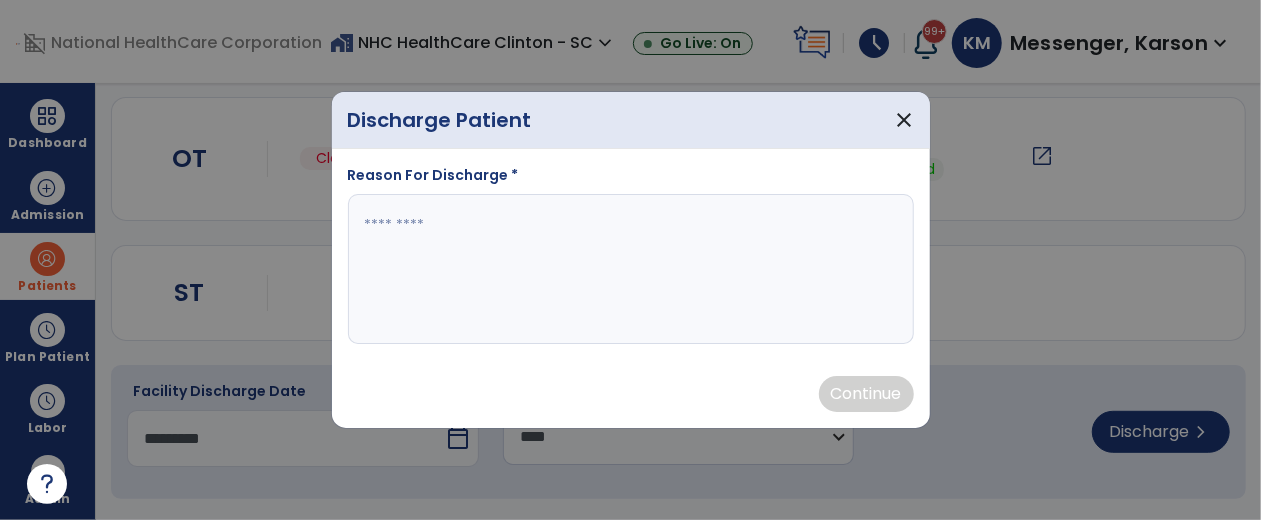 click at bounding box center (631, 269) 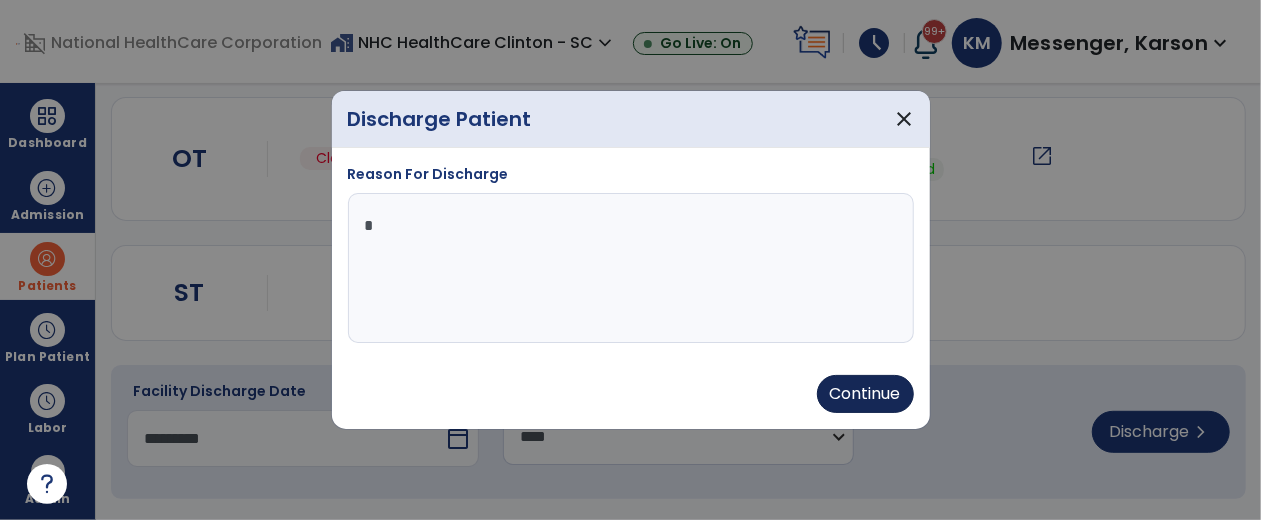 type on "*" 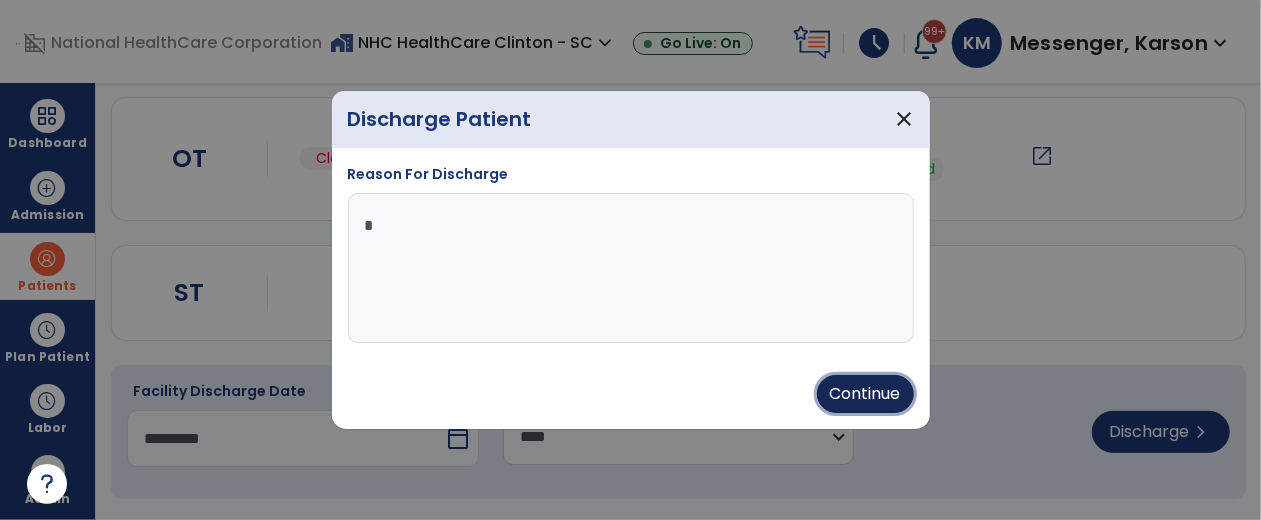 click on "Continue" at bounding box center [865, 394] 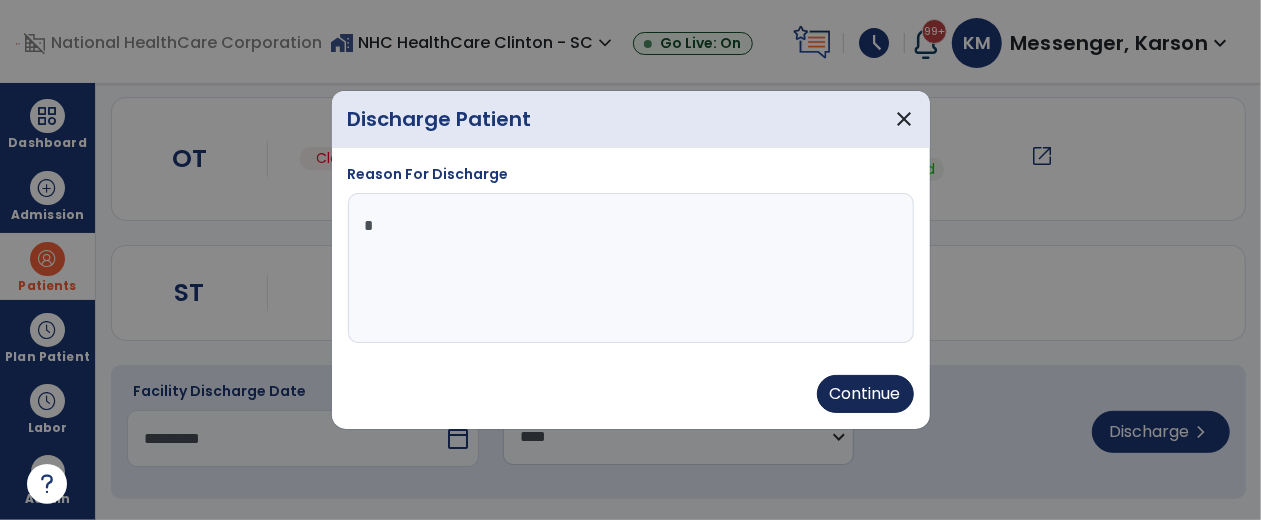 type on "*********" 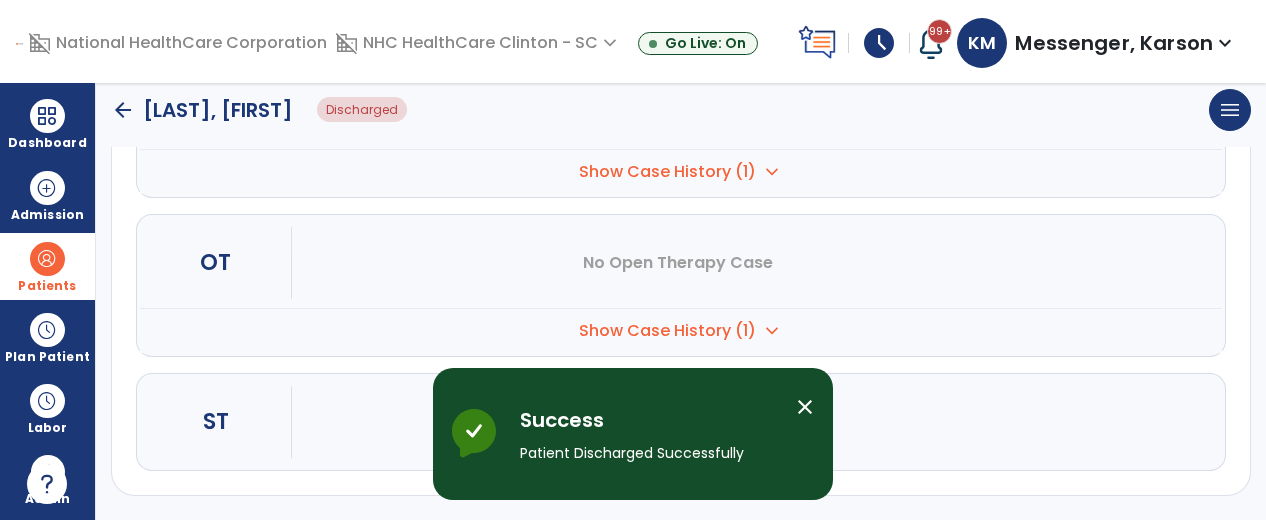 scroll, scrollTop: 0, scrollLeft: 0, axis: both 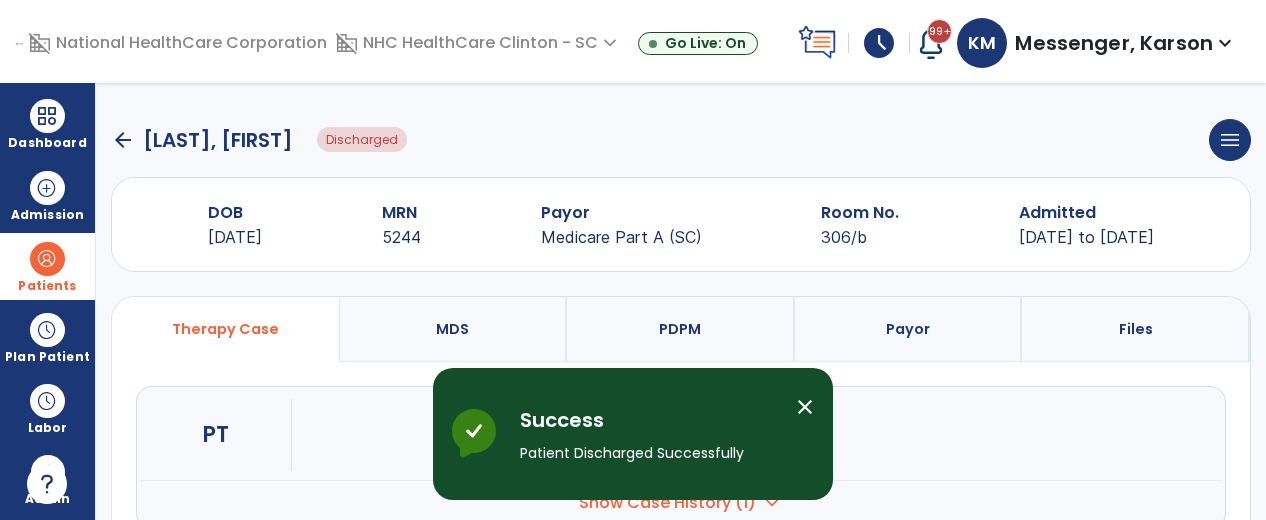 click on "close" at bounding box center [805, 407] 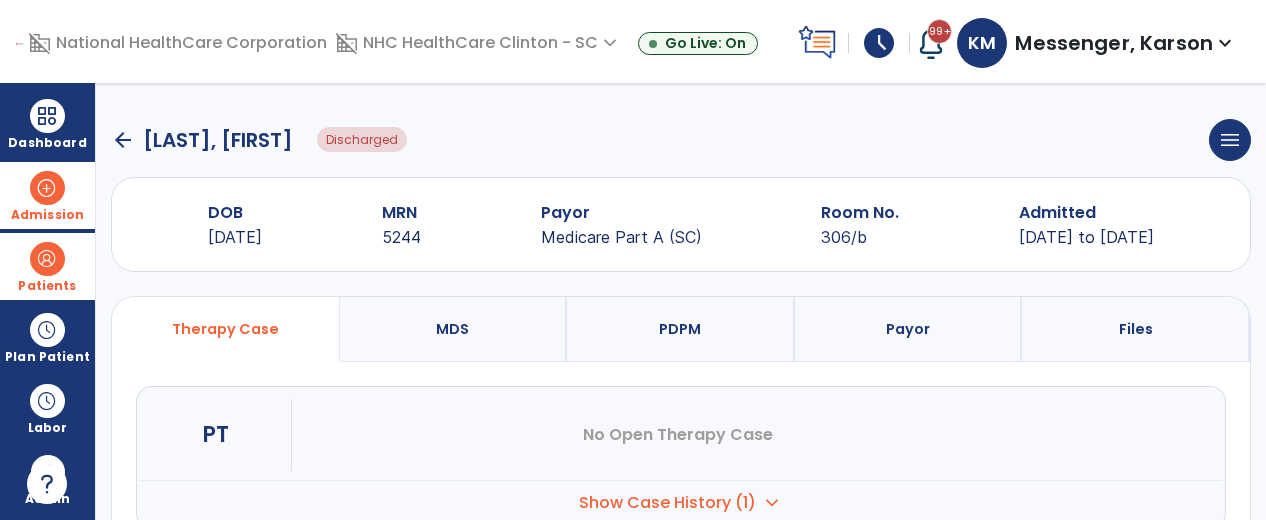 click on "Admission" at bounding box center (47, 215) 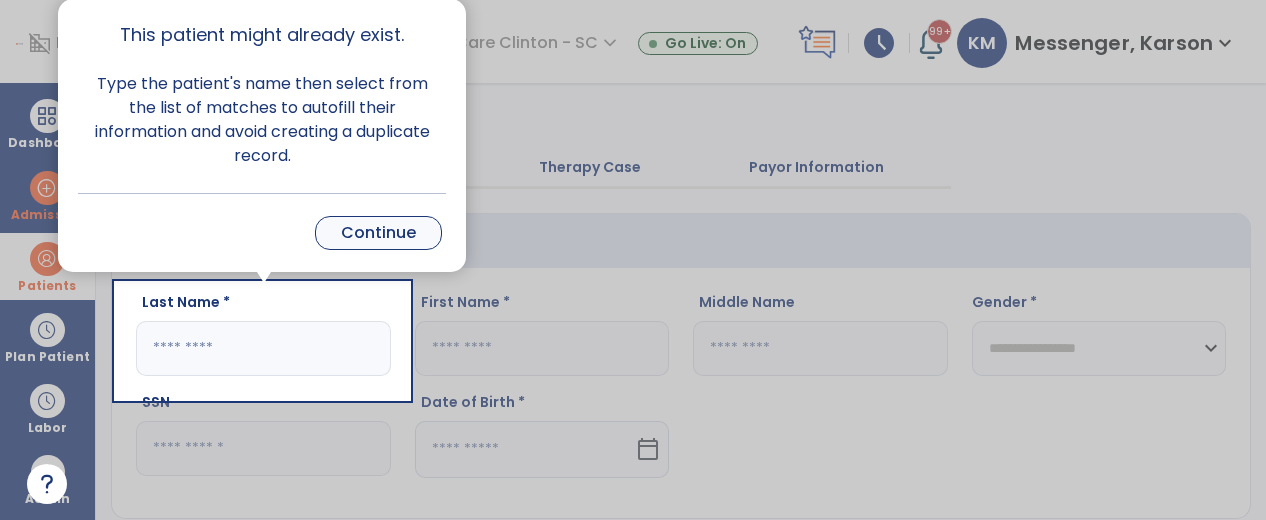 click on "Continue" at bounding box center (378, 233) 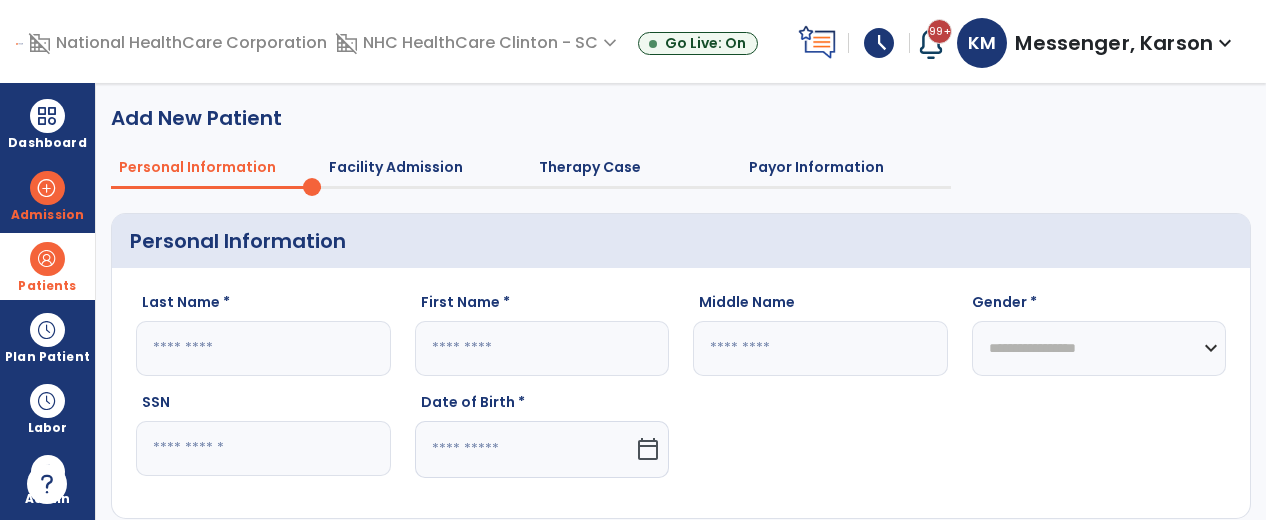 click 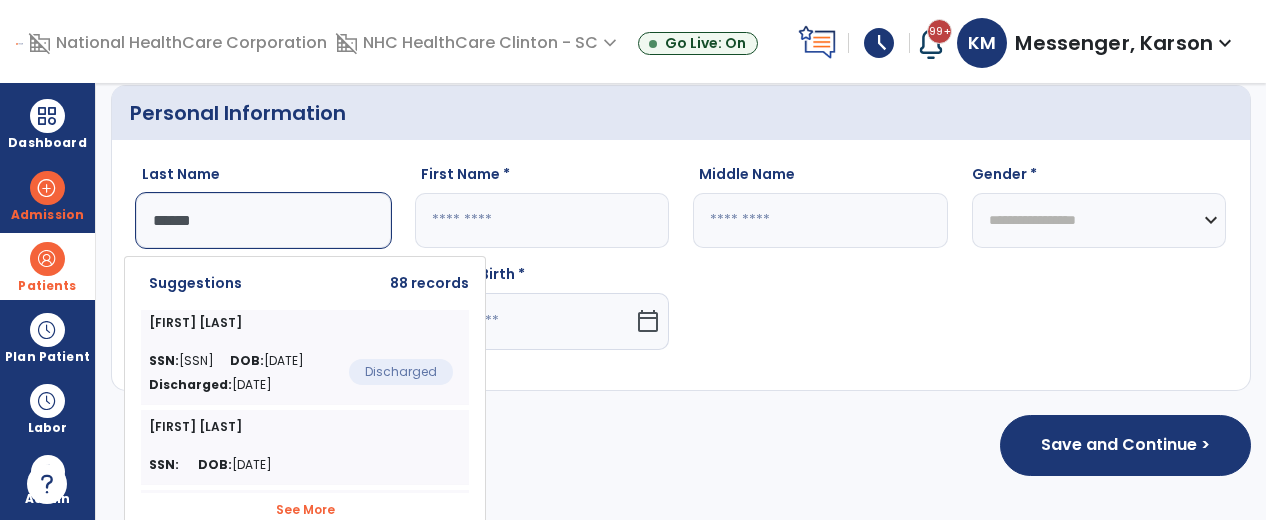 type on "******" 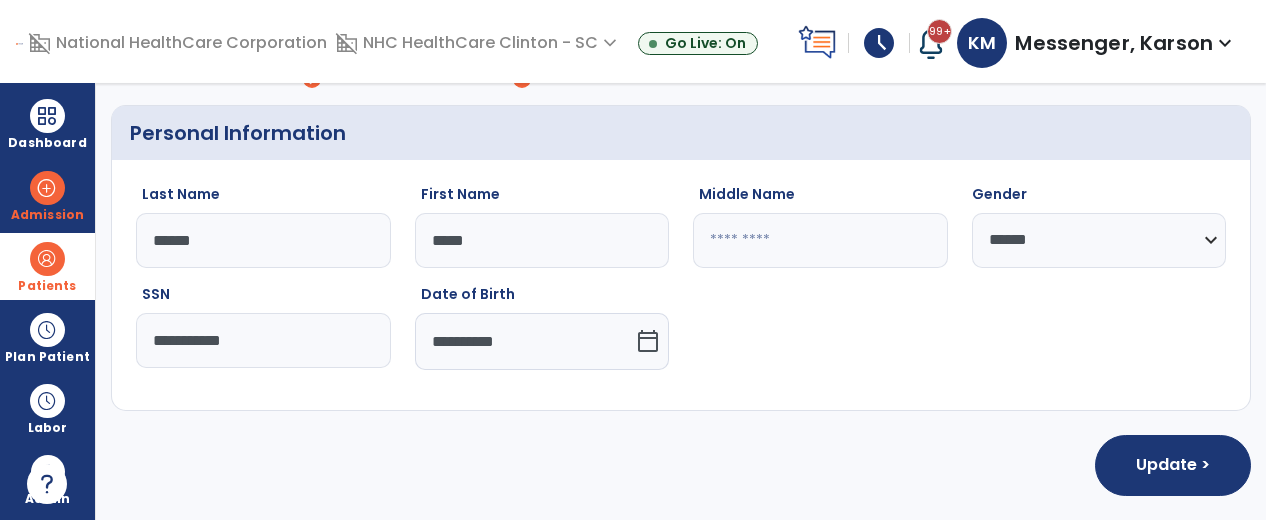 scroll, scrollTop: 203, scrollLeft: 0, axis: vertical 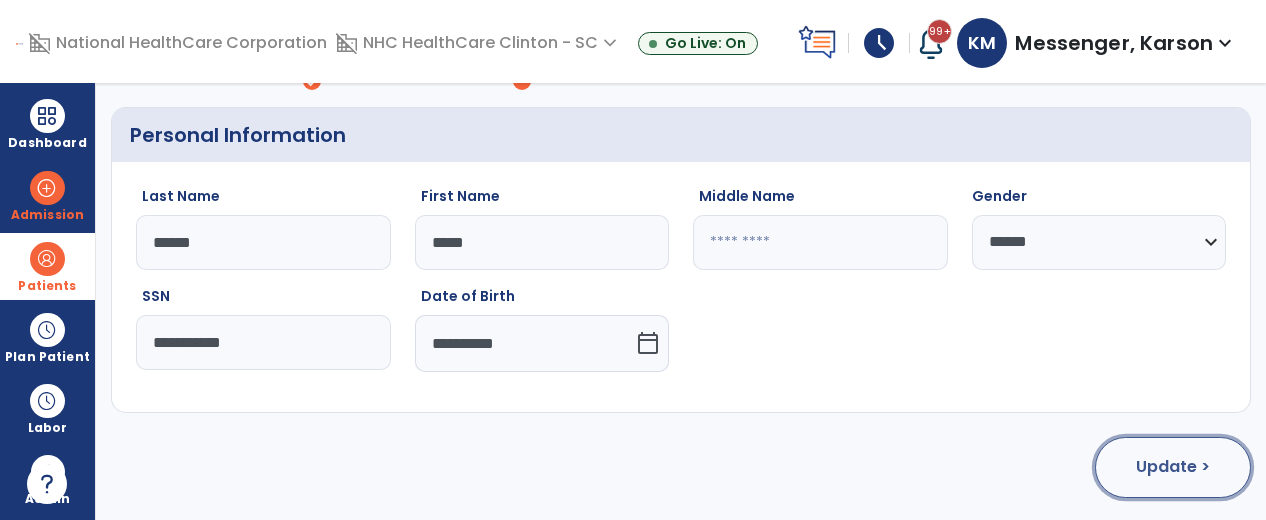 click on "Update >" 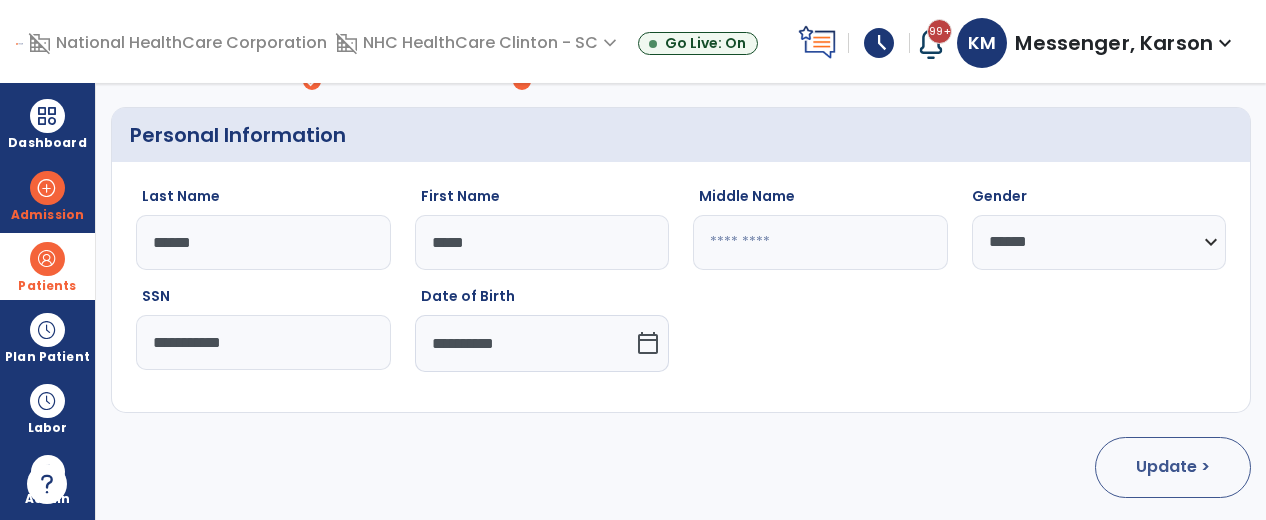 select on "**********" 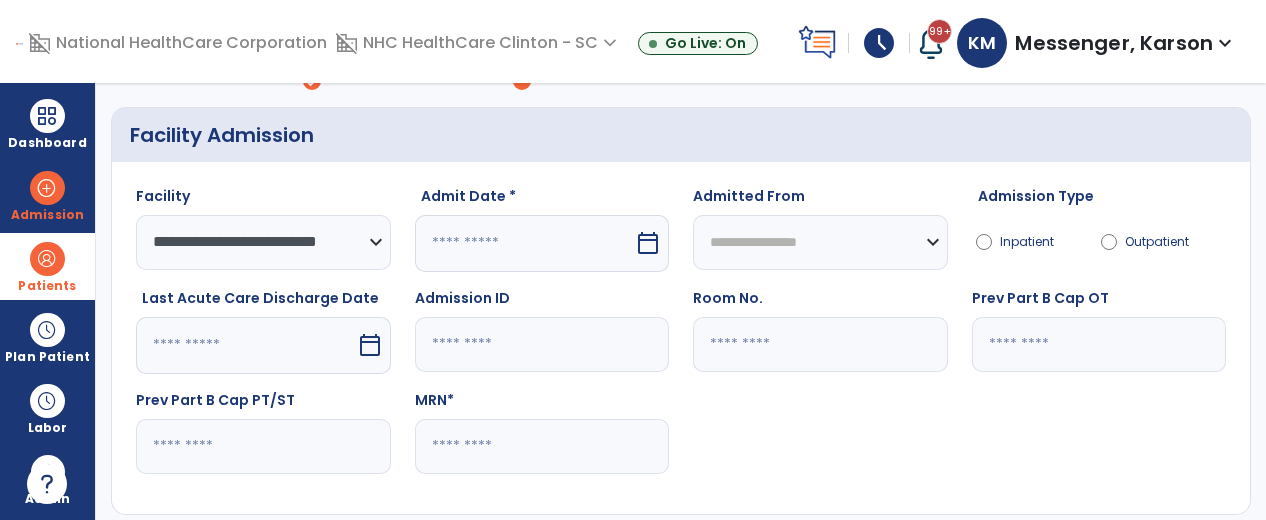 click on "calendar_today" at bounding box center [648, 243] 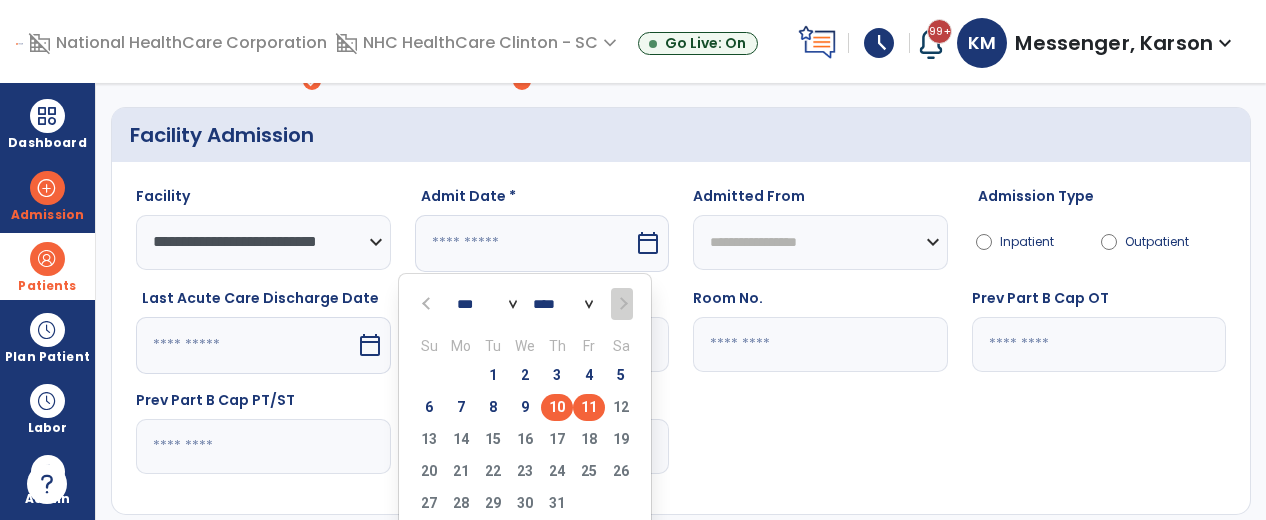 click on "10" at bounding box center (557, 407) 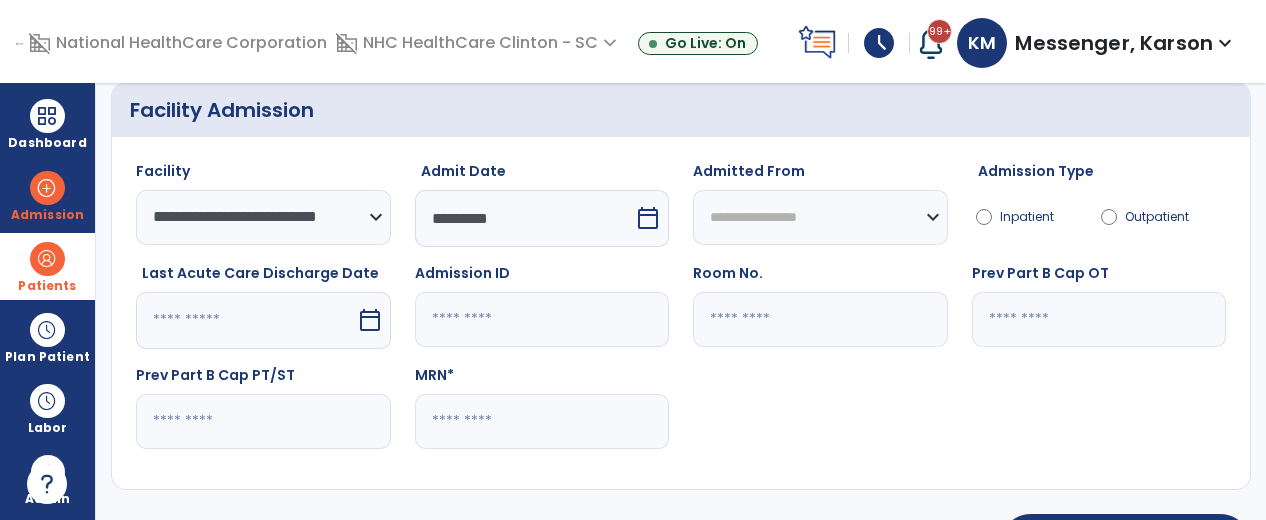 scroll, scrollTop: 230, scrollLeft: 0, axis: vertical 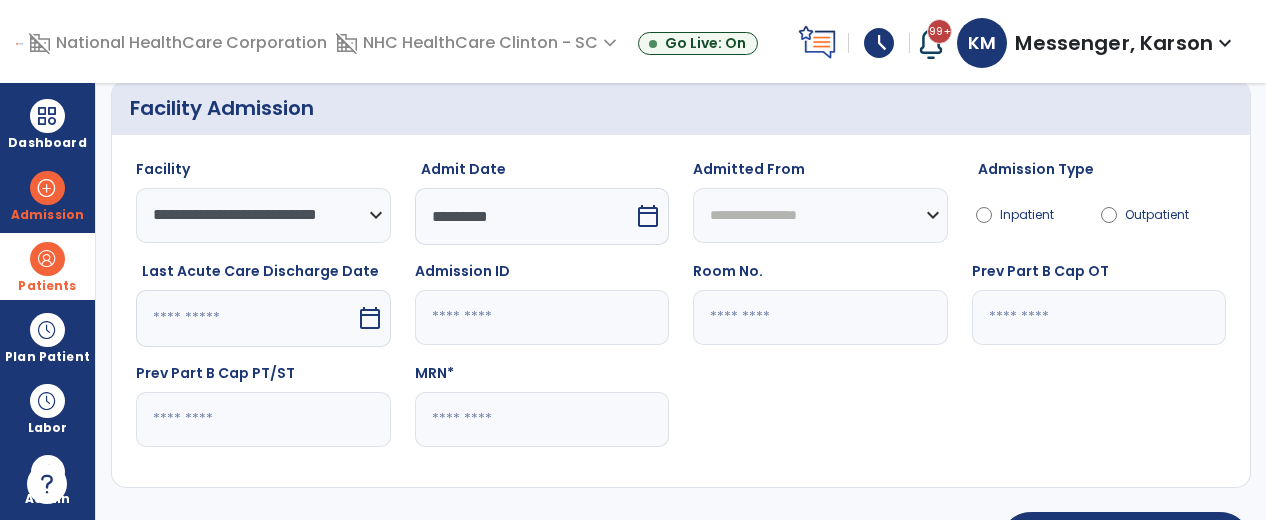 click 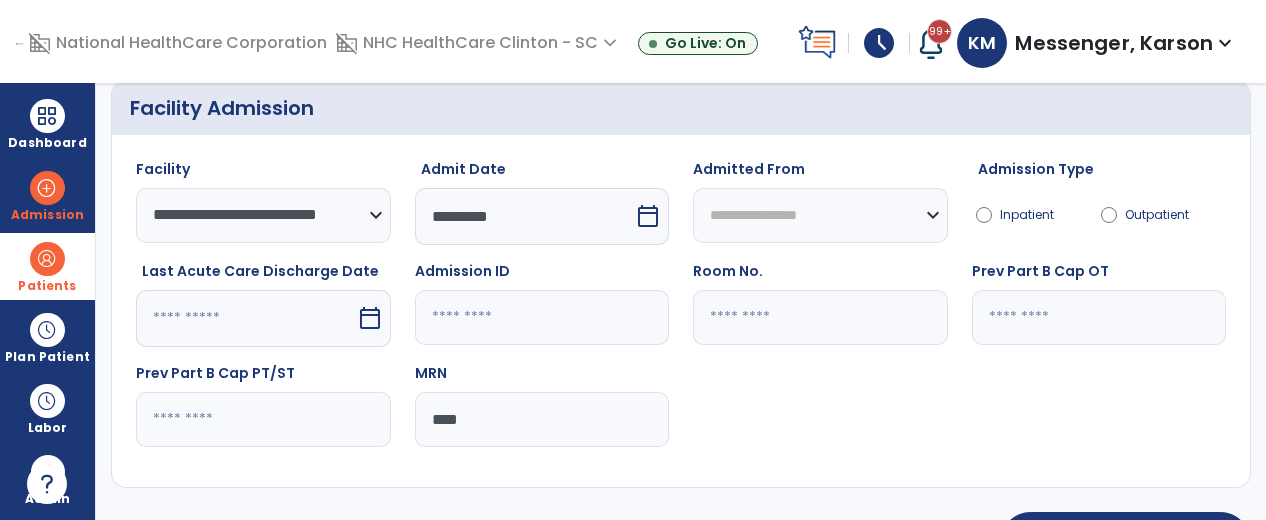 scroll, scrollTop: 304, scrollLeft: 0, axis: vertical 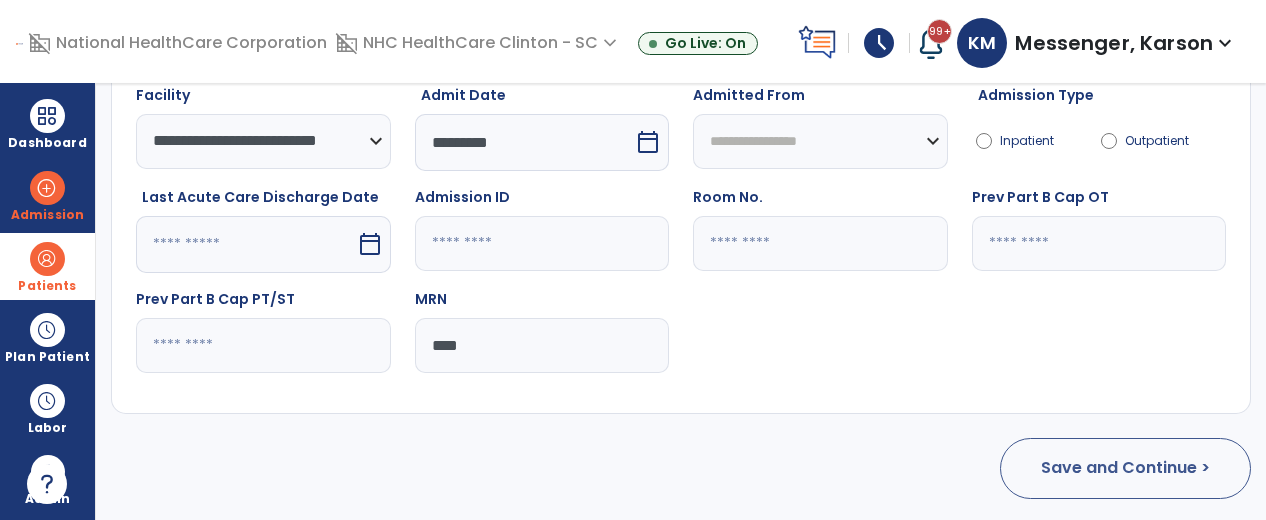 type on "****" 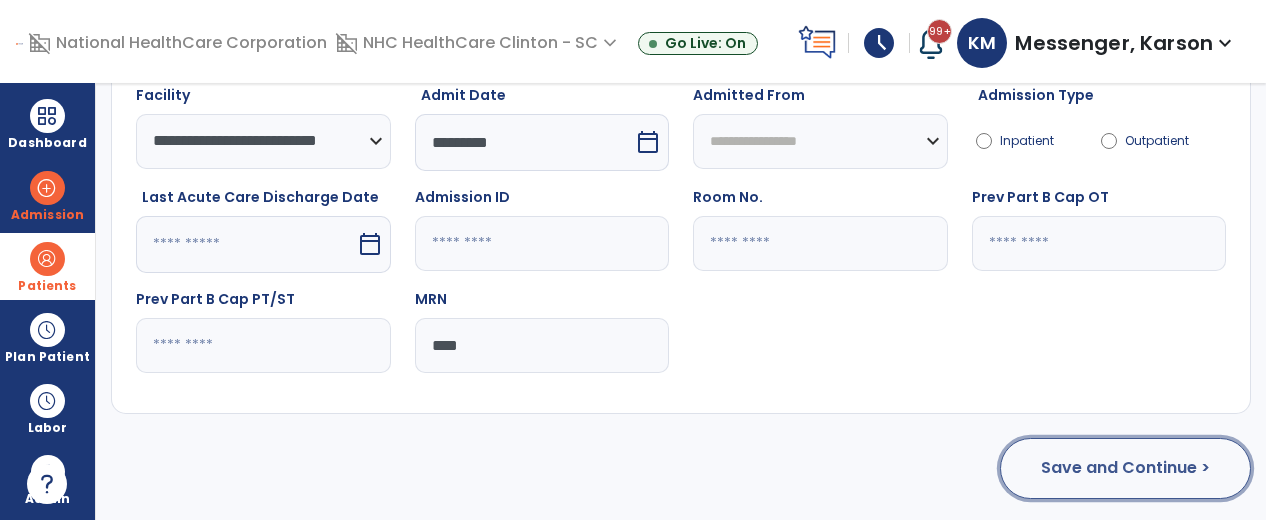 click on "Save and Continue >" 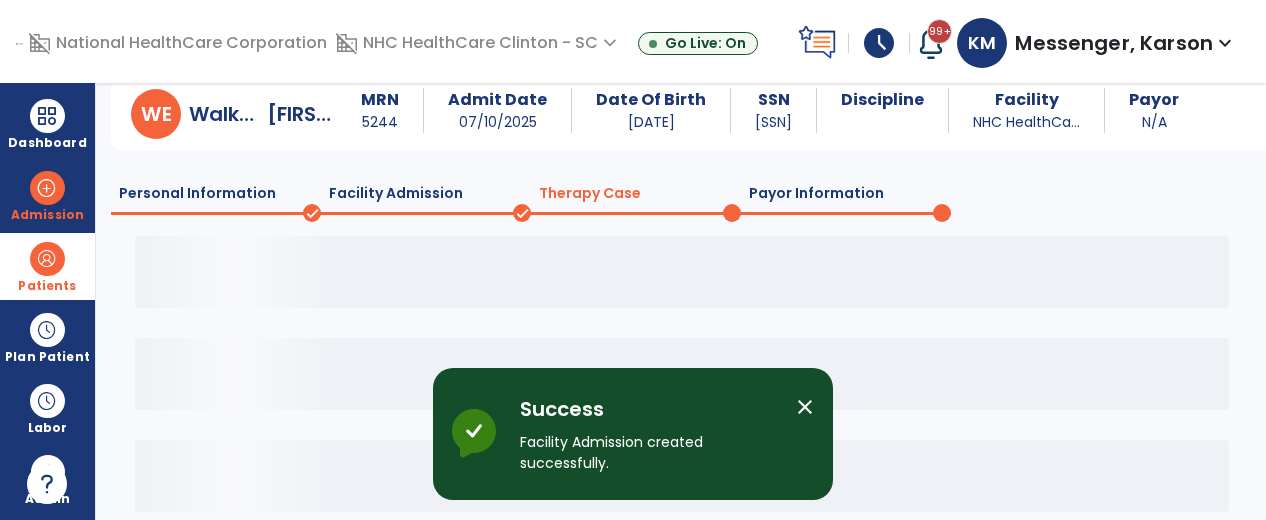 scroll, scrollTop: 66, scrollLeft: 0, axis: vertical 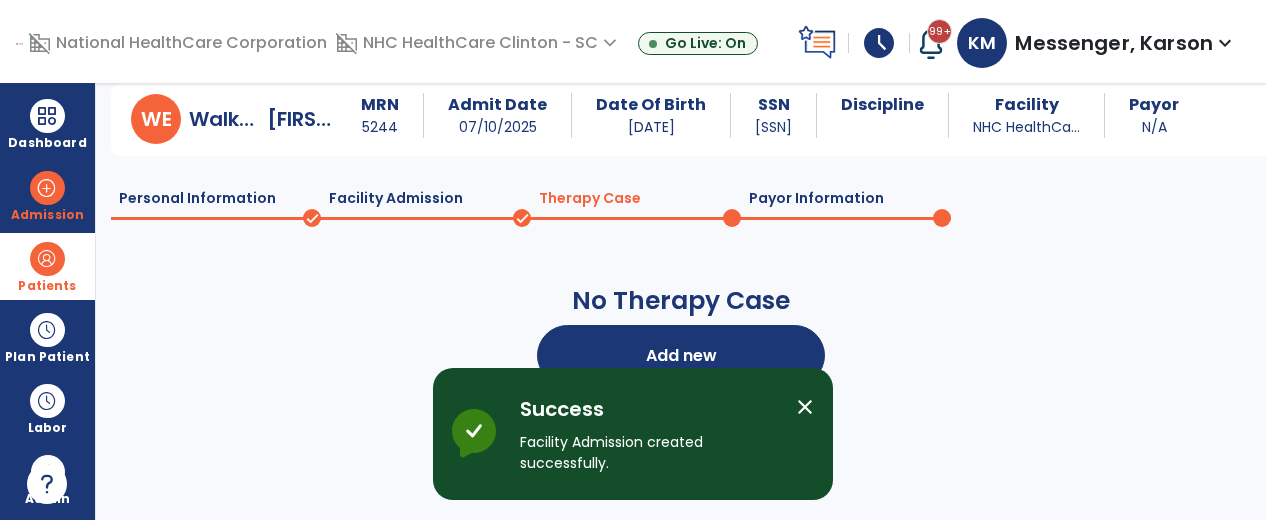 click on "close" at bounding box center (805, 407) 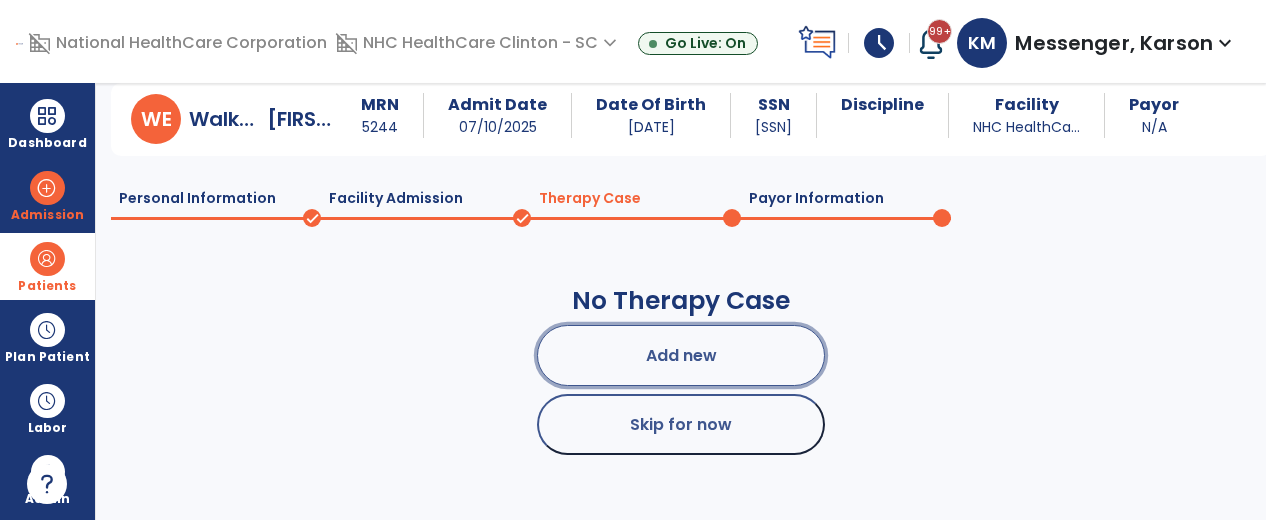 click on "Add new" at bounding box center (681, 355) 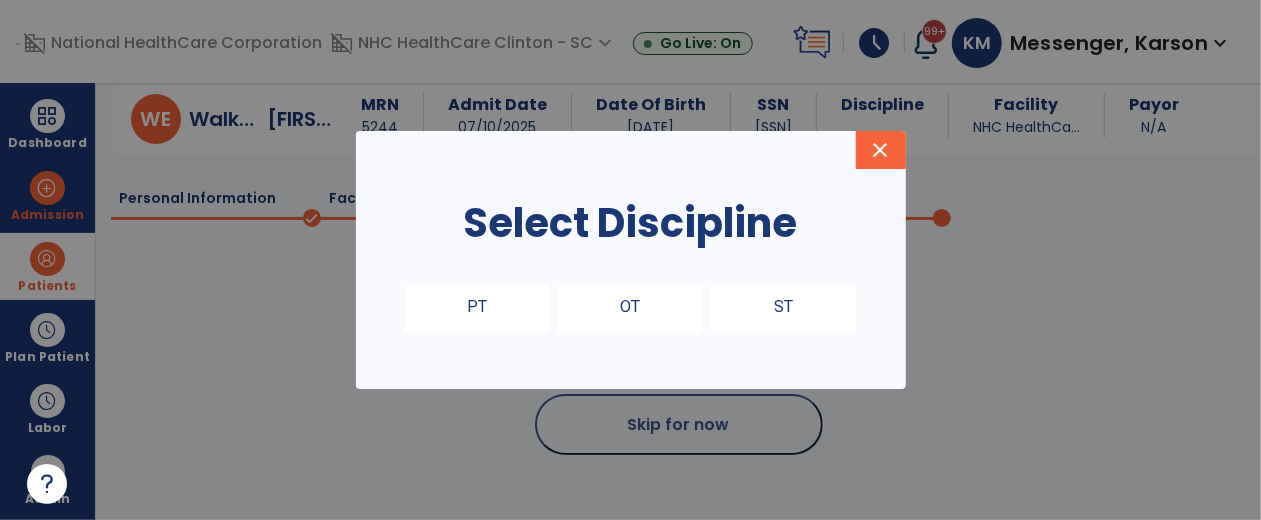 click on "OT" at bounding box center (630, 309) 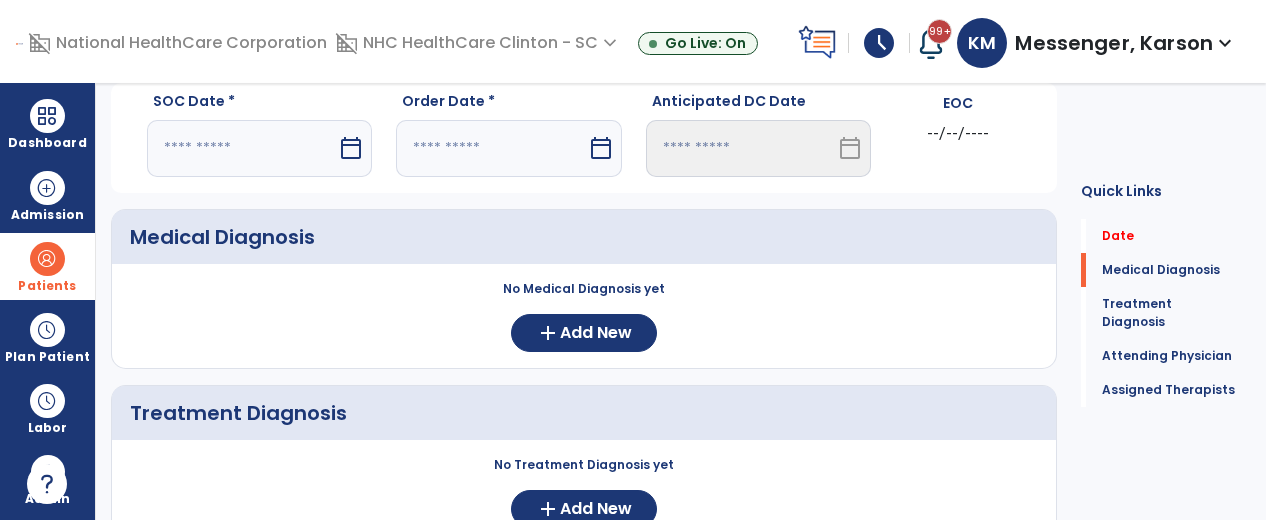 click at bounding box center (242, 148) 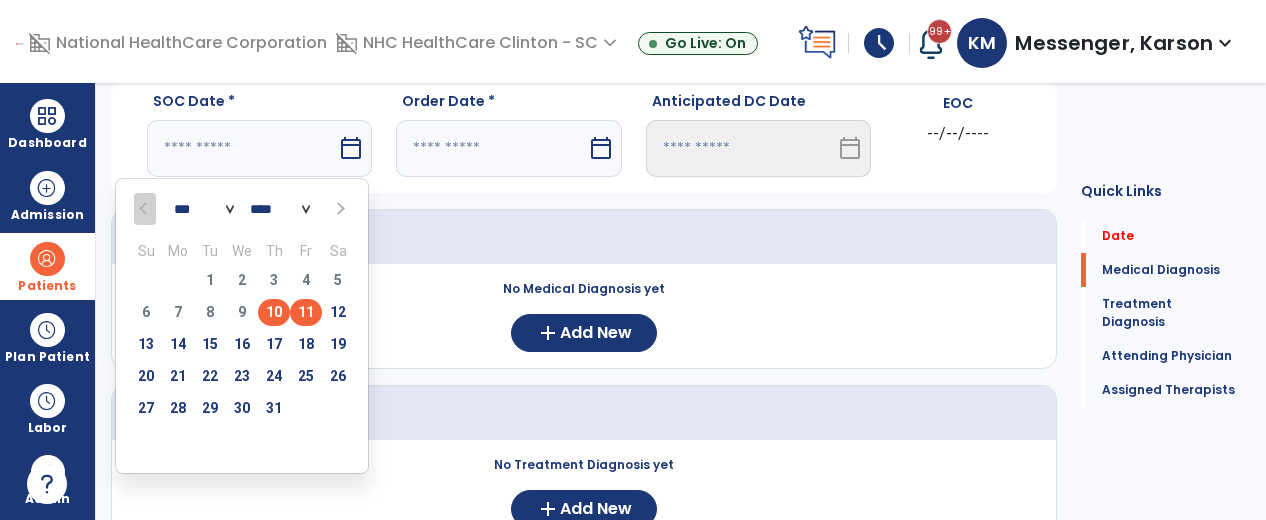 click on "10" at bounding box center (274, 312) 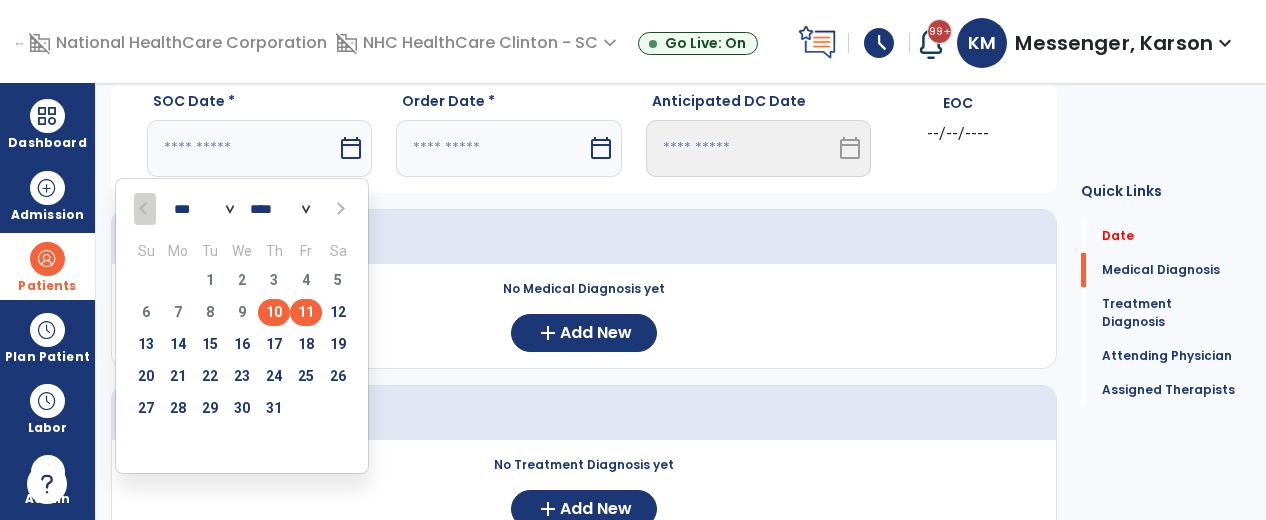type on "*********" 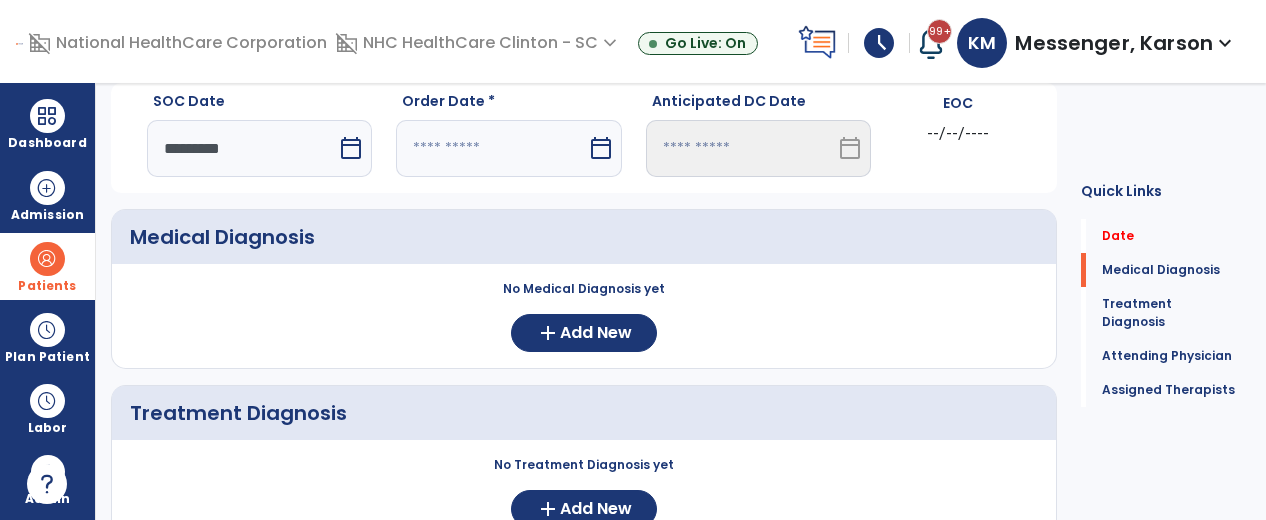 click on "calendar_today" at bounding box center [601, 148] 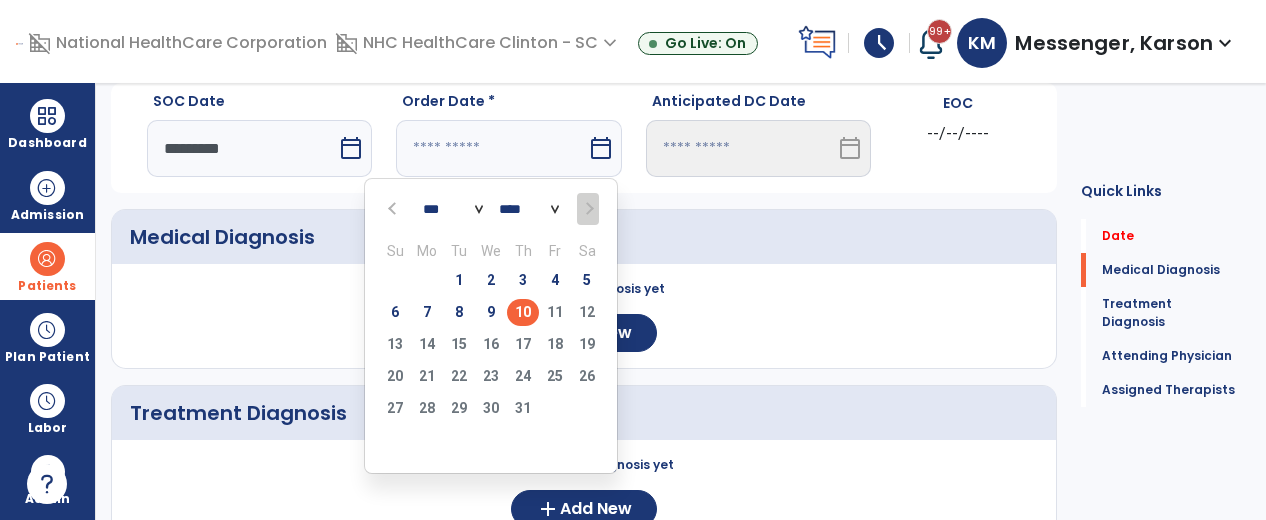 click on "10" at bounding box center [523, 312] 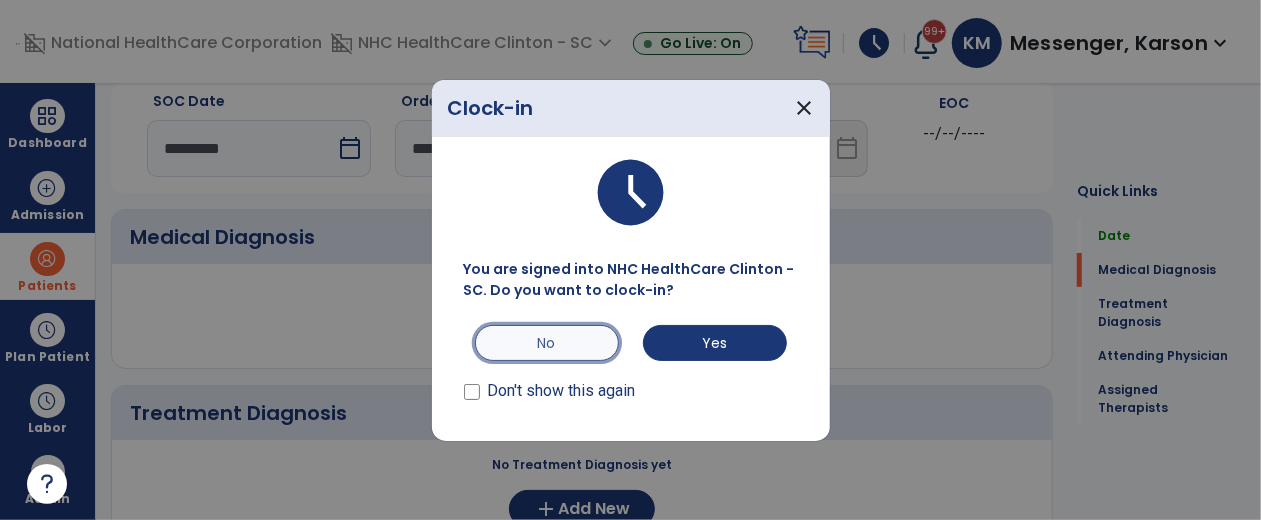 click on "No" at bounding box center [547, 343] 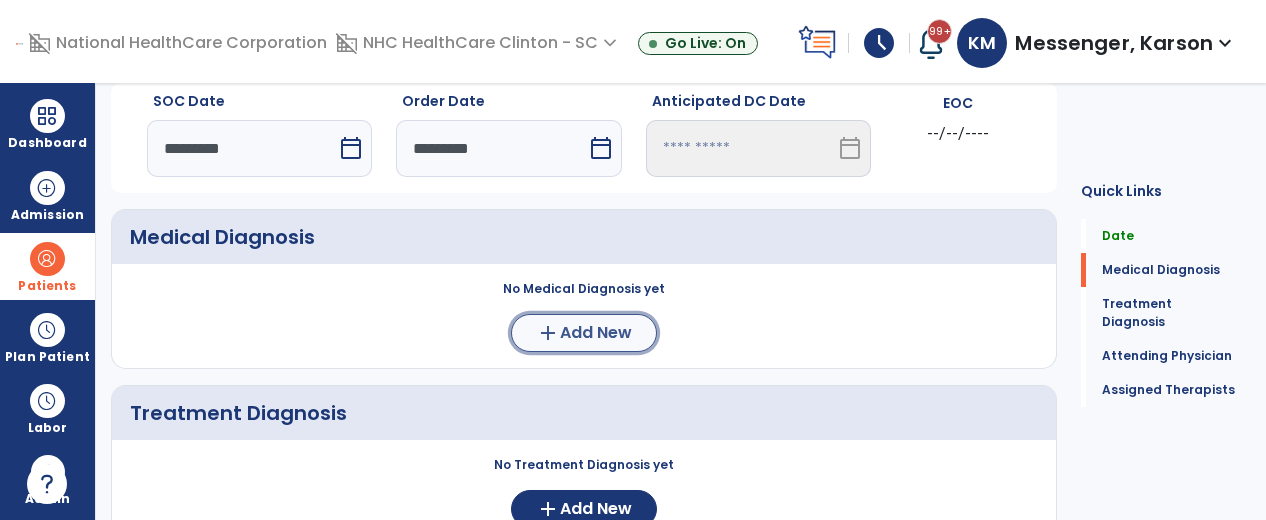 click on "add" 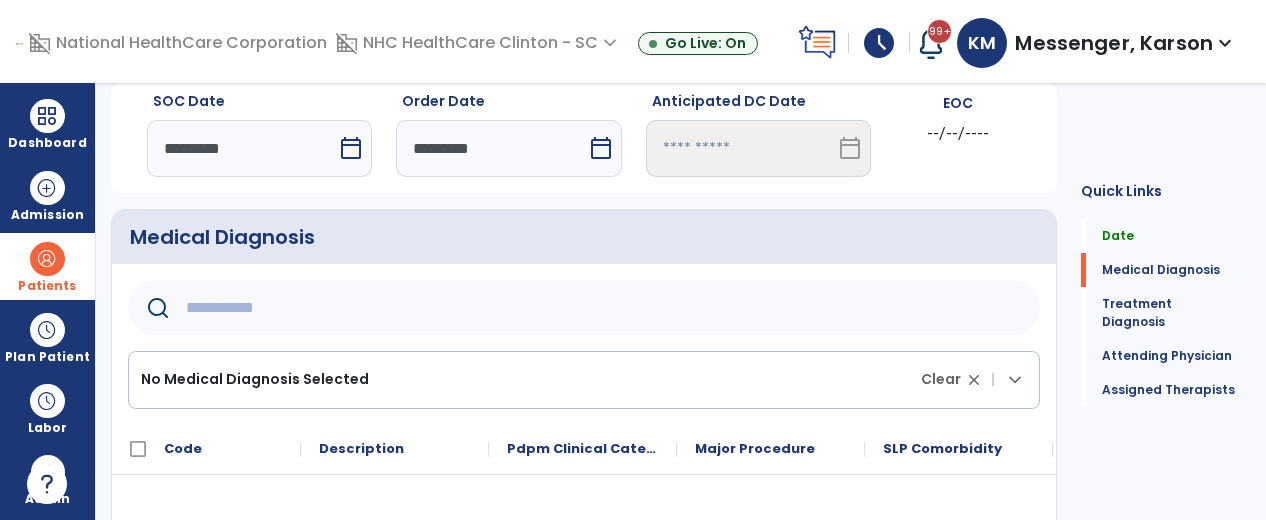 click 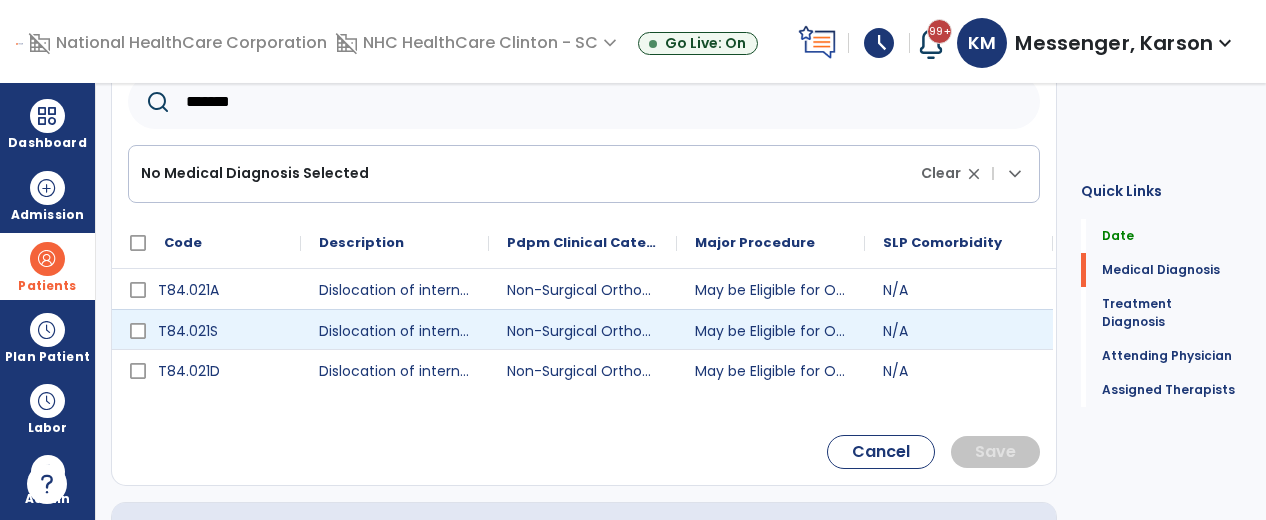 scroll, scrollTop: 278, scrollLeft: 0, axis: vertical 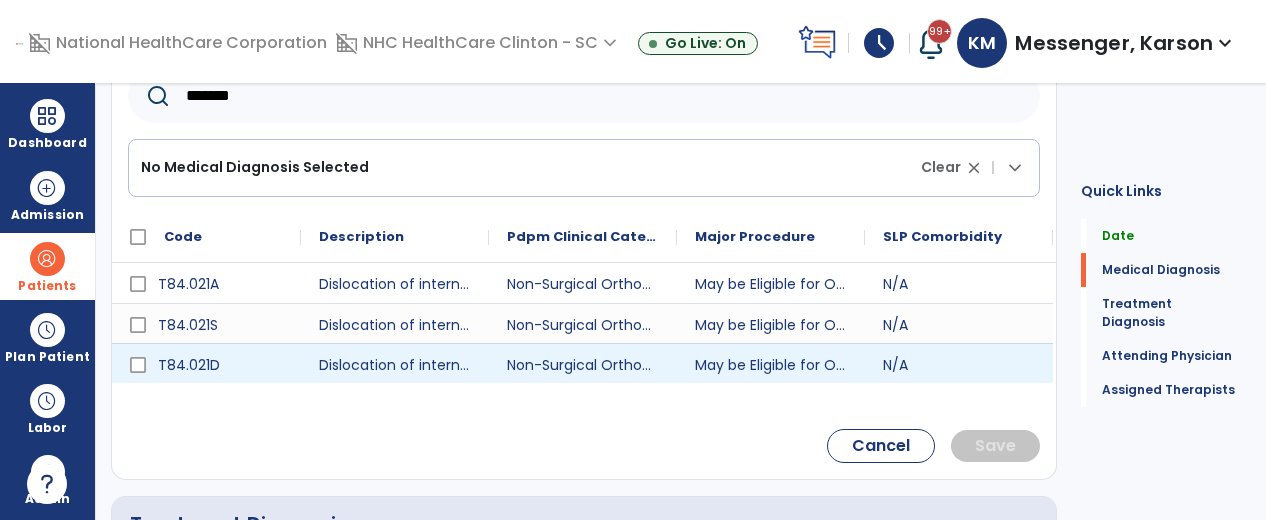 type on "*******" 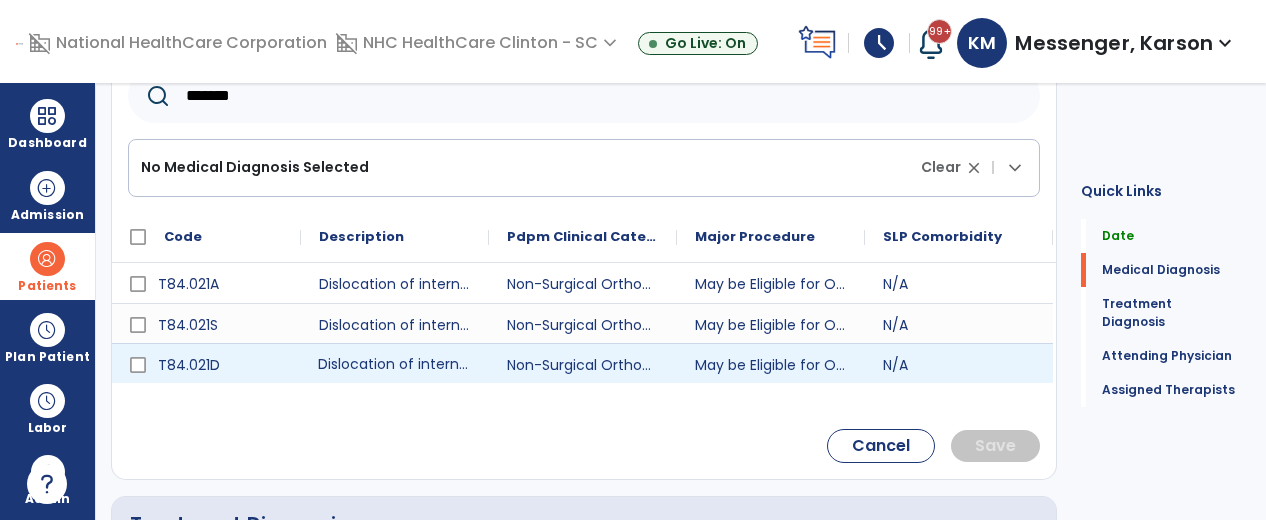 click on "Dislocation of internal left hip prosthesis, subsequent encounter" 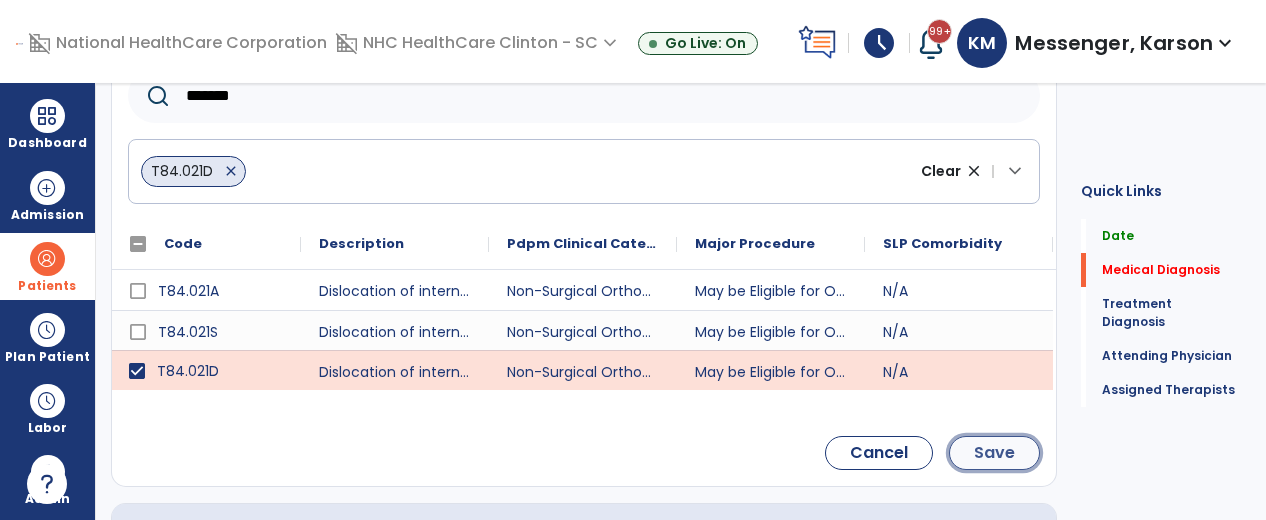click on "Save" 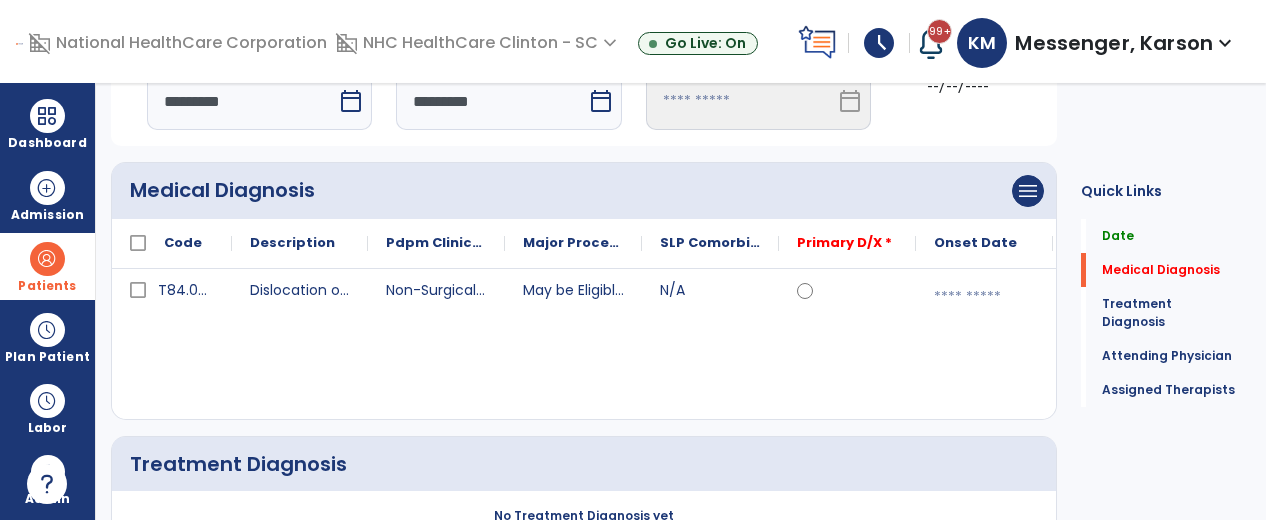 scroll, scrollTop: 43, scrollLeft: 0, axis: vertical 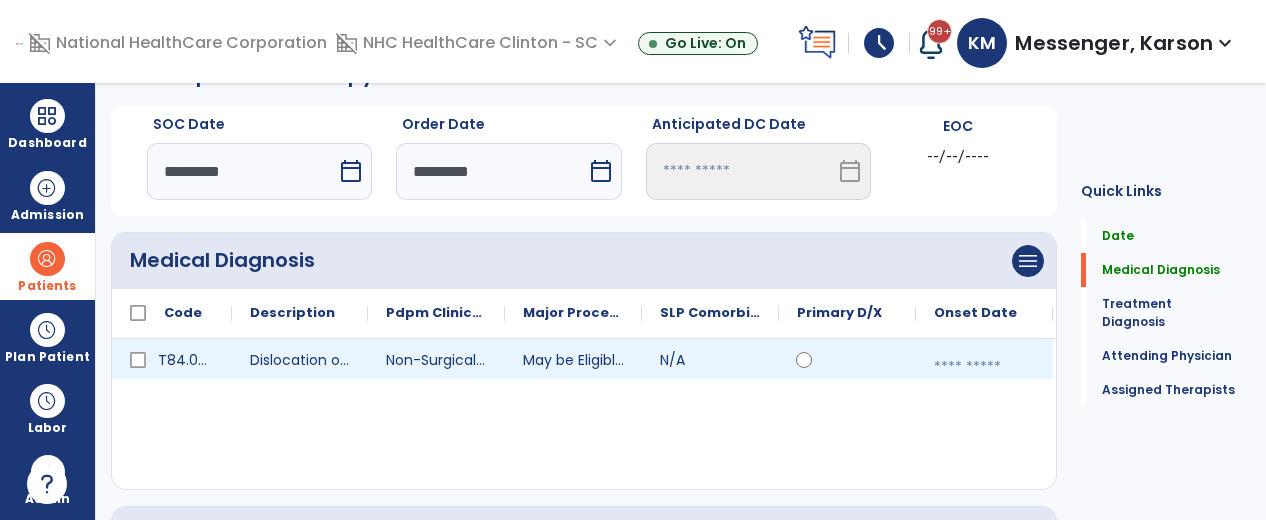click at bounding box center (984, 367) 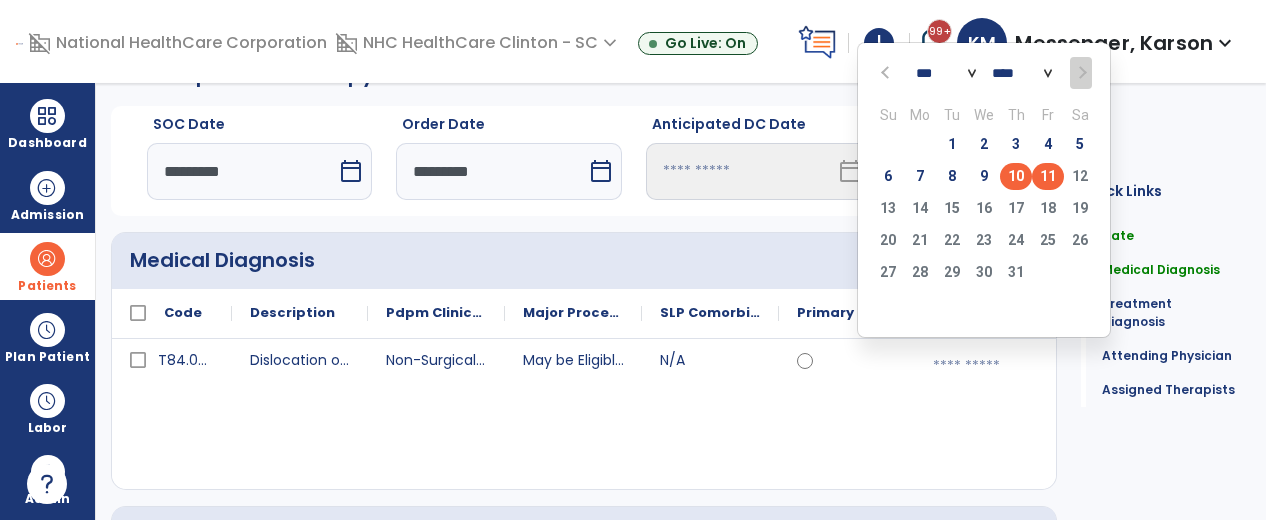 click on "10" 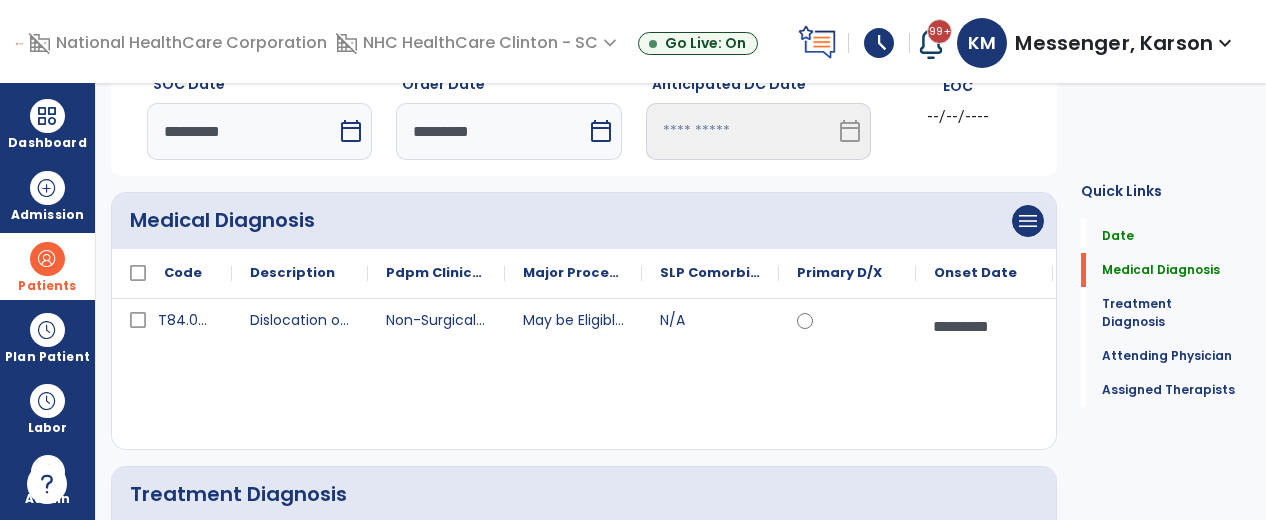 scroll, scrollTop: 367, scrollLeft: 0, axis: vertical 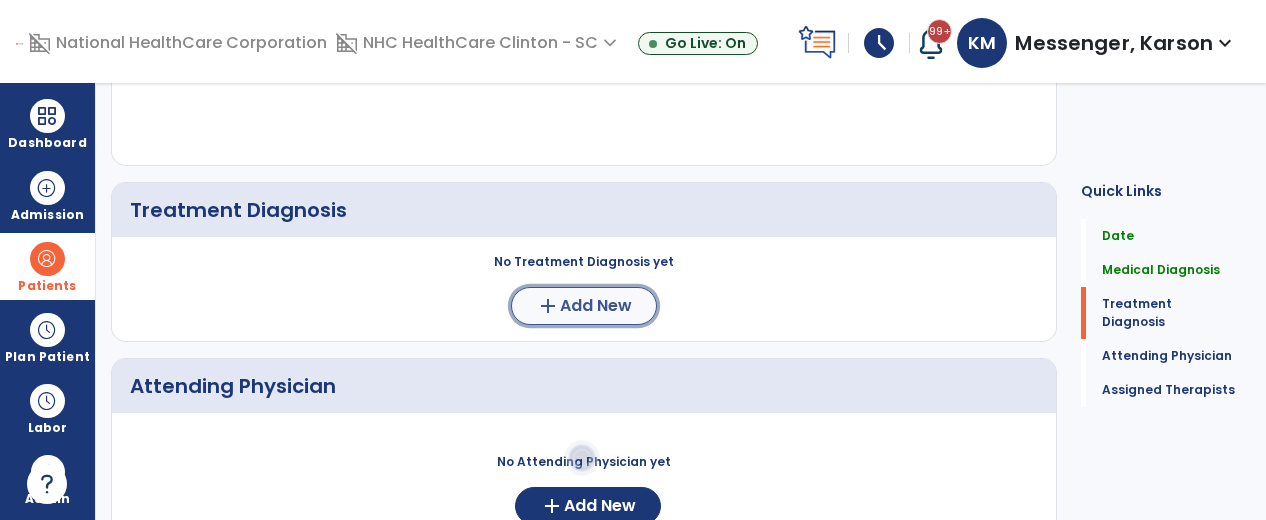 click on "Add New" 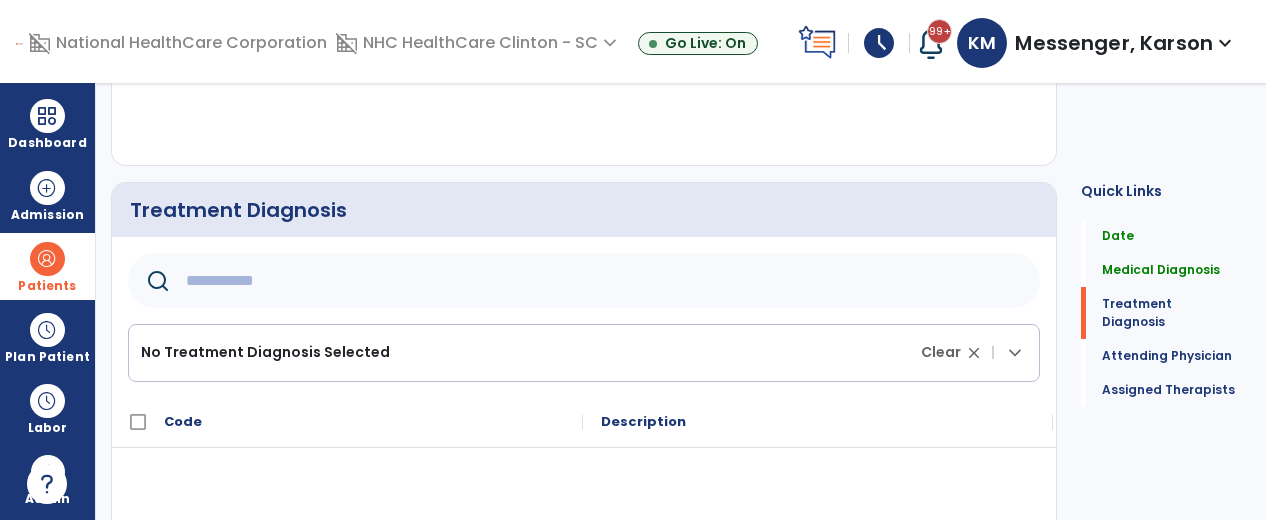 click 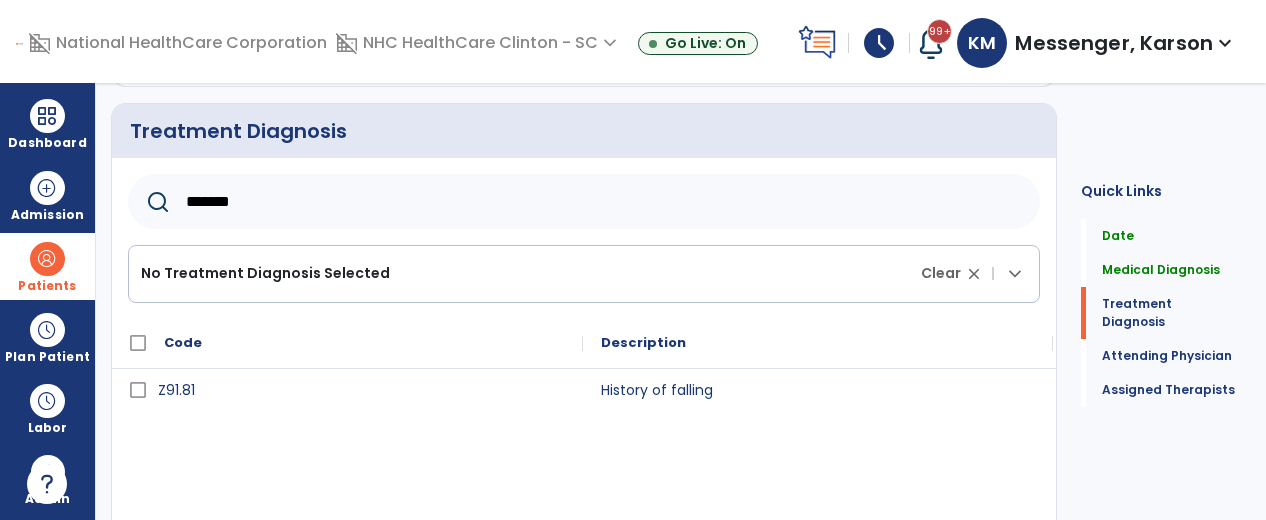 scroll, scrollTop: 449, scrollLeft: 0, axis: vertical 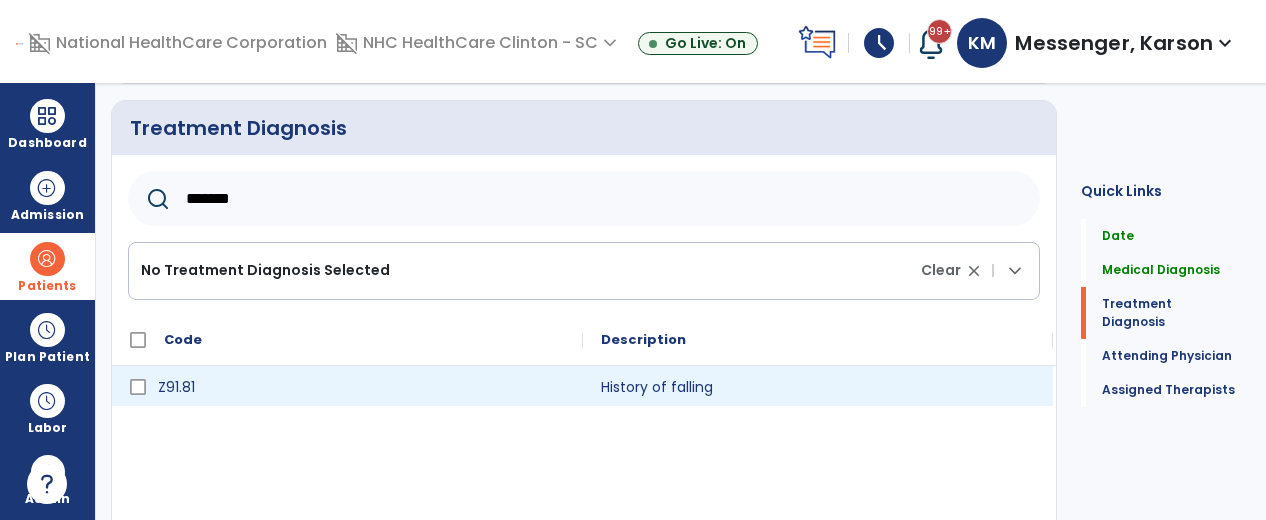 type on "*******" 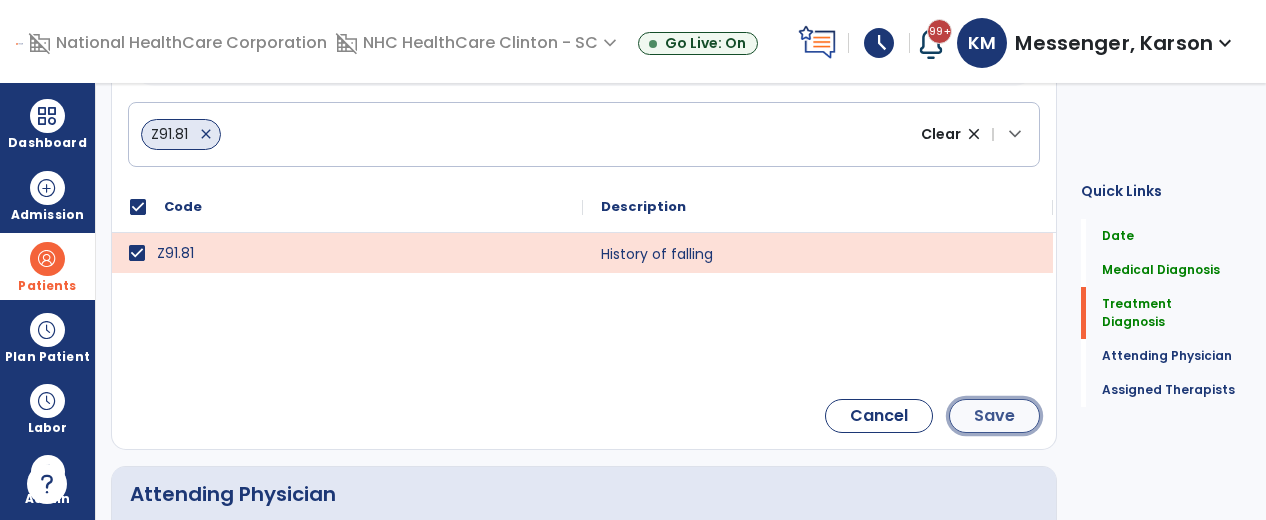 click on "Save" 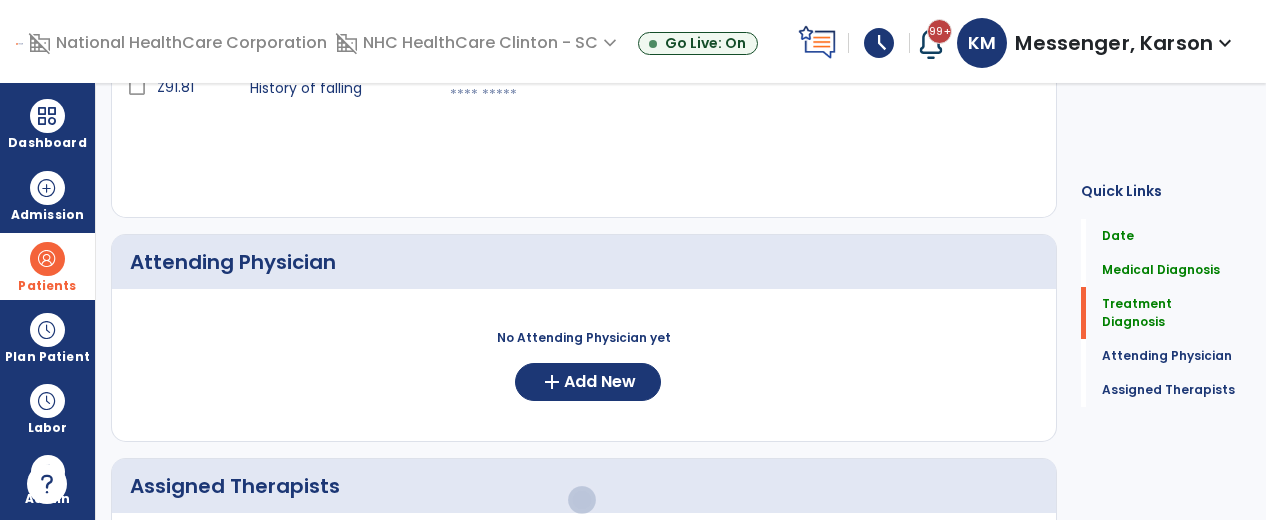 scroll, scrollTop: 424, scrollLeft: 0, axis: vertical 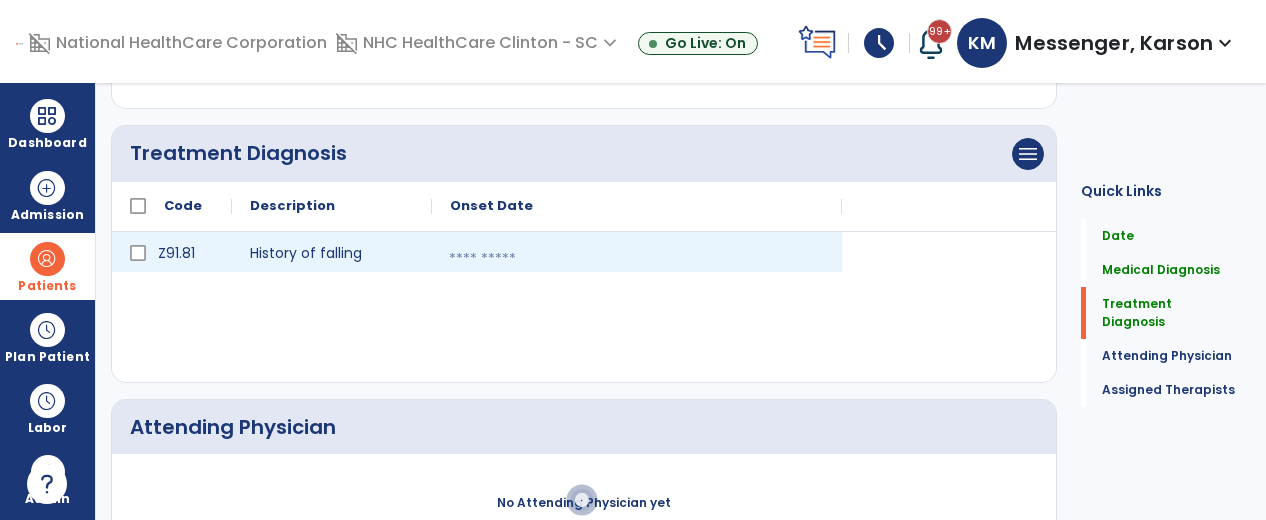 click at bounding box center [637, 259] 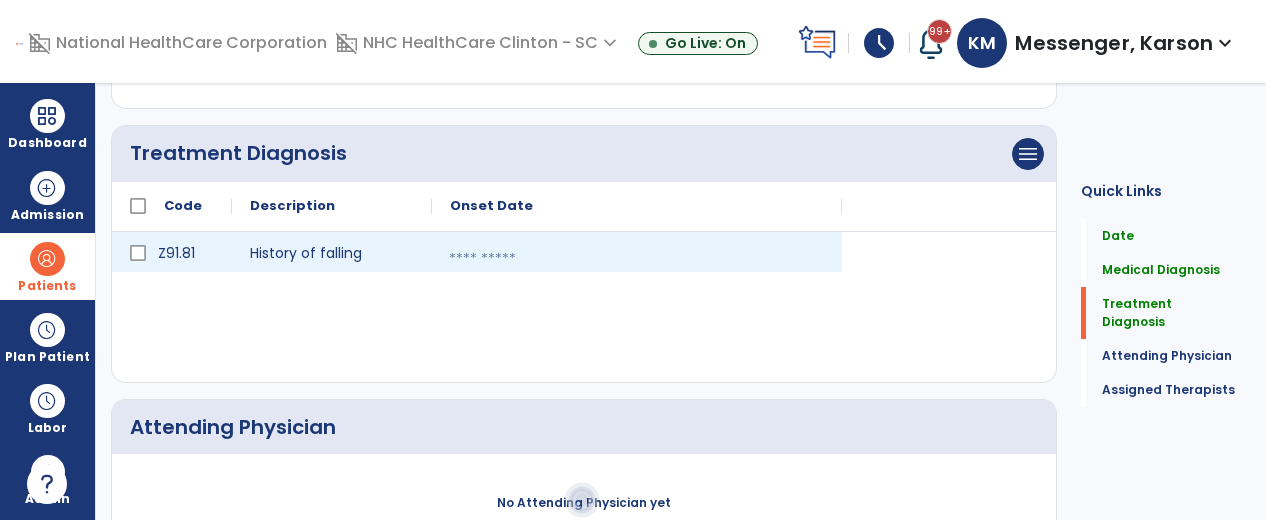 select on "*" 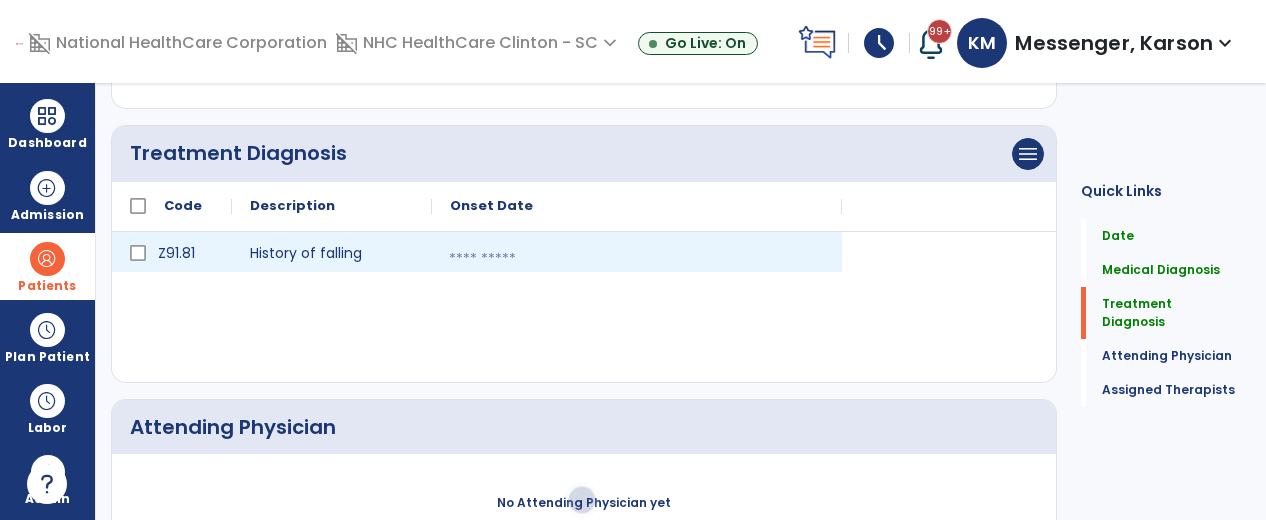 select on "****" 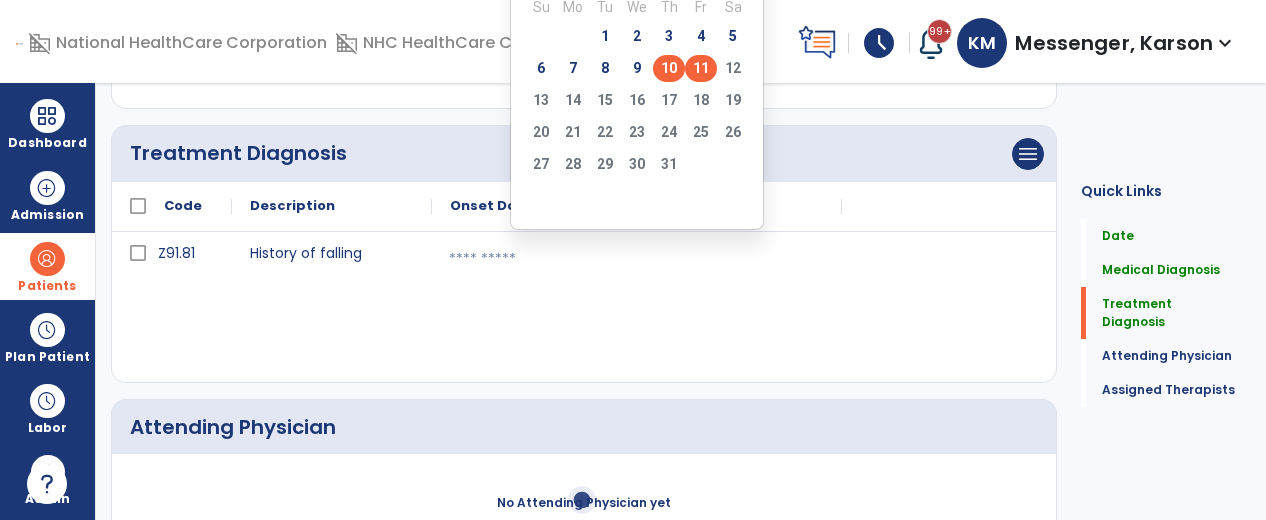 click on "10" 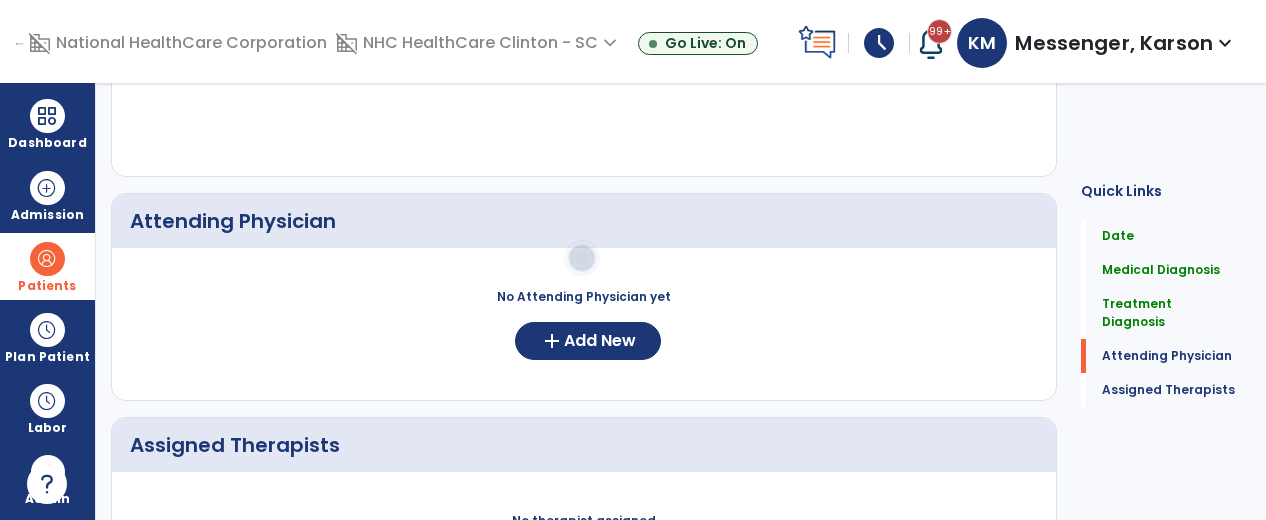 scroll, scrollTop: 668, scrollLeft: 0, axis: vertical 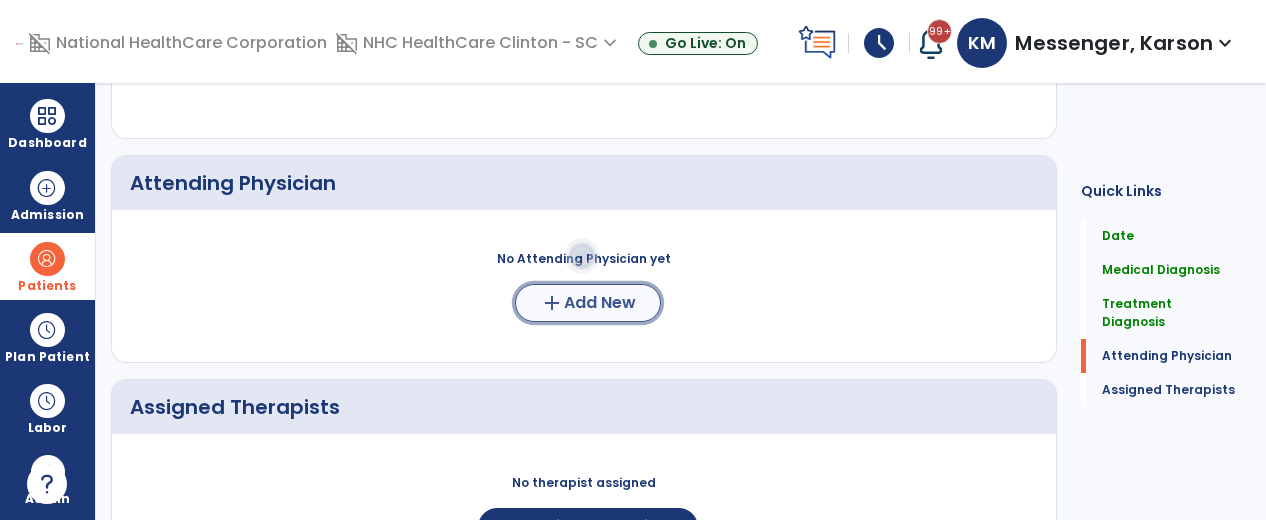 click on "Add New" 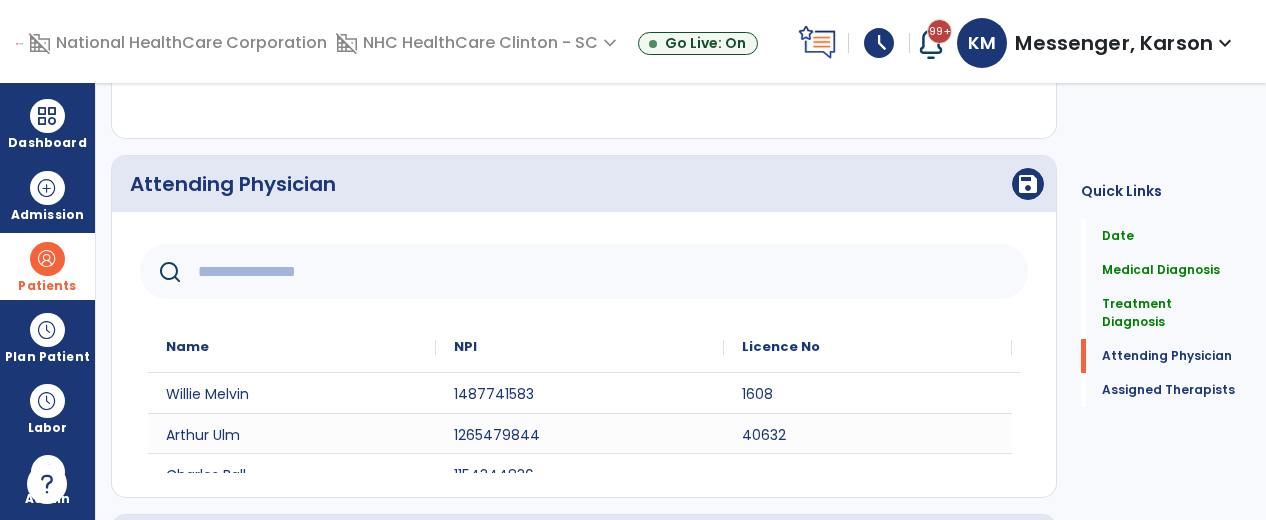 click 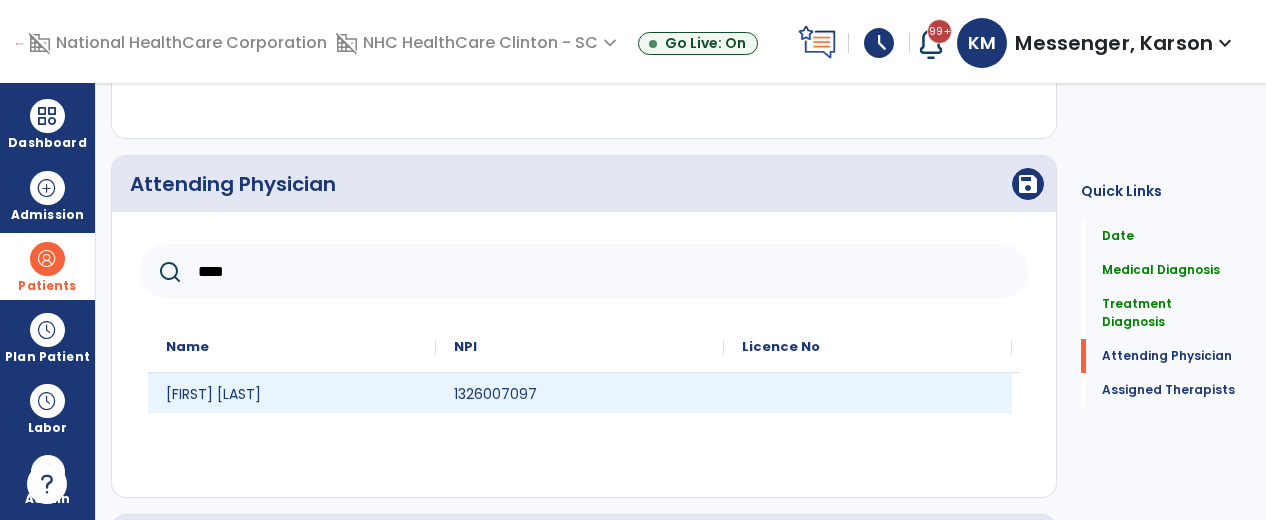 type on "****" 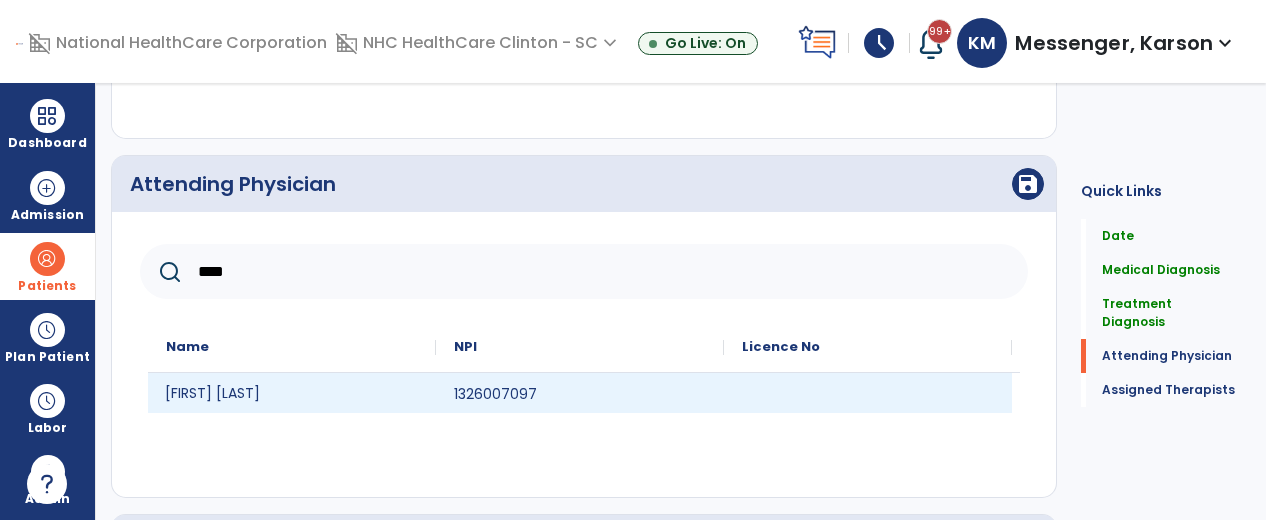 click on "[FIRST] [LAST]" 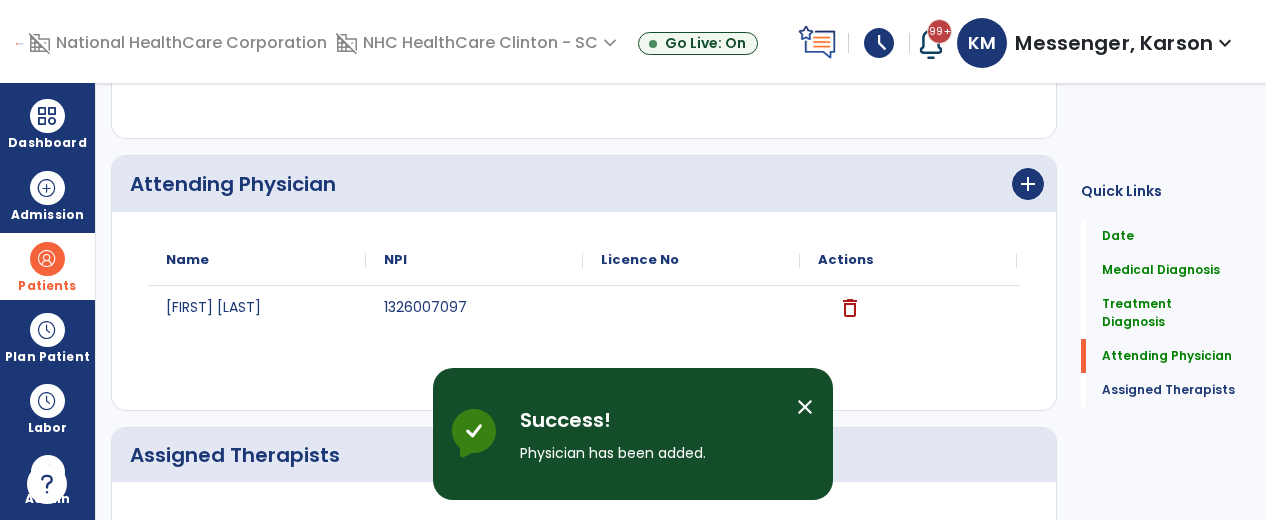 scroll, scrollTop: 872, scrollLeft: 0, axis: vertical 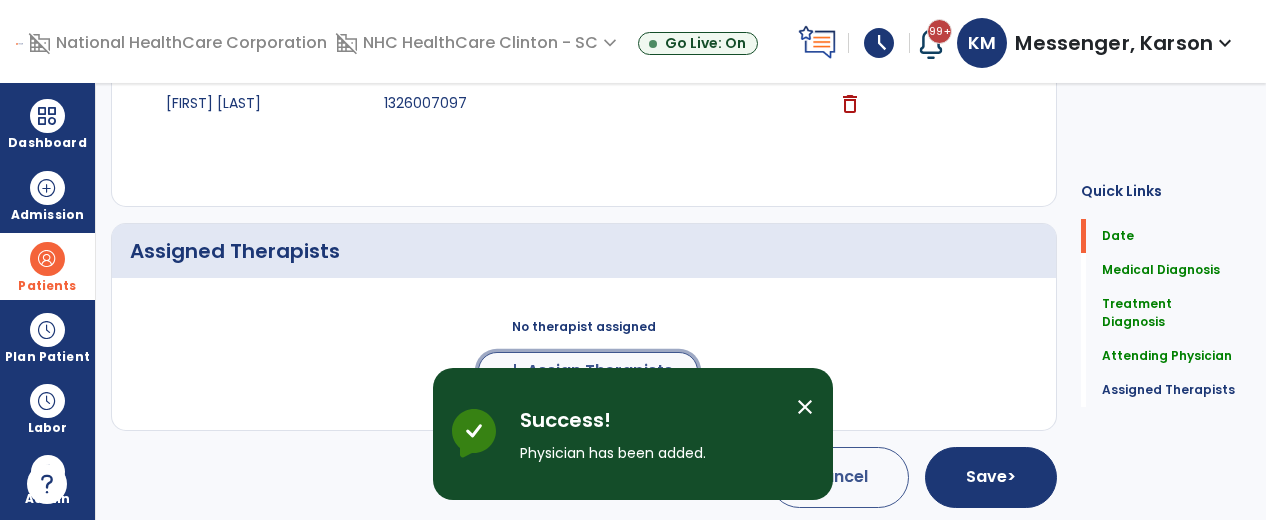 click on "Assign Therapists" 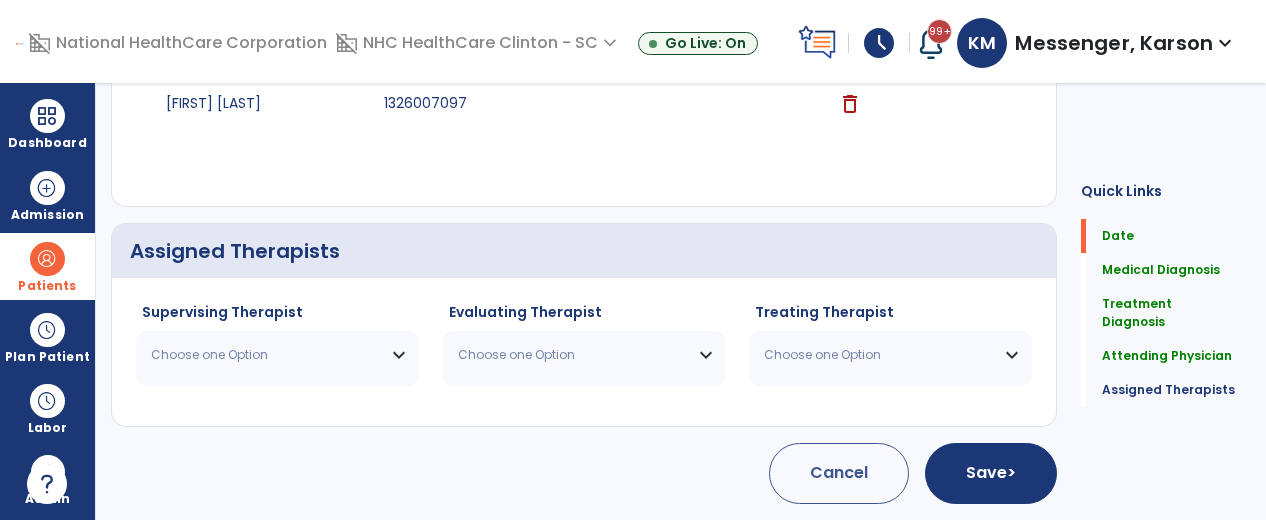 scroll, scrollTop: 868, scrollLeft: 0, axis: vertical 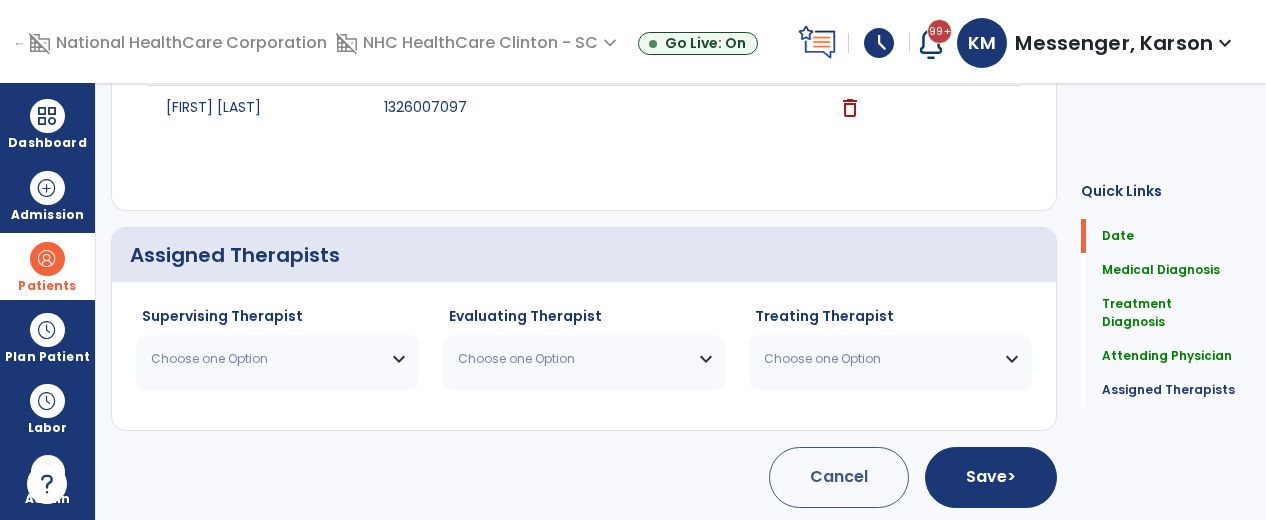 click on "Choose one Option" at bounding box center (265, 359) 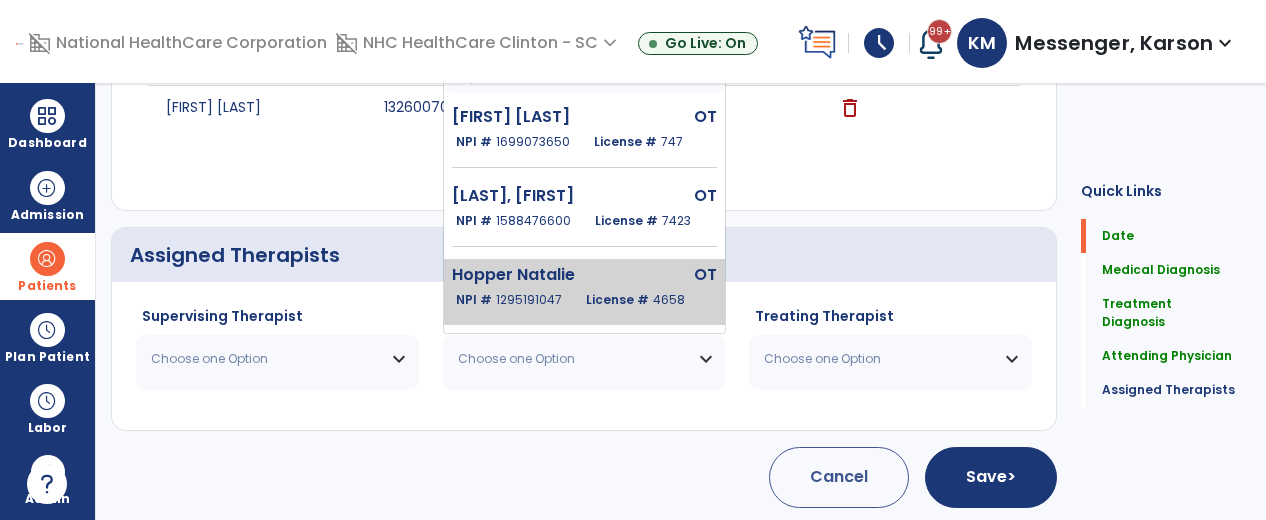 scroll, scrollTop: 90, scrollLeft: 0, axis: vertical 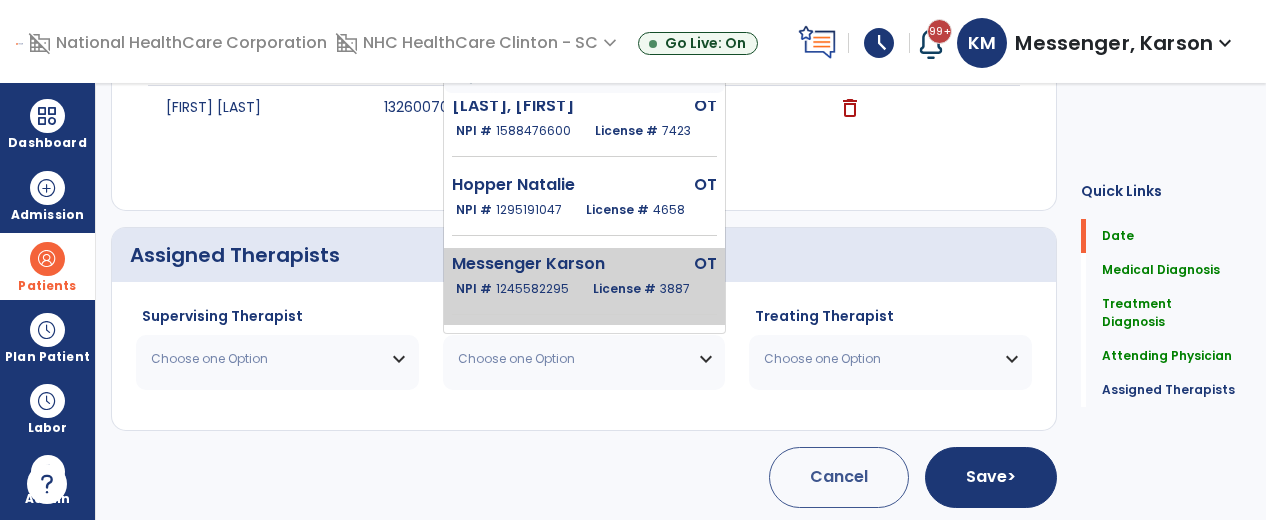 click on "NPI # [NUMBER] License # [NUMBER]" 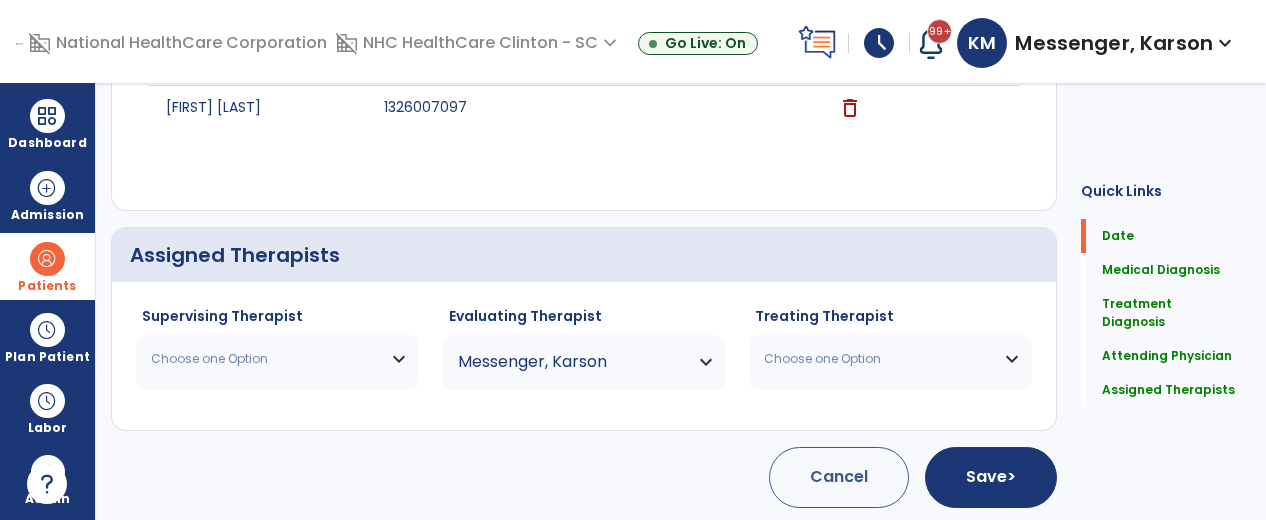 click on "Choose one Option" at bounding box center [277, 359] 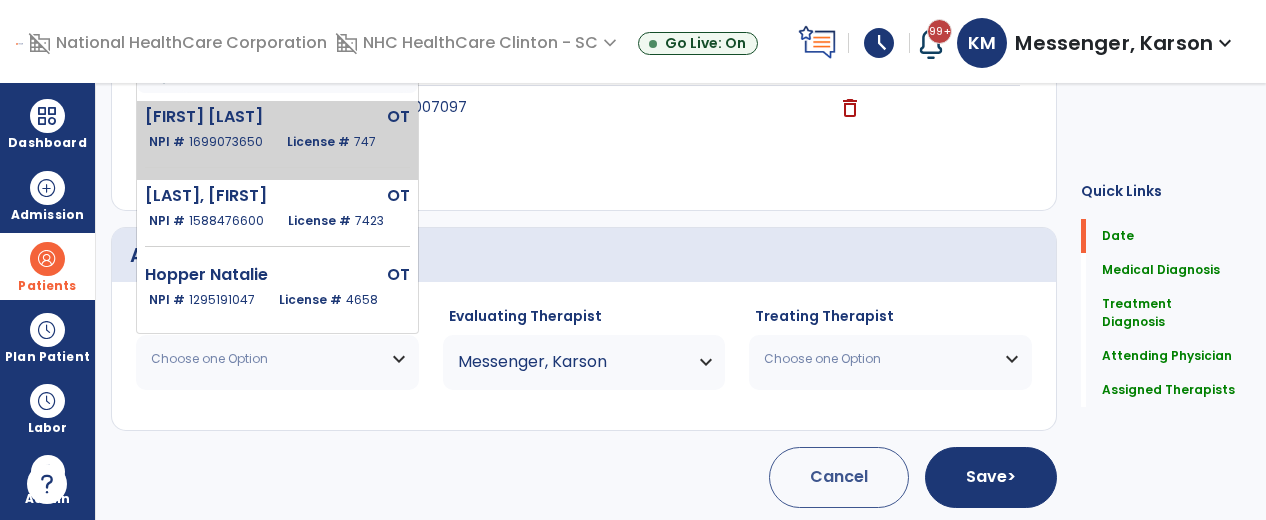 click on "License #  747" 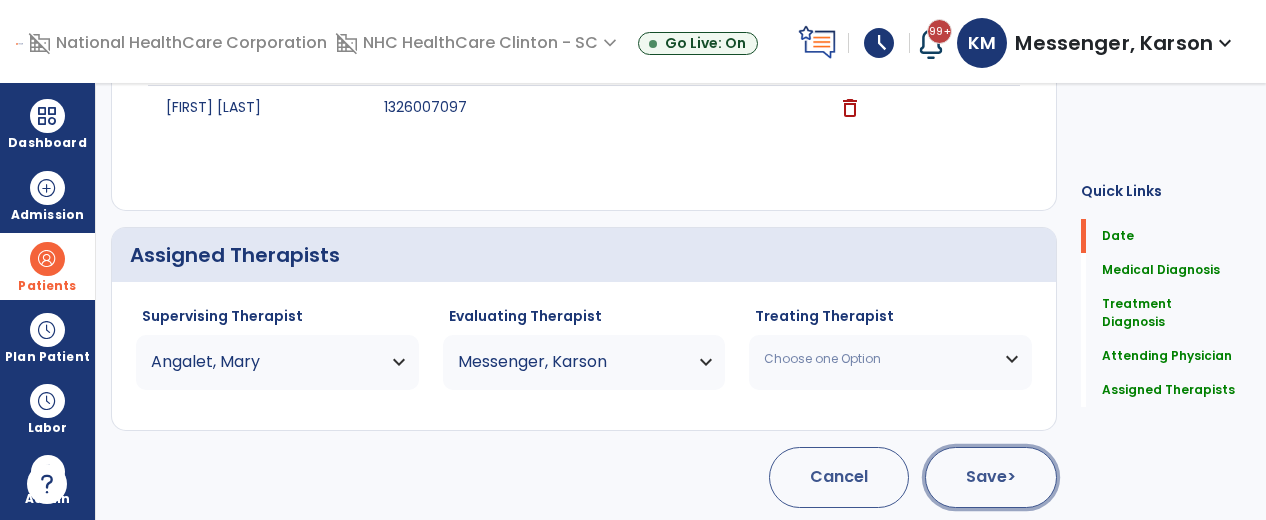 click on "Save  >" 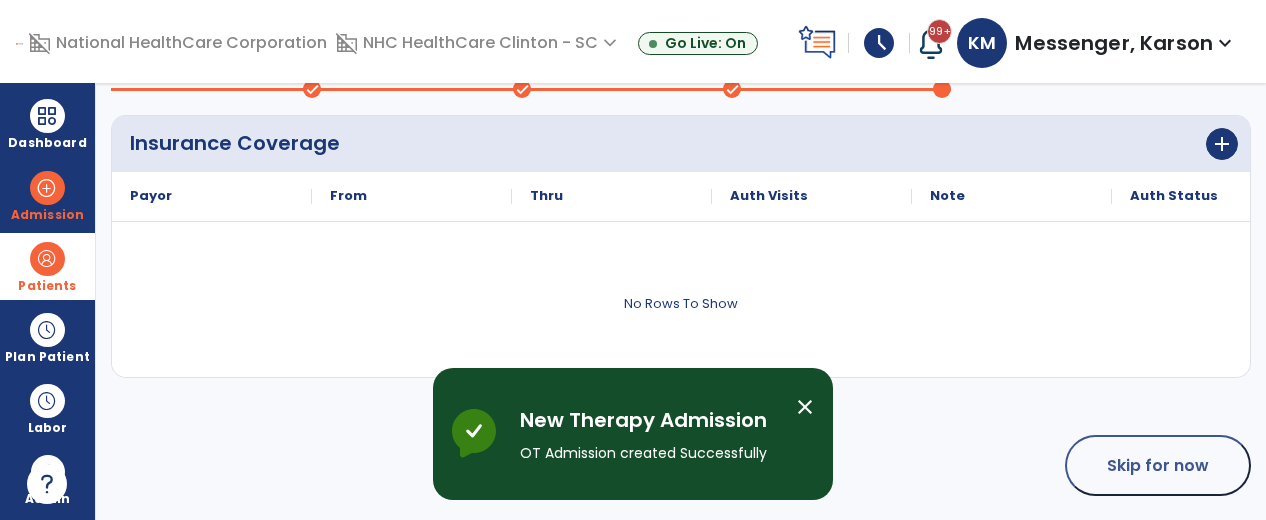 scroll, scrollTop: 195, scrollLeft: 0, axis: vertical 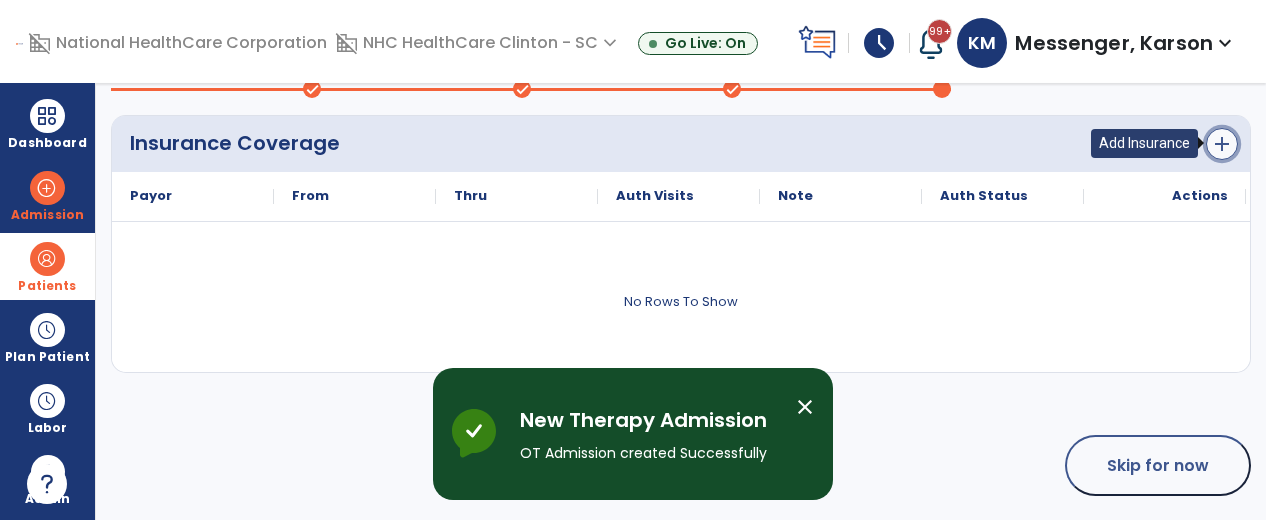 click on "add" 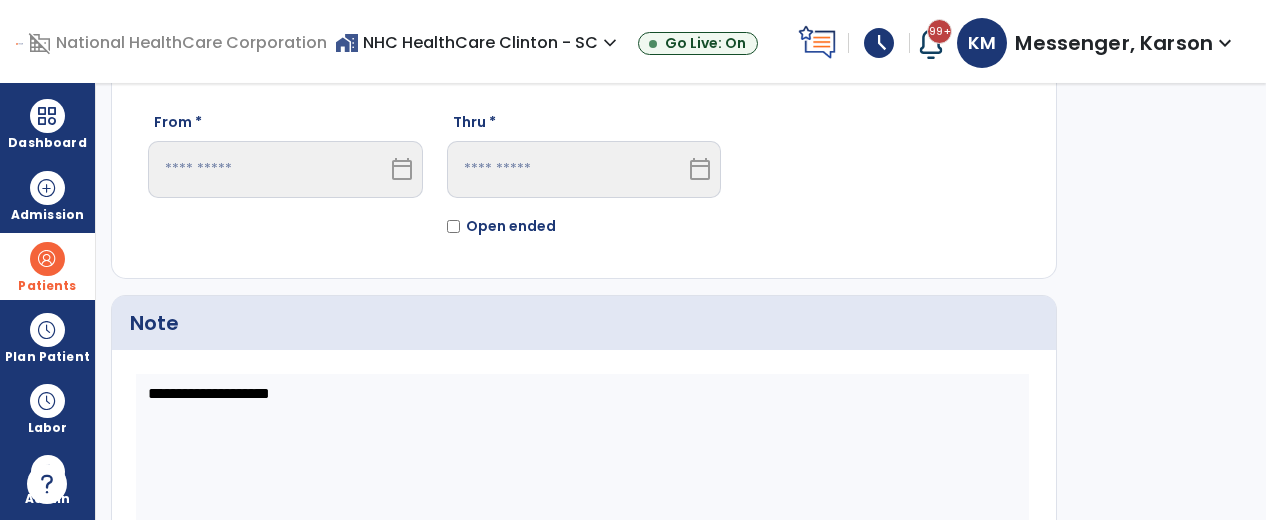 scroll, scrollTop: 0, scrollLeft: 0, axis: both 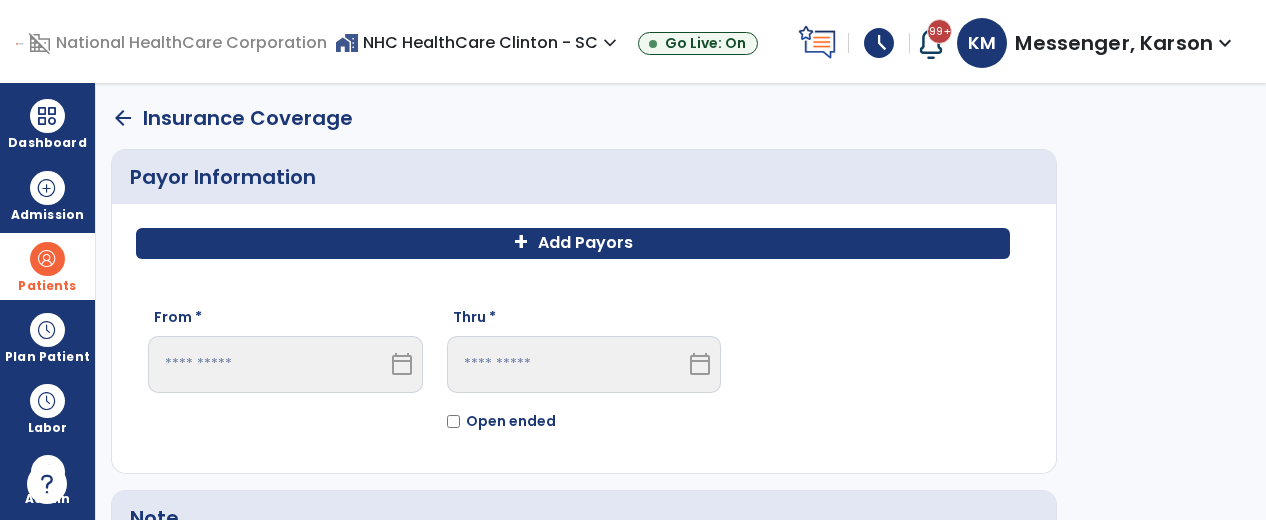 click on "Add Payors" 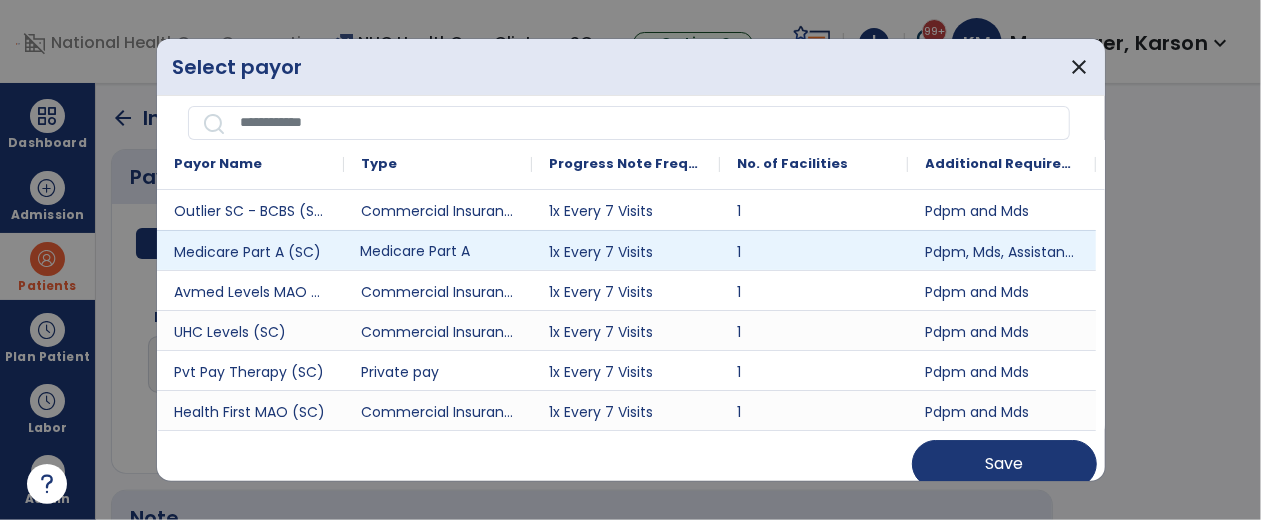 click on "Medicare Part A" at bounding box center [438, 250] 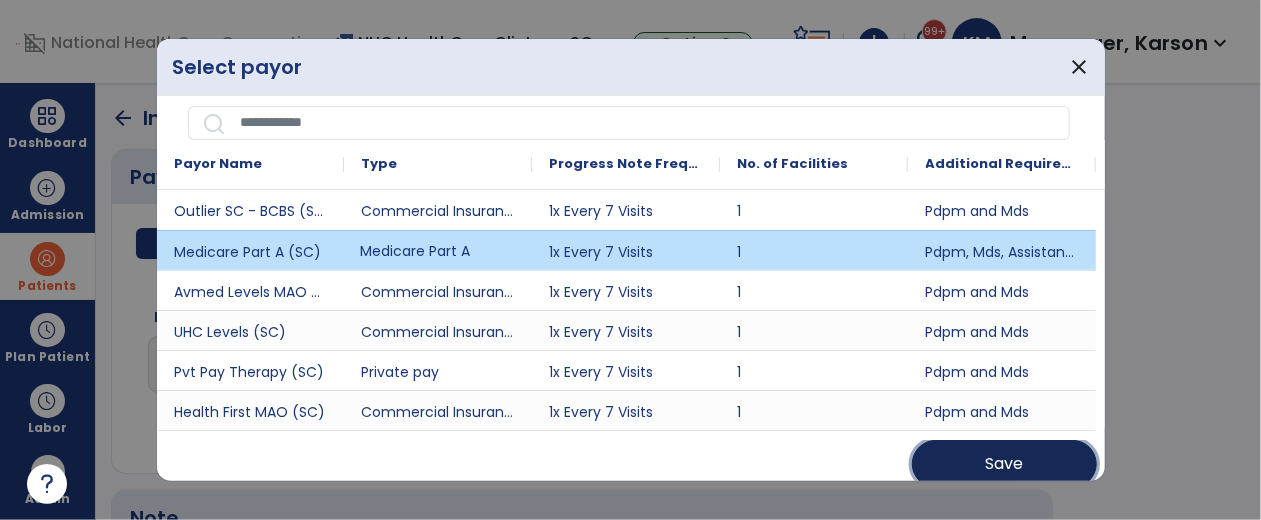 click on "Save" at bounding box center [1004, 464] 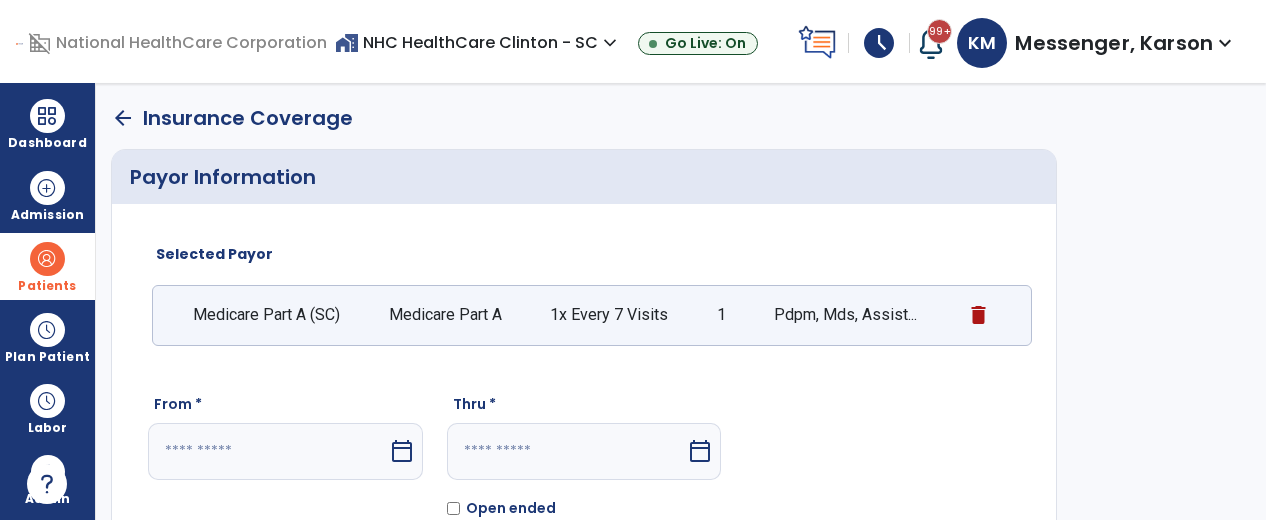 click on "calendar_today" at bounding box center [402, 451] 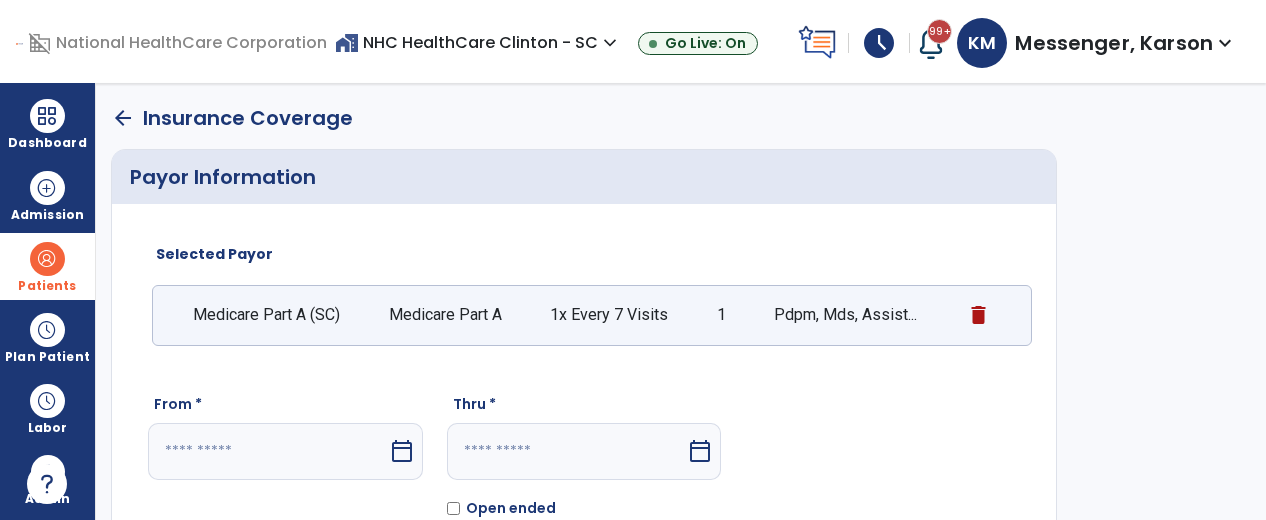 select on "*" 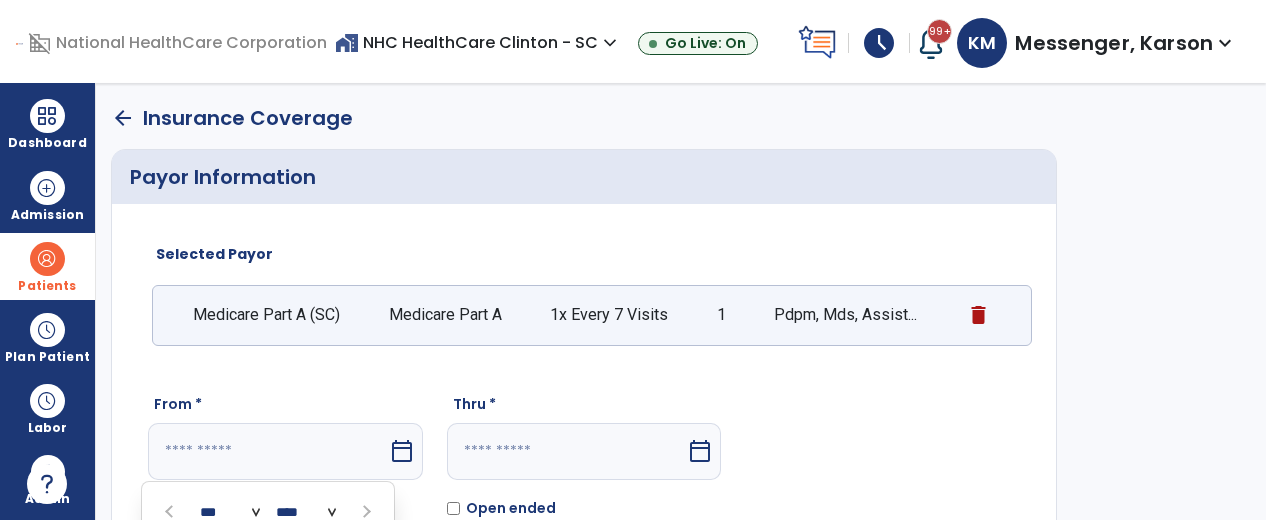 scroll, scrollTop: 315, scrollLeft: 0, axis: vertical 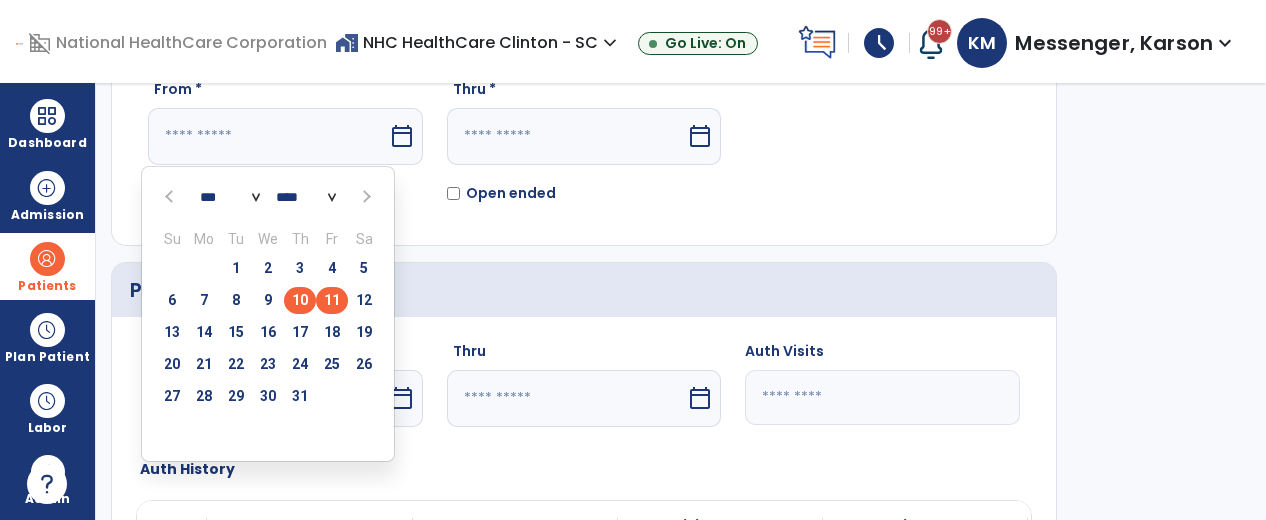click on "10" at bounding box center [300, 300] 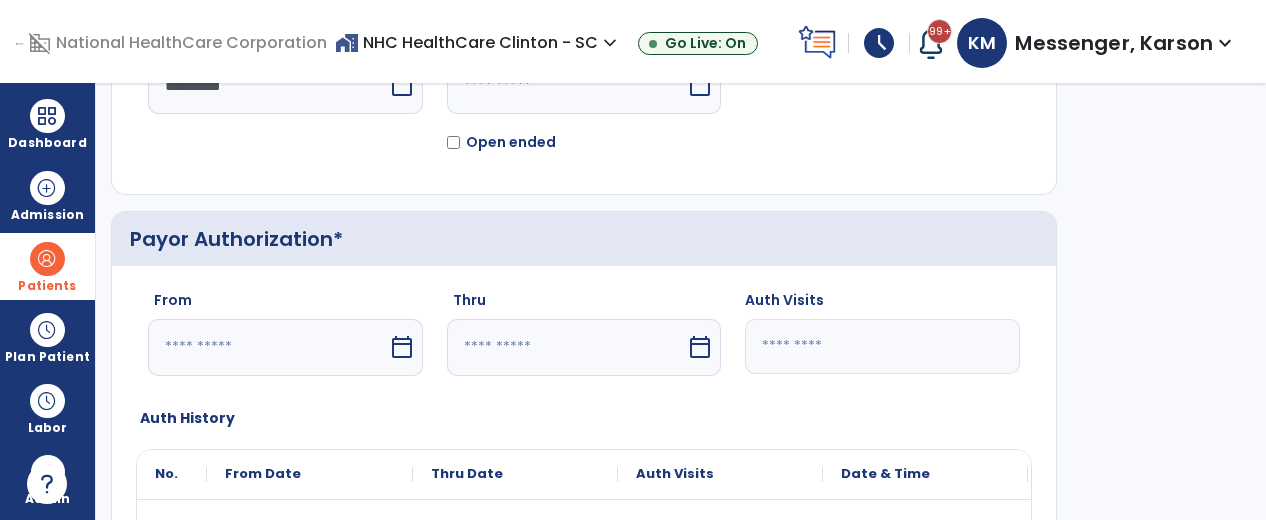 scroll, scrollTop: 249, scrollLeft: 0, axis: vertical 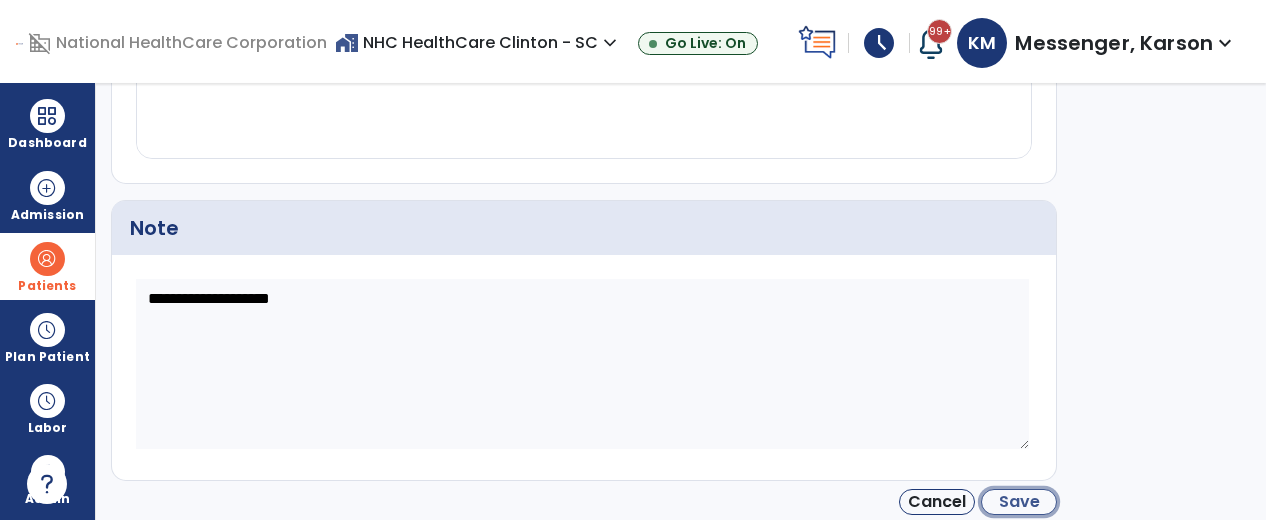 click on "Save" 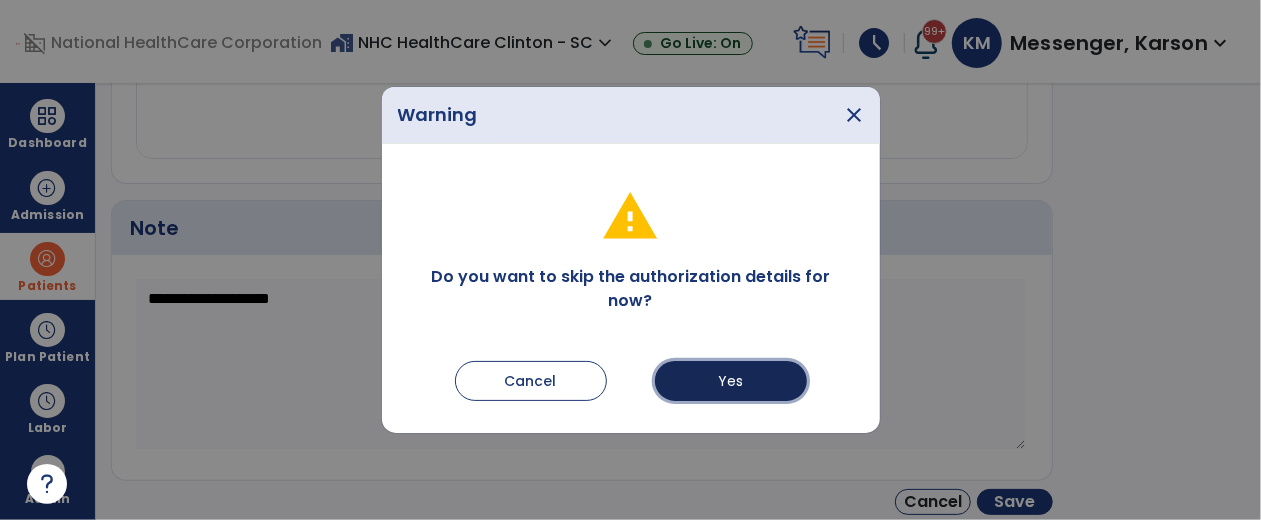 click on "Yes" at bounding box center [731, 381] 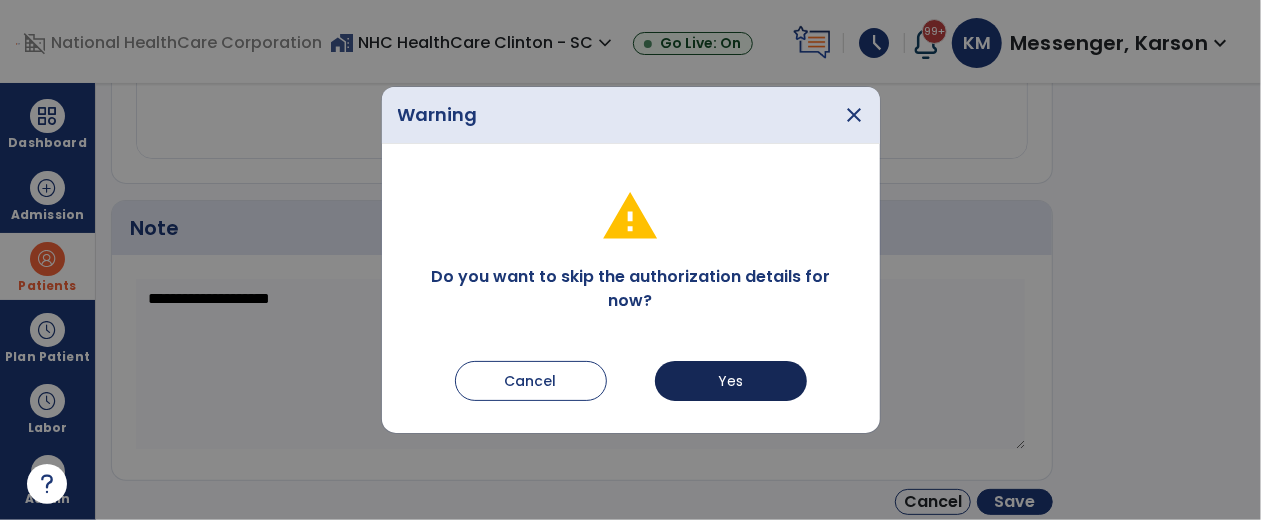 type on "*********" 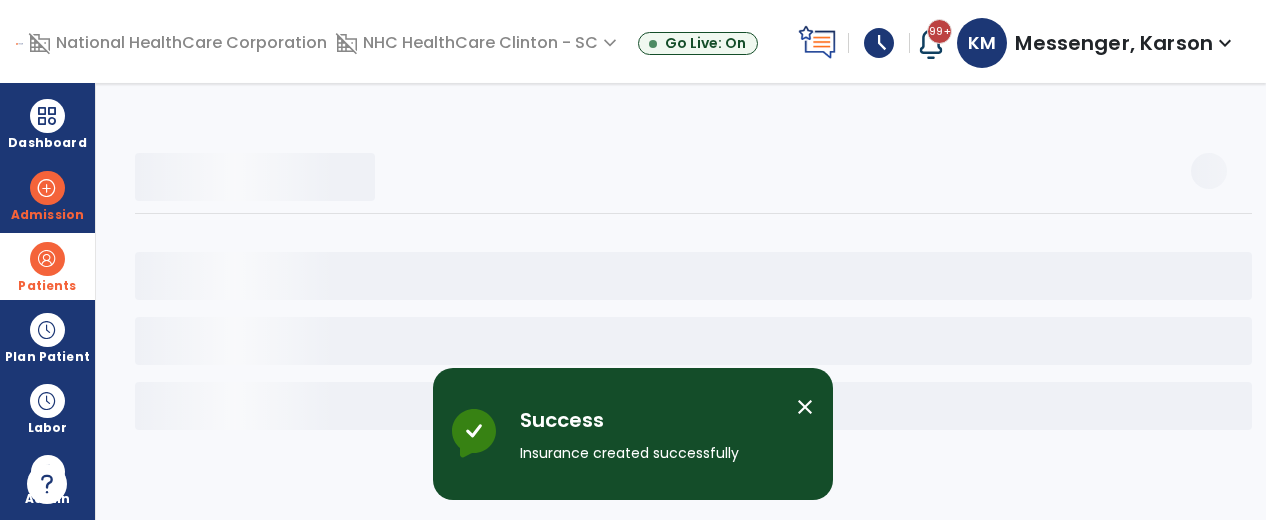 scroll, scrollTop: 195, scrollLeft: 0, axis: vertical 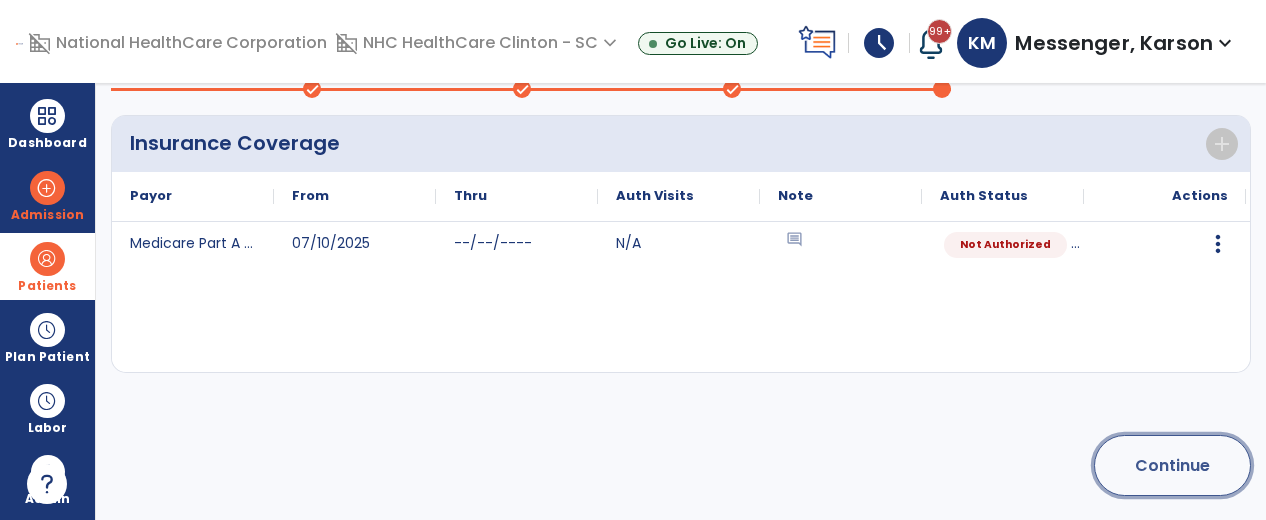 click on "Continue" 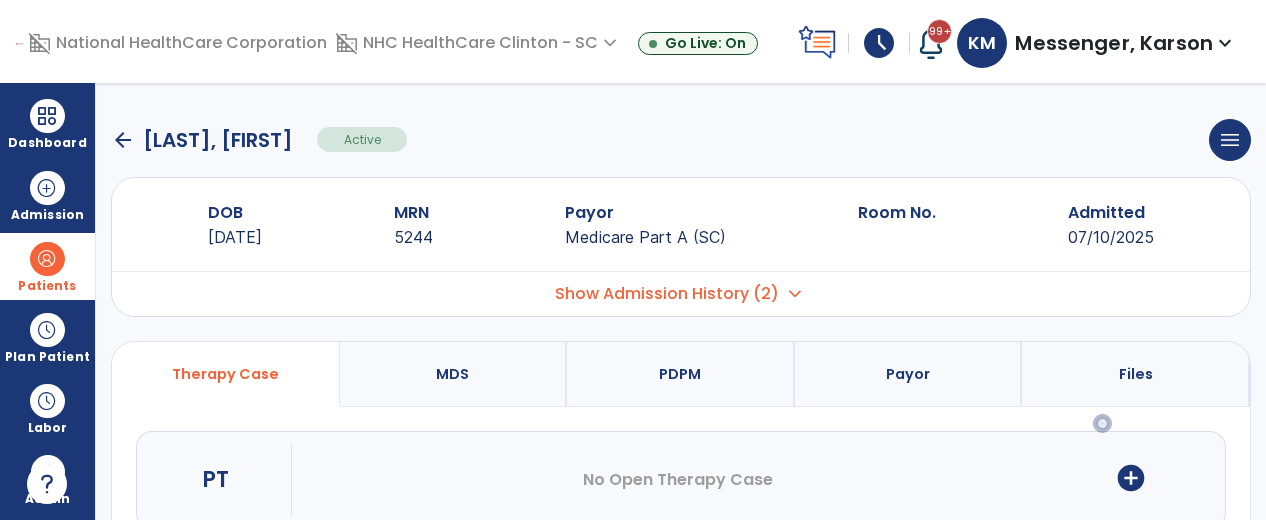 scroll, scrollTop: 197, scrollLeft: 0, axis: vertical 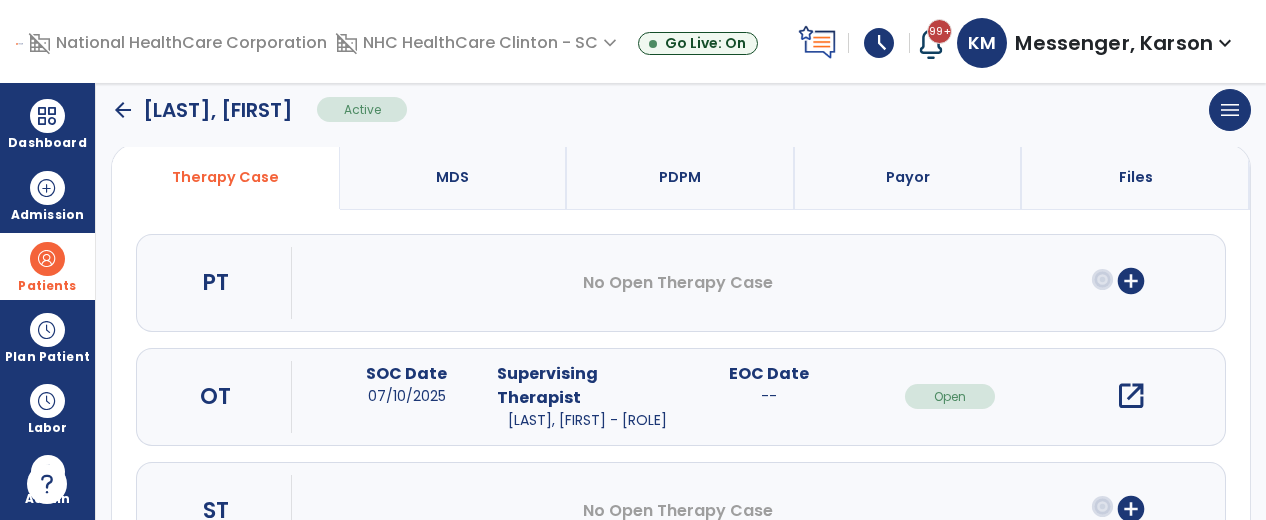 click on "open_in_new" at bounding box center [1131, 396] 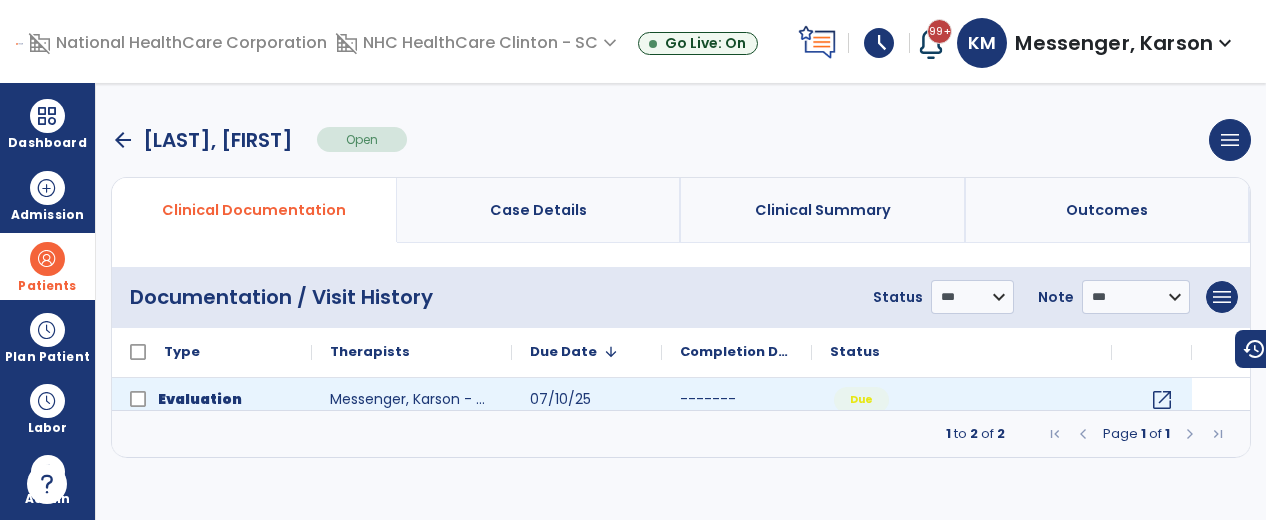 scroll, scrollTop: 0, scrollLeft: 0, axis: both 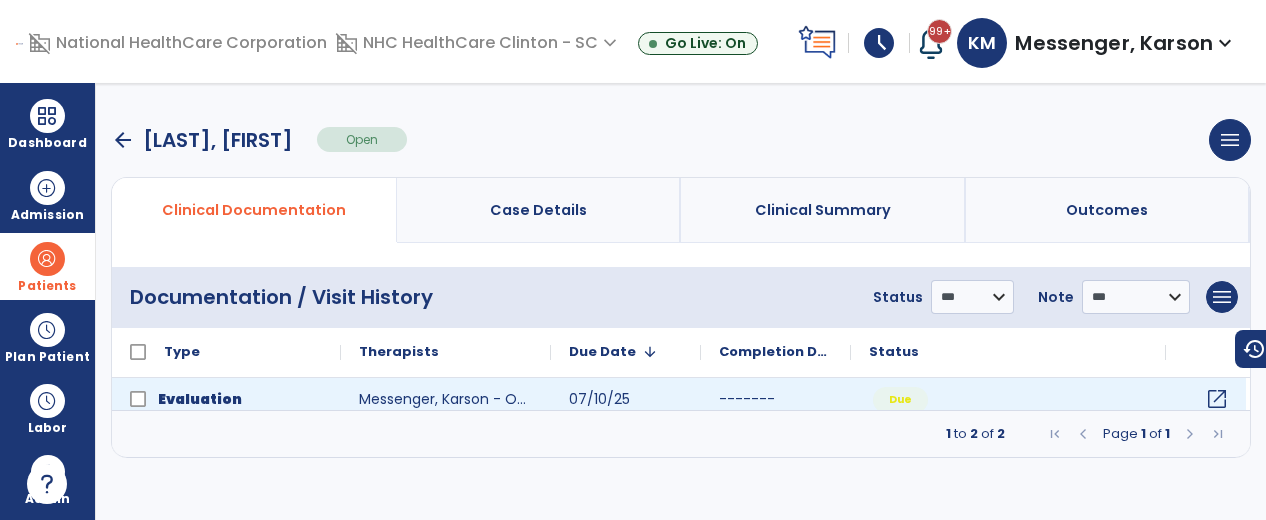 click on "open_in_new" 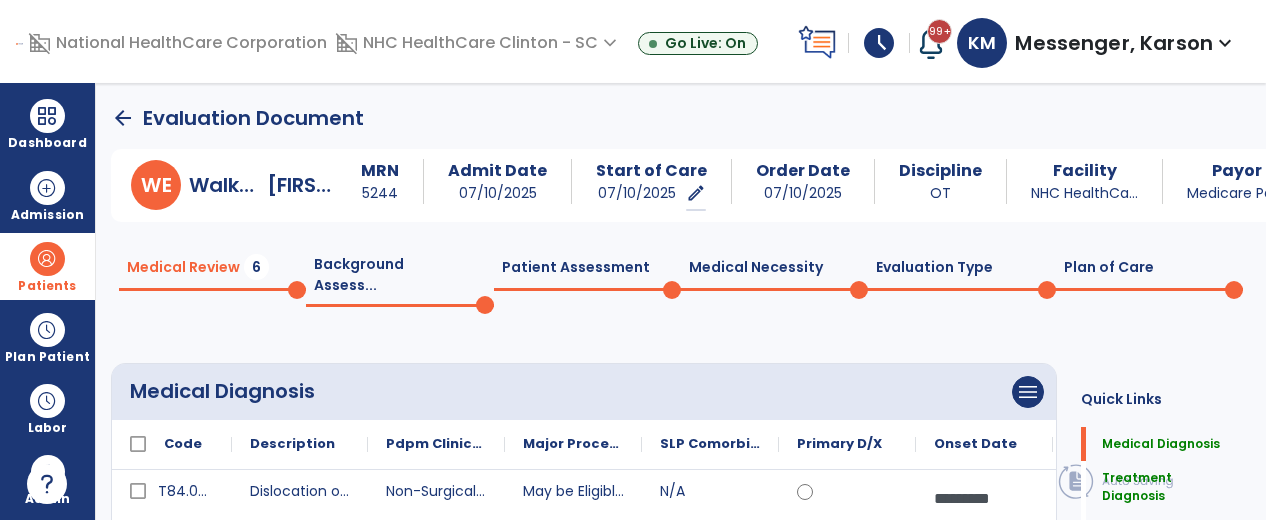 click on "Plan of Care  0" 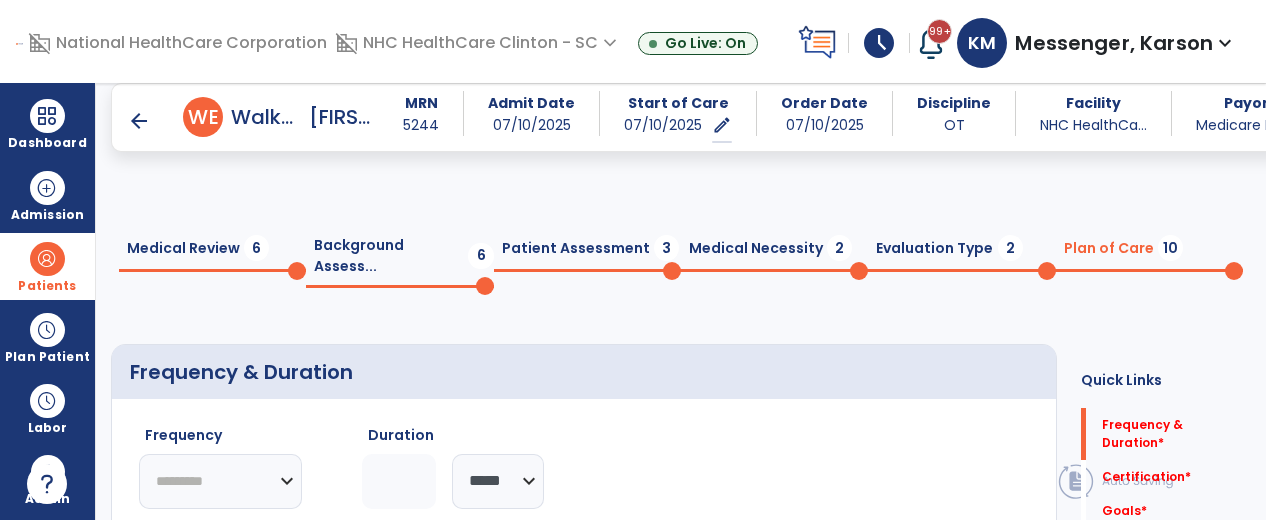 scroll, scrollTop: 131, scrollLeft: 0, axis: vertical 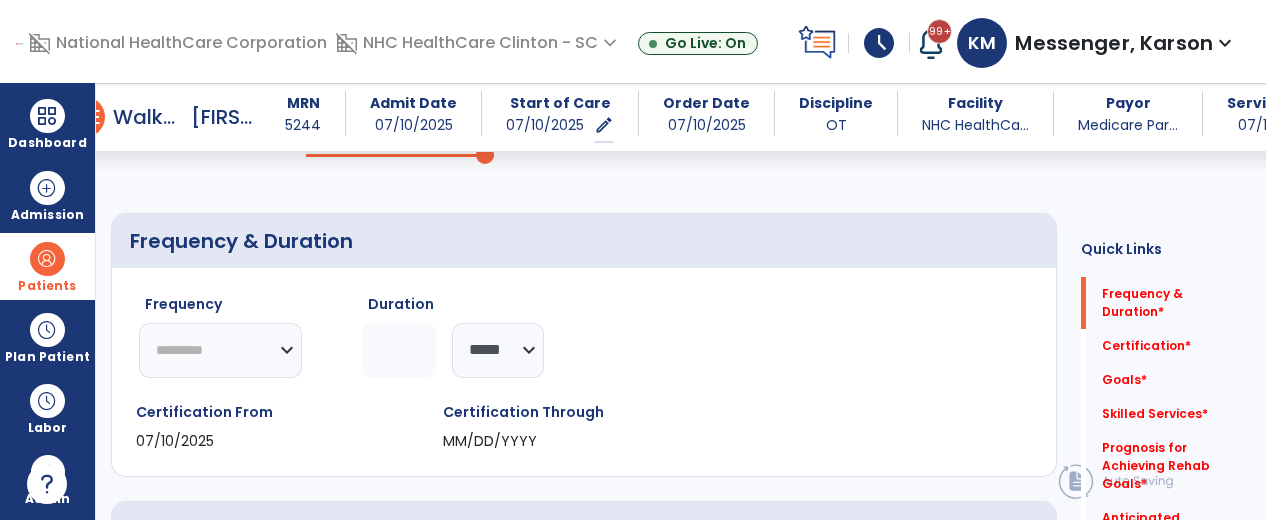 click on "********* ** ** ** ** ** ** **" 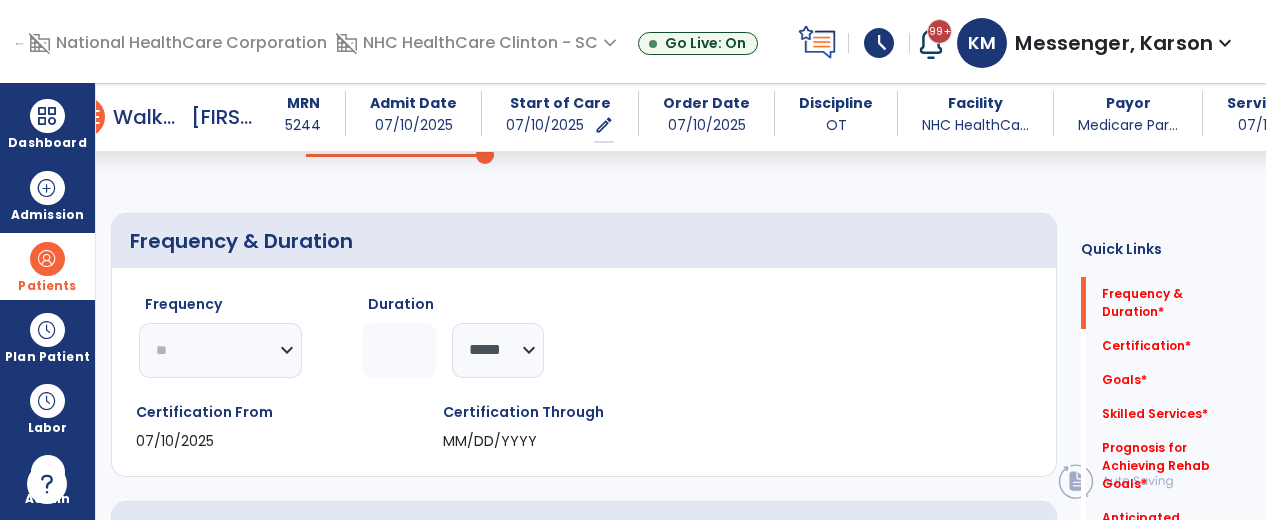 click on "********* ** ** ** ** ** ** **" 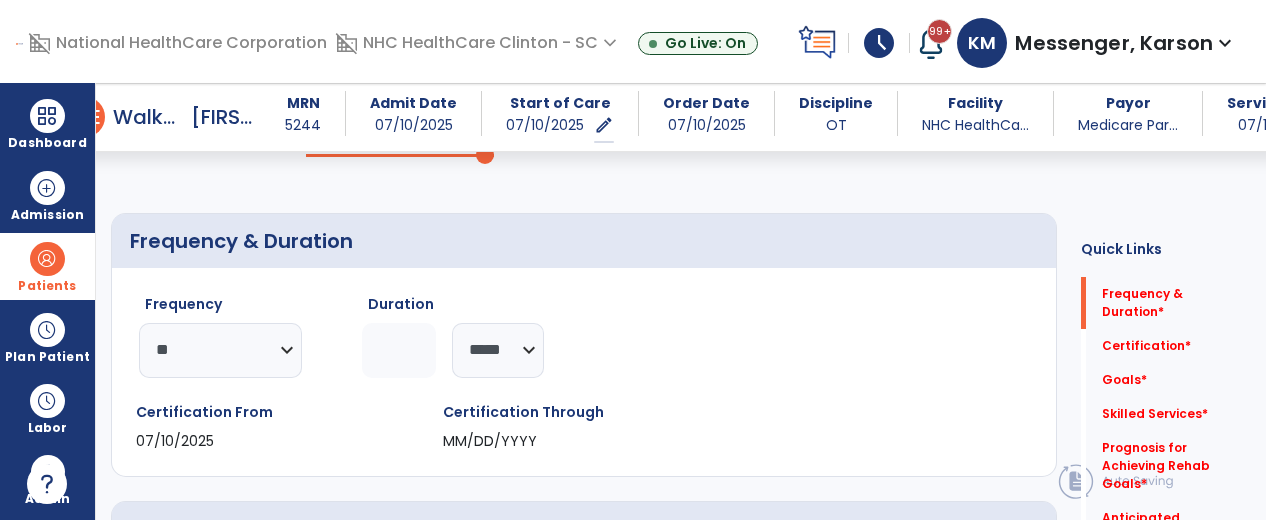 click 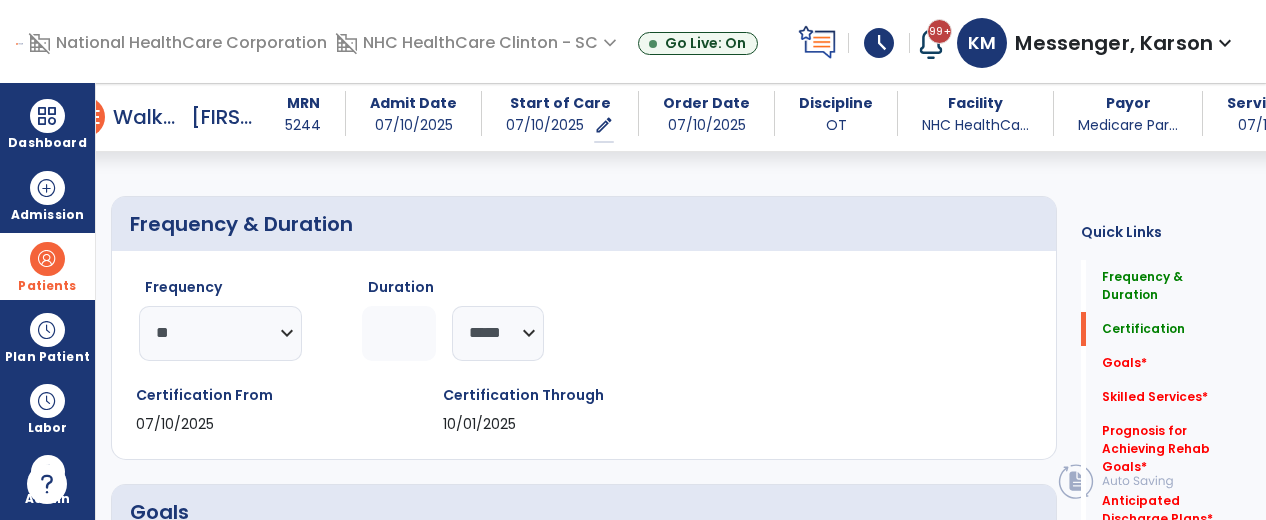 scroll, scrollTop: 0, scrollLeft: 0, axis: both 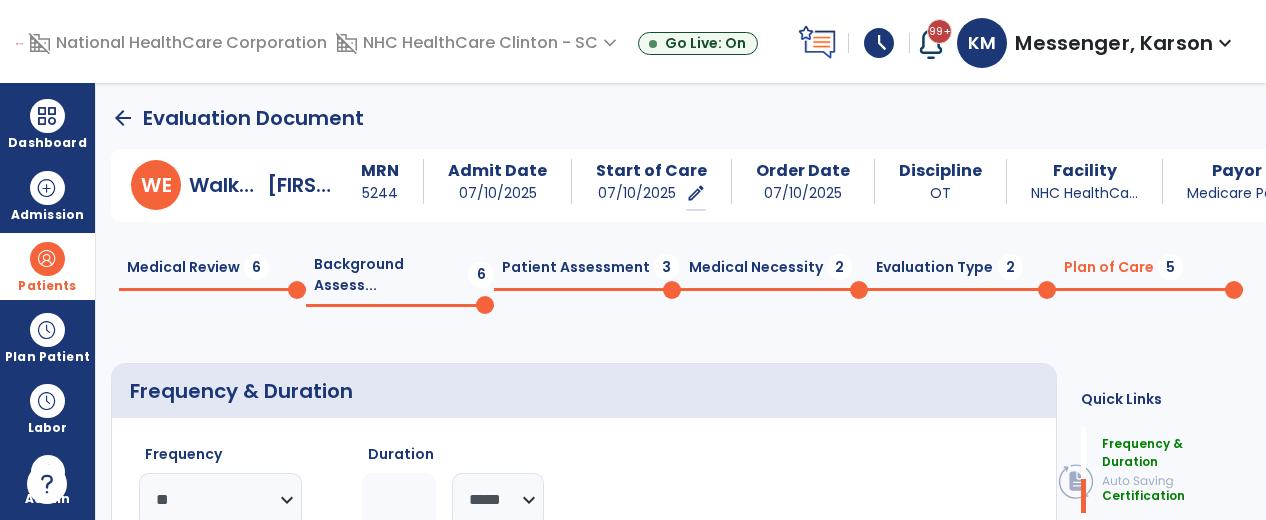 type on "**" 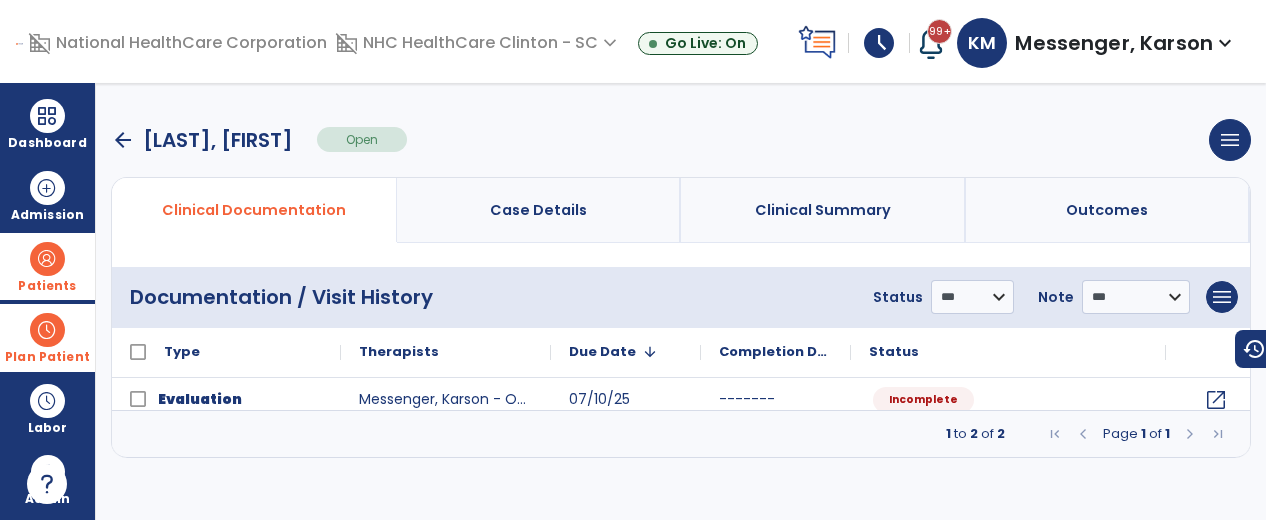 click at bounding box center (47, 330) 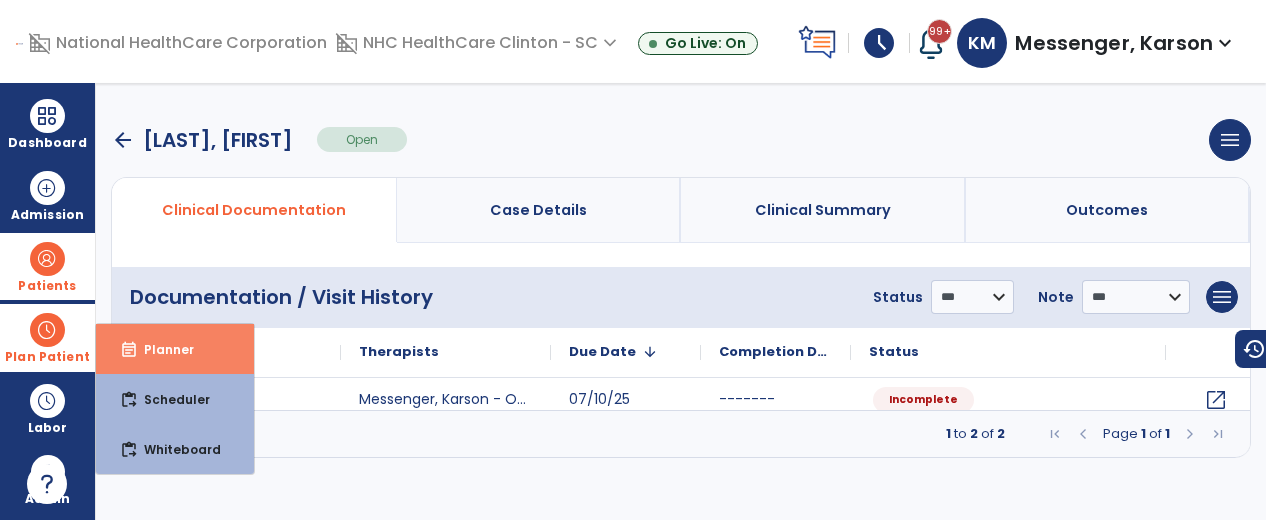click on "Planner" at bounding box center (161, 349) 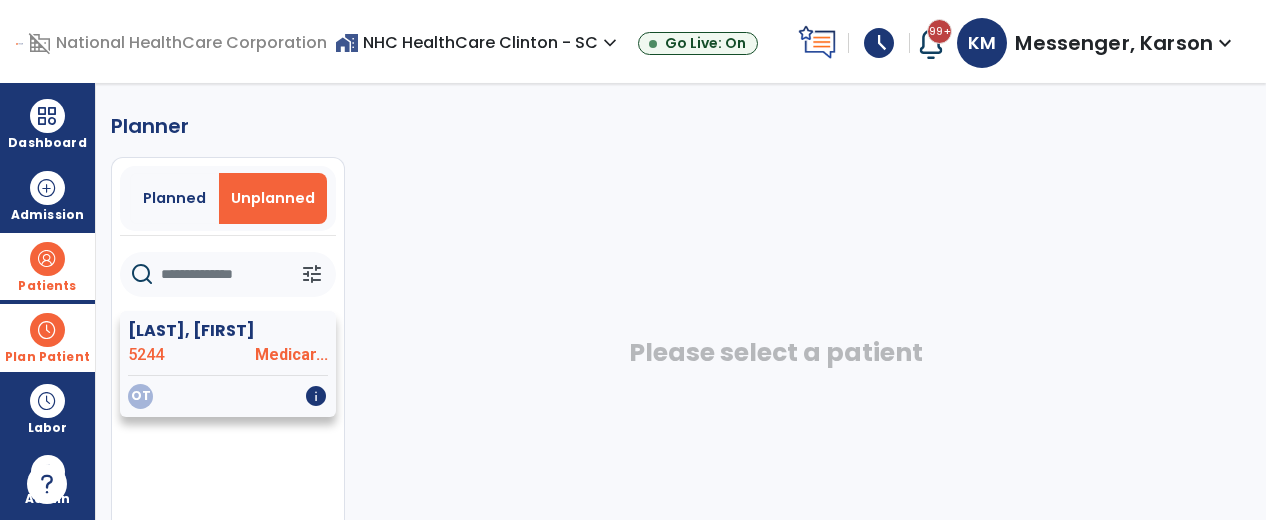 click on "OT   info" 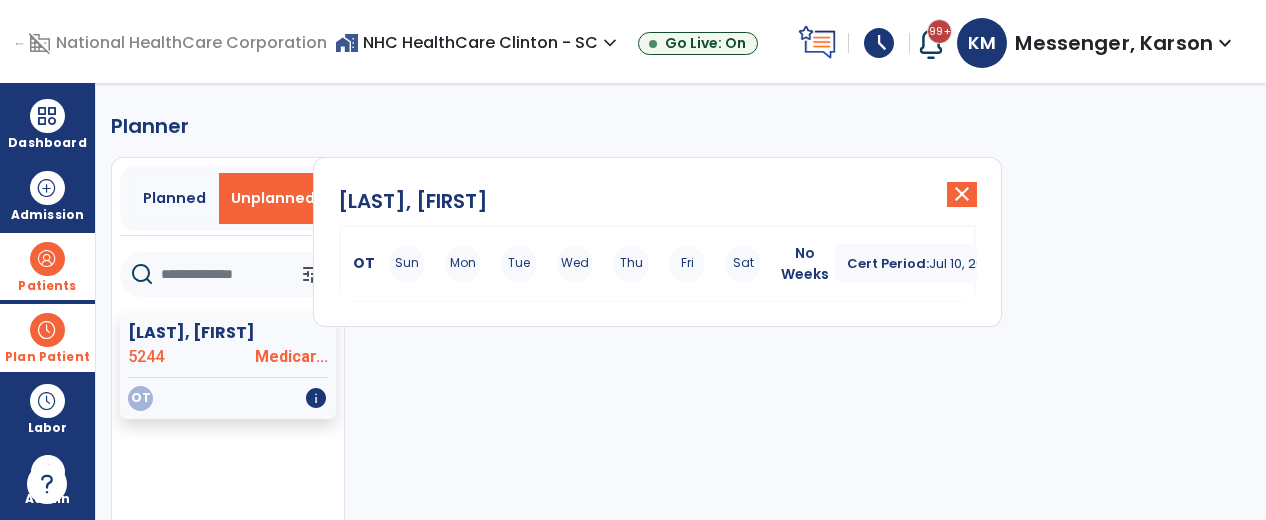 click on "Sun Mon Tue Wed Thu Fri Sat" at bounding box center [575, 264] 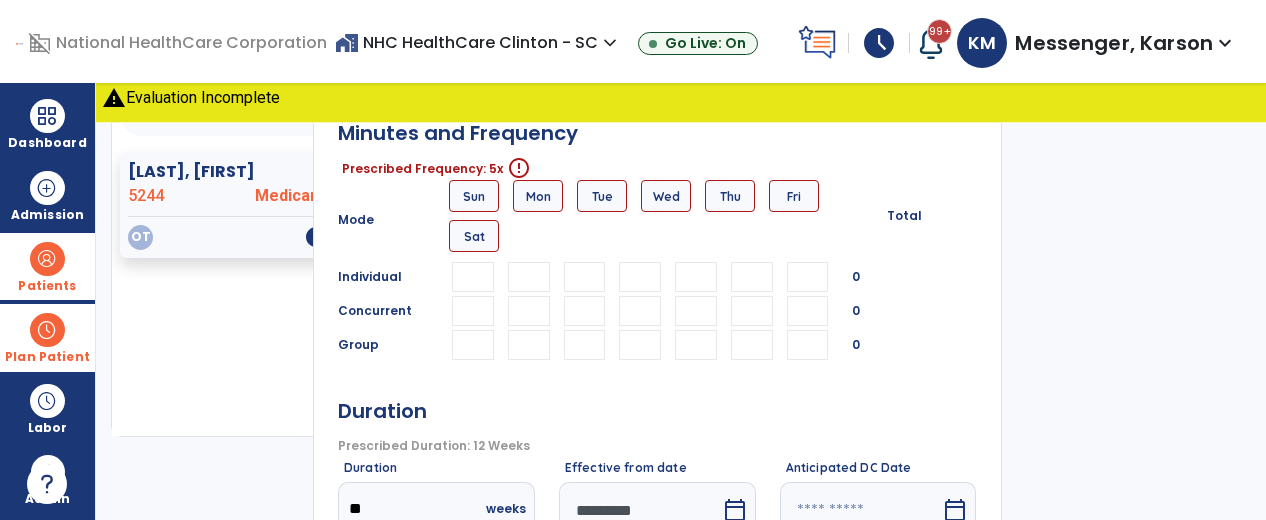 scroll, scrollTop: 206, scrollLeft: 0, axis: vertical 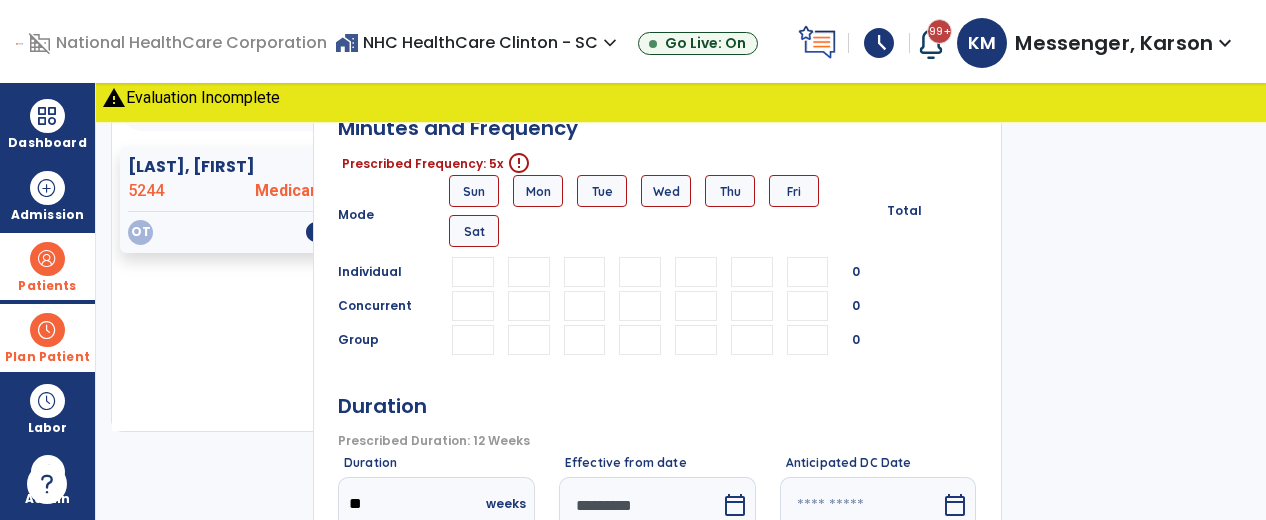 click at bounding box center [529, 272] 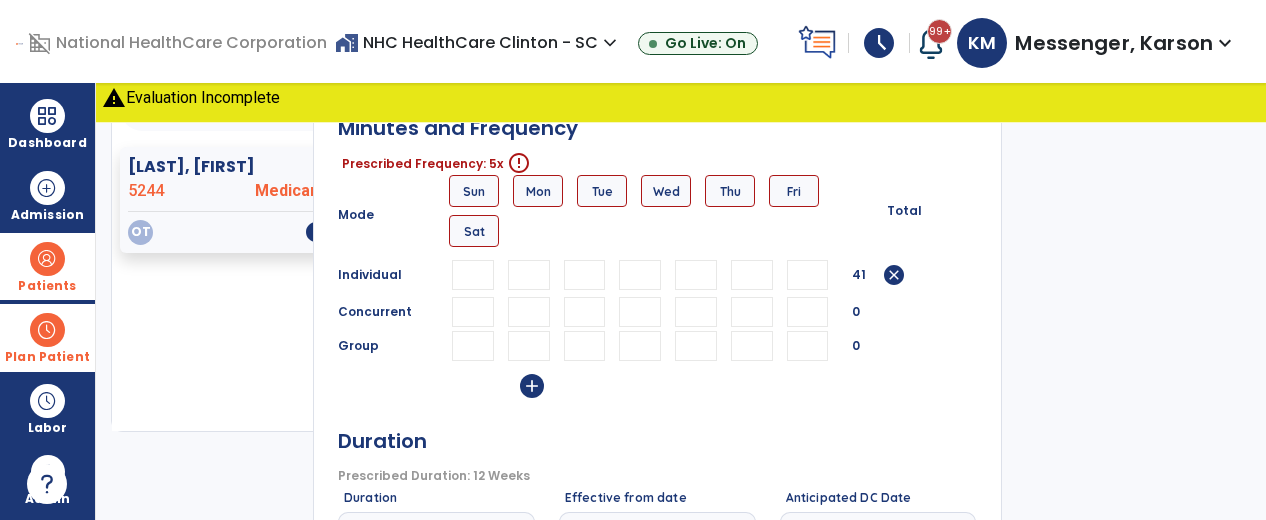 type on "**" 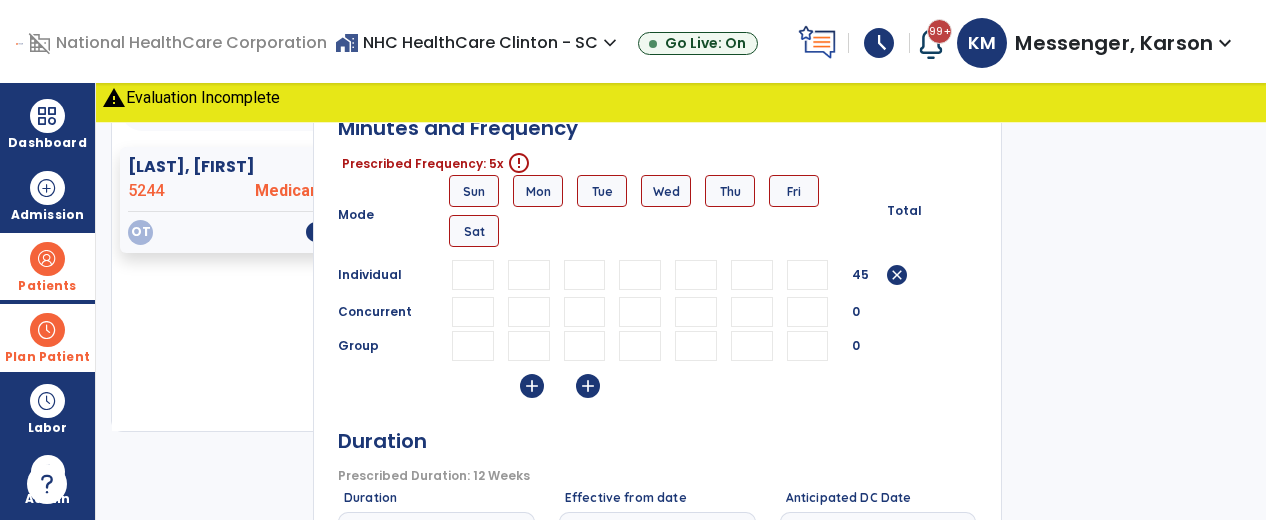 scroll, scrollTop: 0, scrollLeft: 2, axis: horizontal 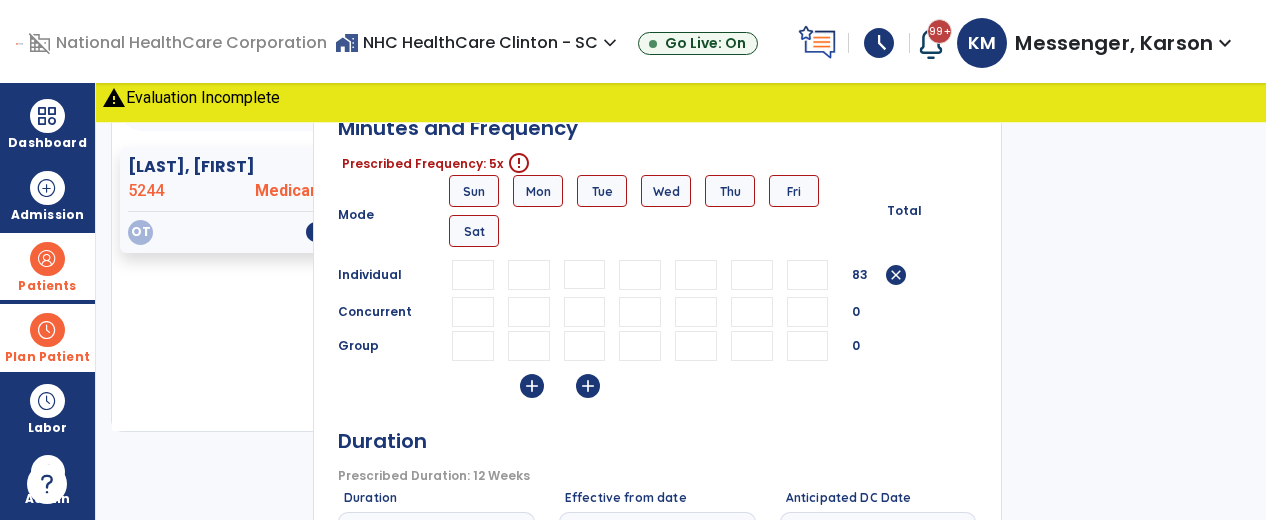 type on "**" 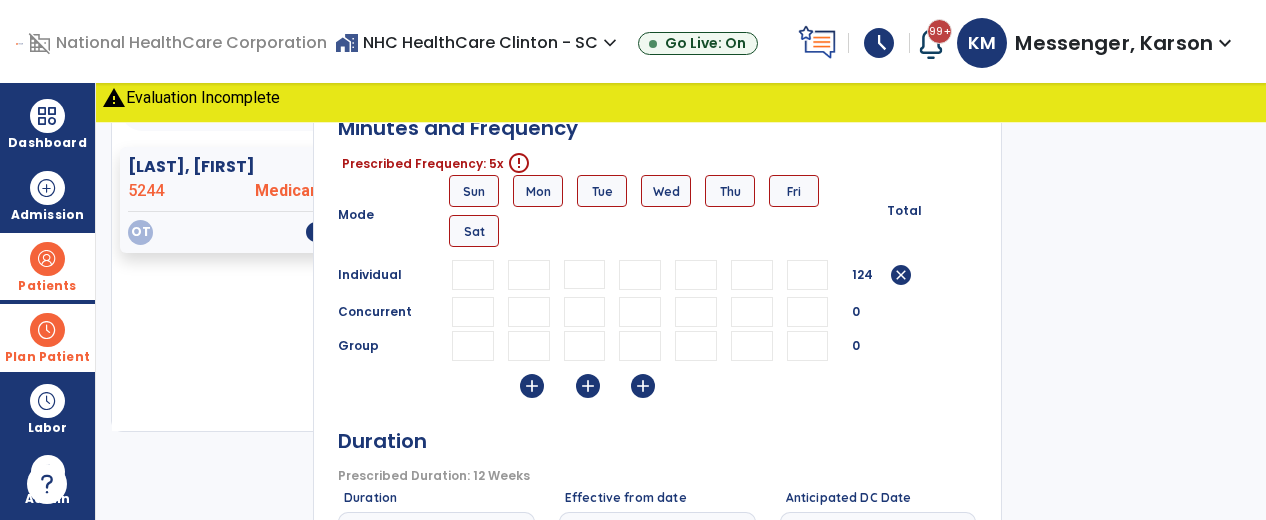 type on "**" 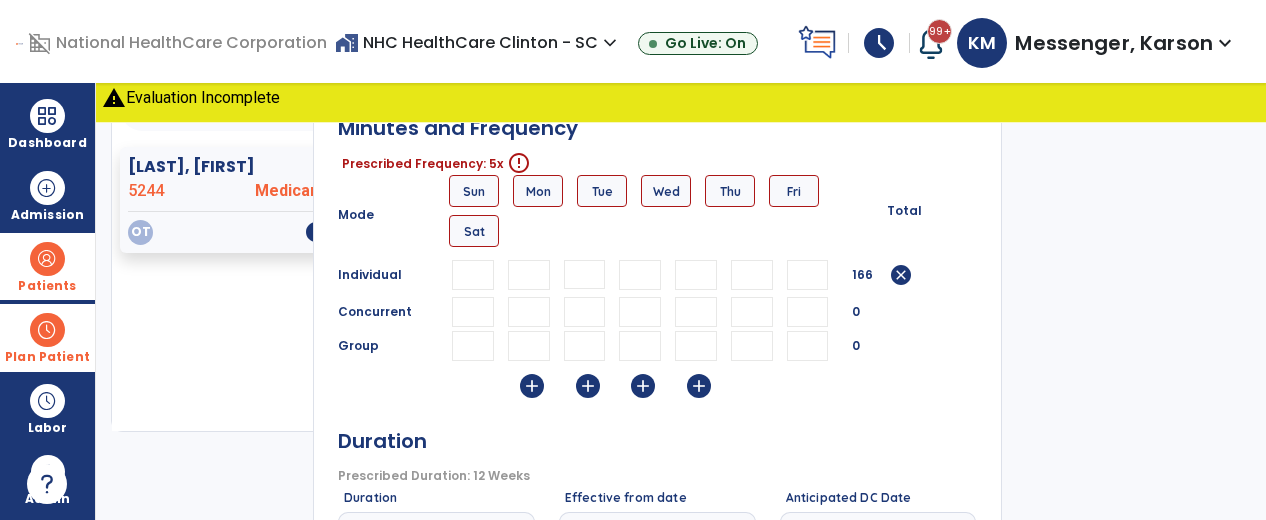 scroll, scrollTop: 0, scrollLeft: 2, axis: horizontal 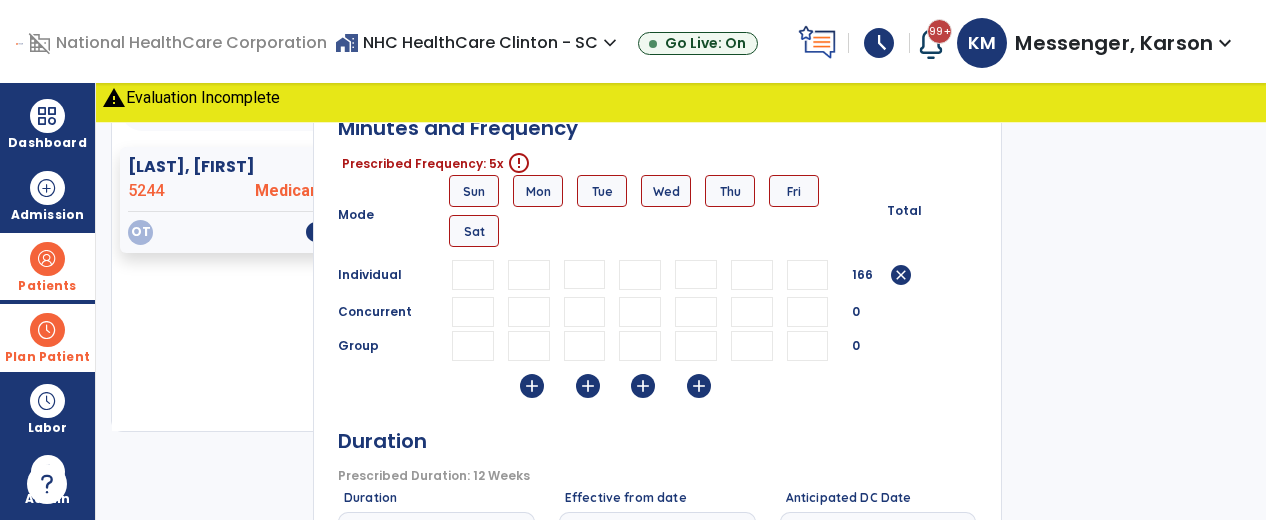 type on "**" 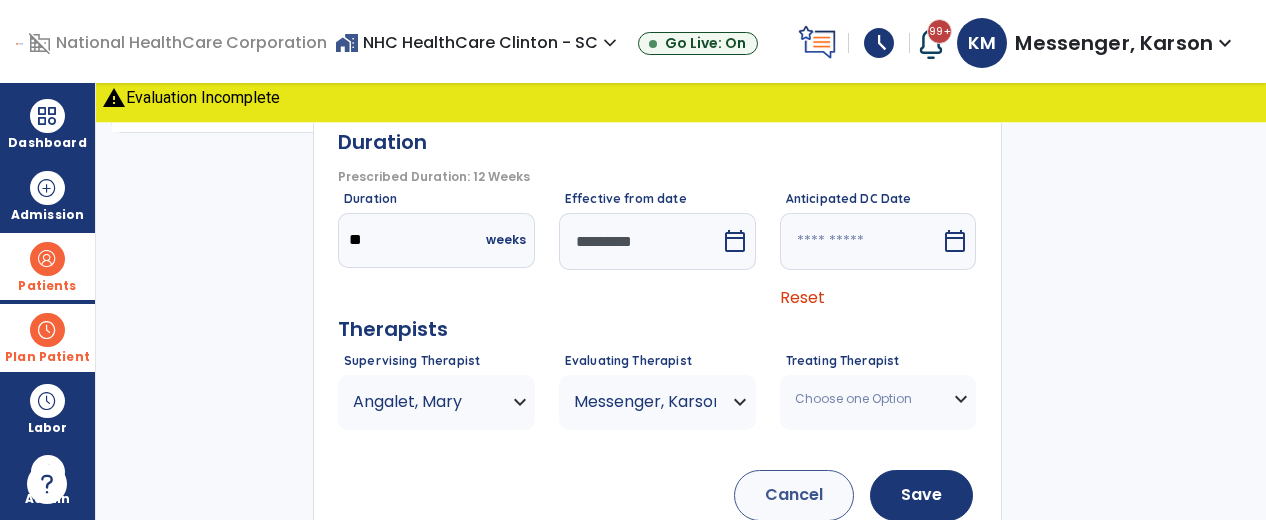 scroll, scrollTop: 552, scrollLeft: 0, axis: vertical 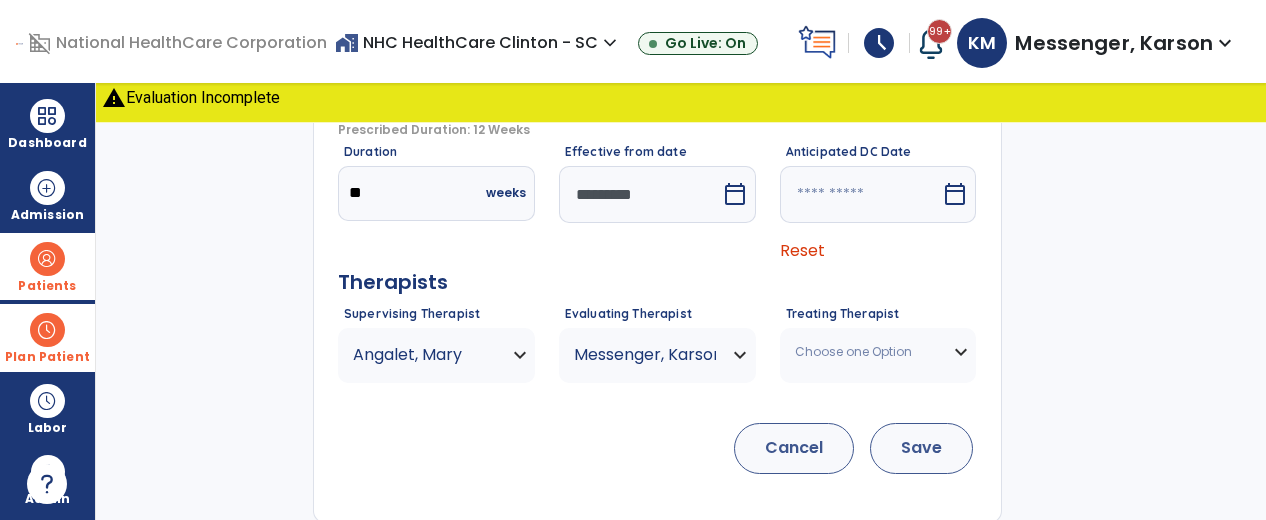 type on "**" 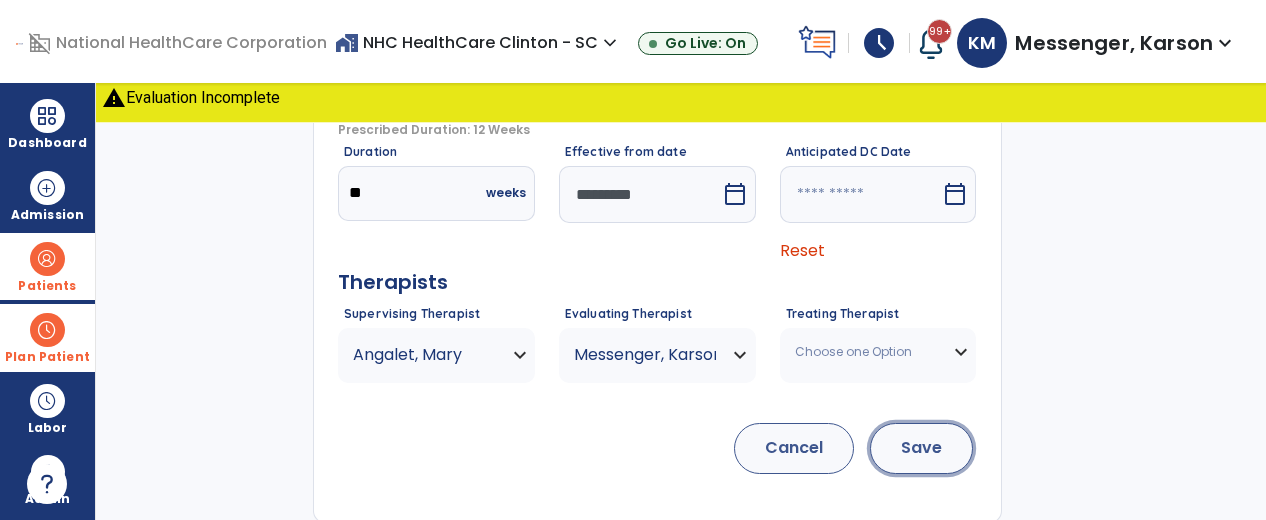 click on "Save" at bounding box center [921, 448] 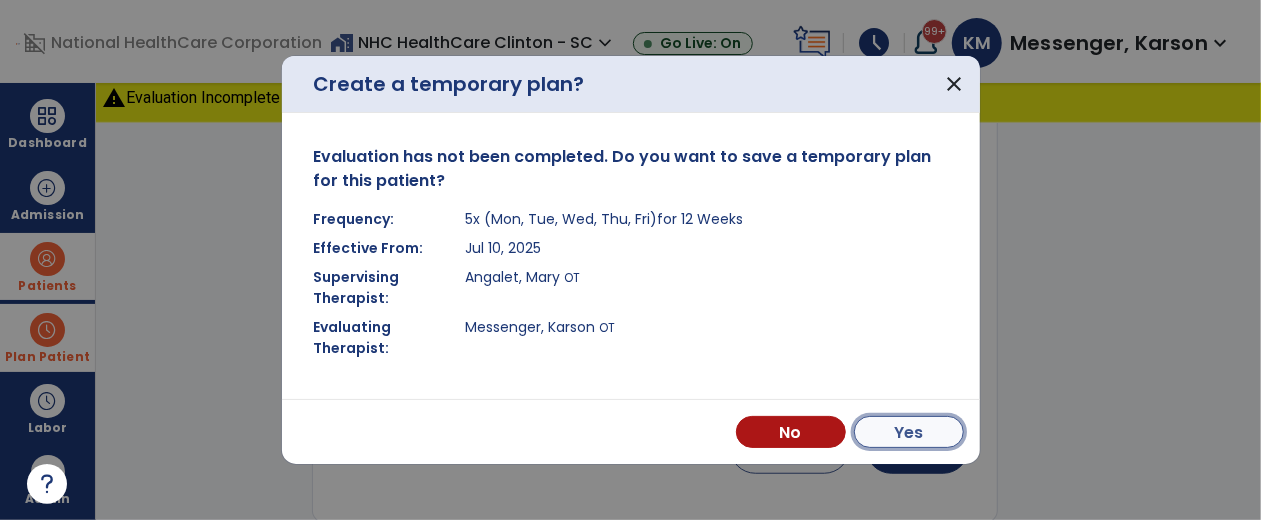 click on "Yes" at bounding box center [909, 432] 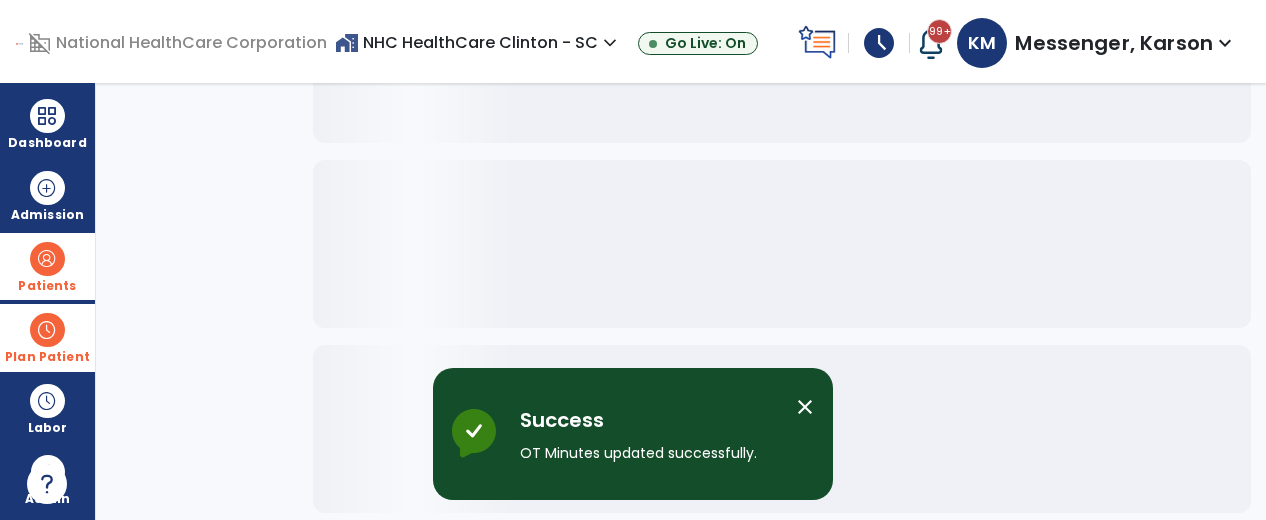 click on "close" at bounding box center [805, 407] 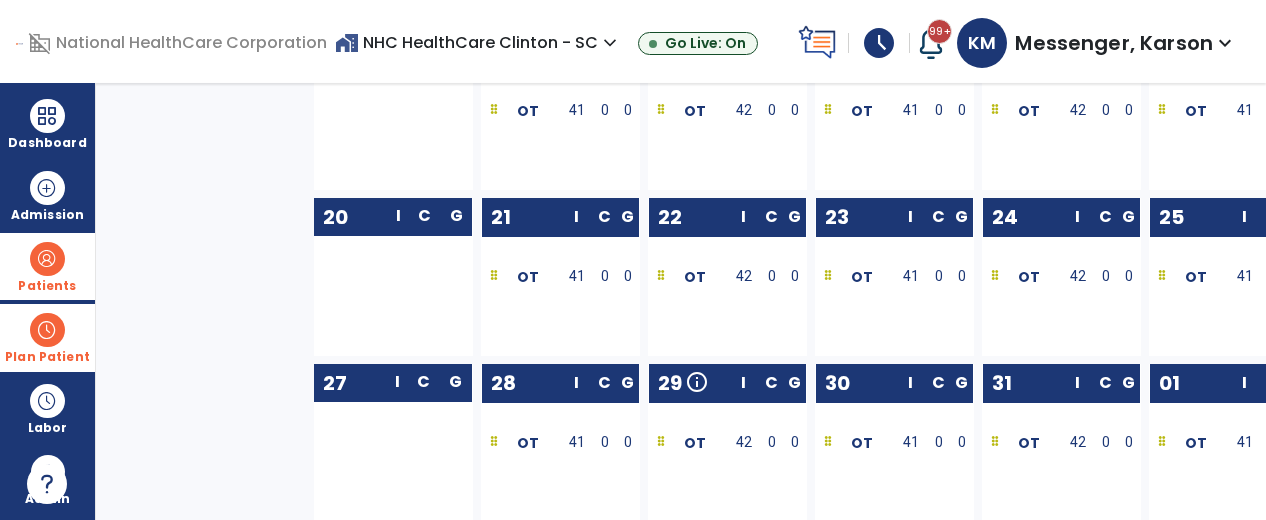 click on "Plan Patient" at bounding box center [47, 337] 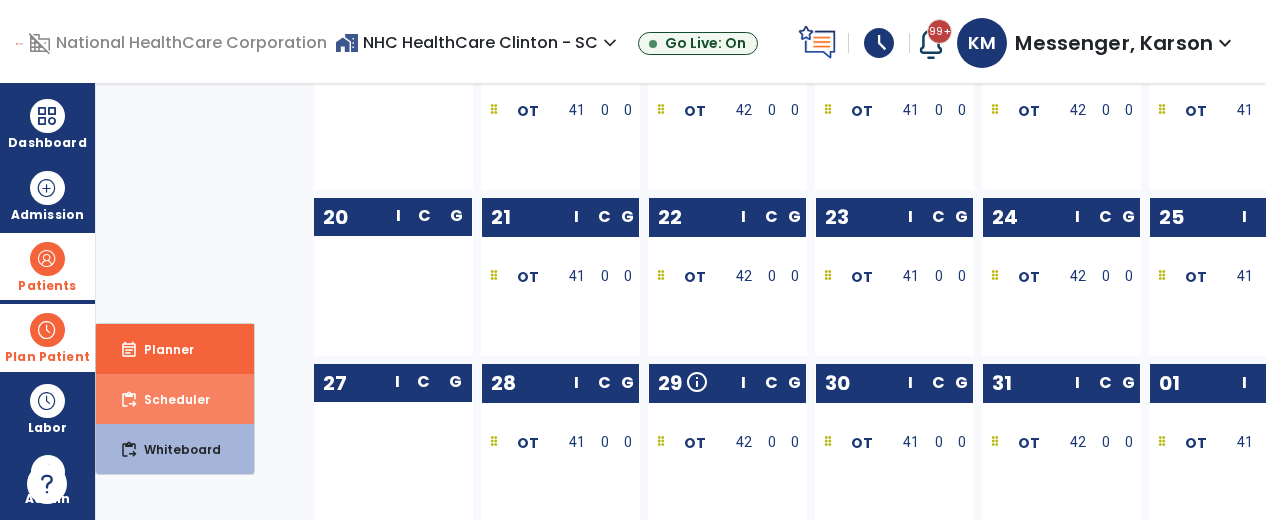 click on "Scheduler" at bounding box center (169, 399) 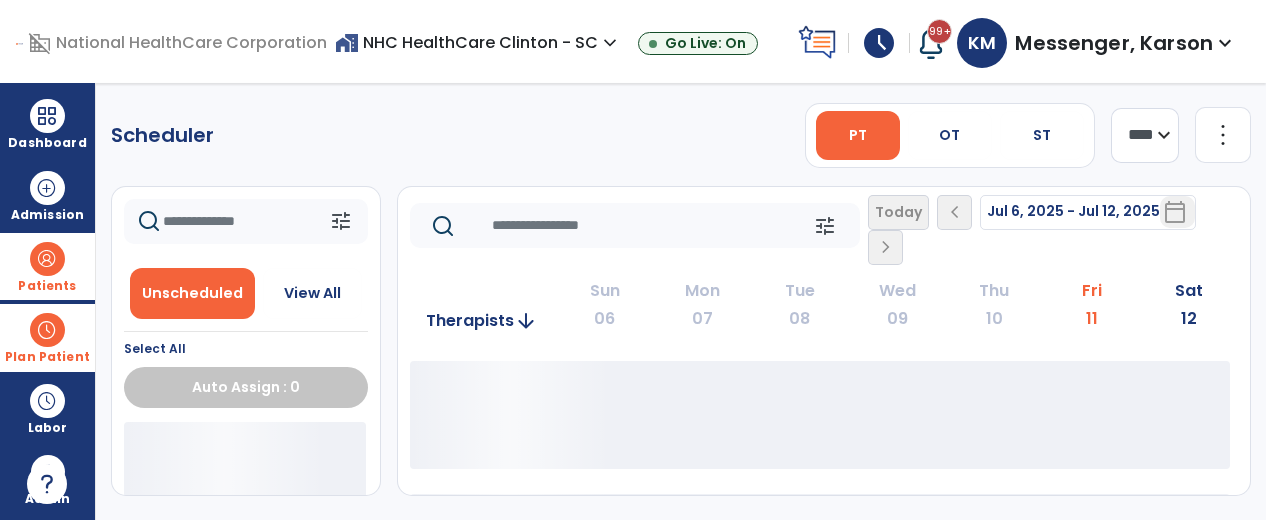 scroll, scrollTop: 0, scrollLeft: 0, axis: both 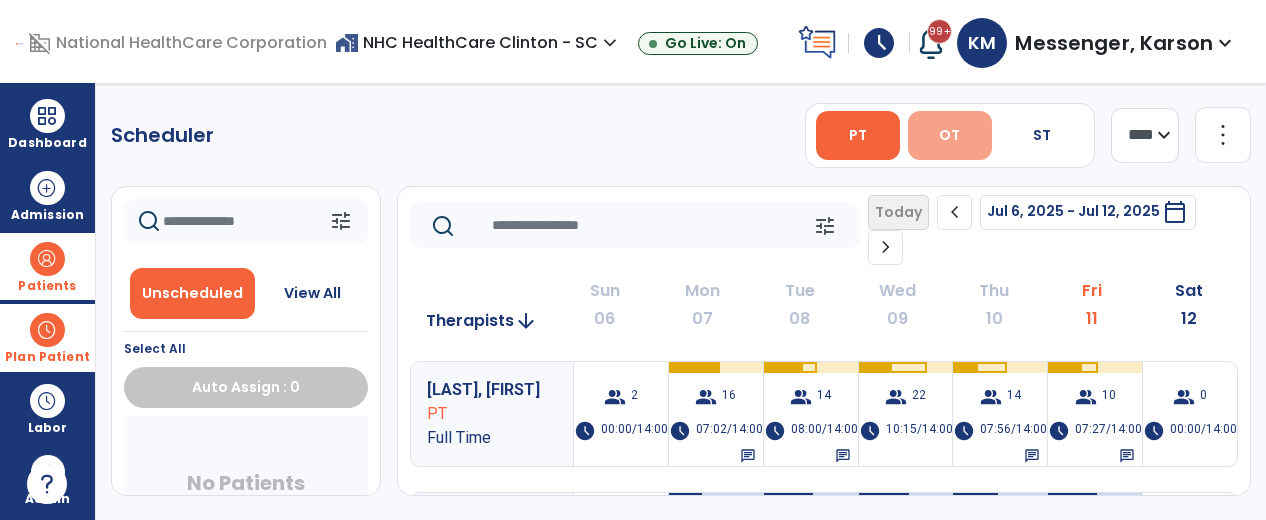 click on "OT" at bounding box center [950, 135] 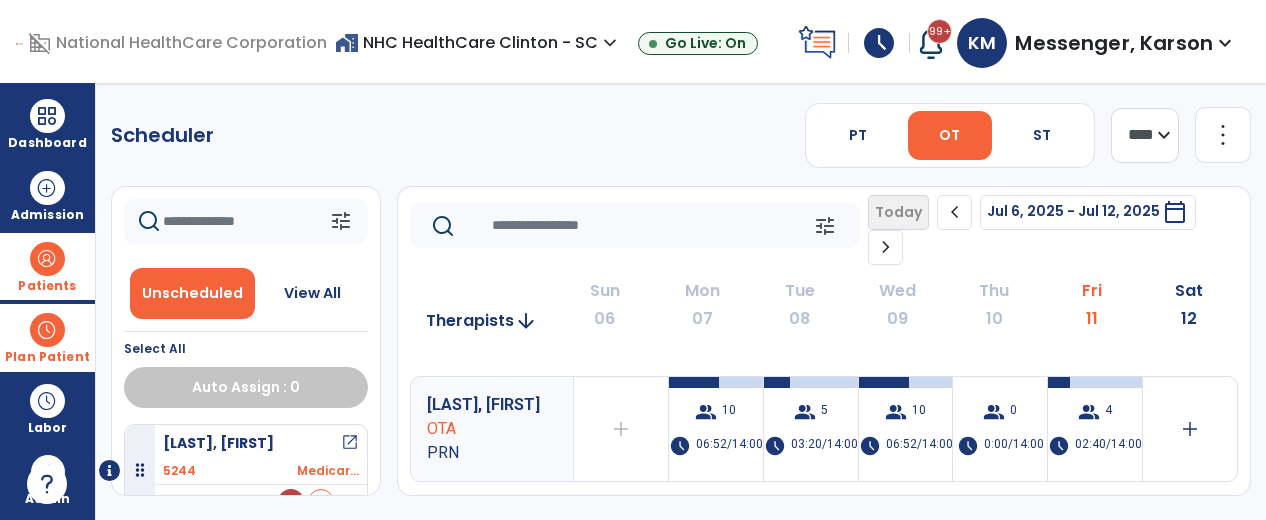 scroll, scrollTop: 378, scrollLeft: 0, axis: vertical 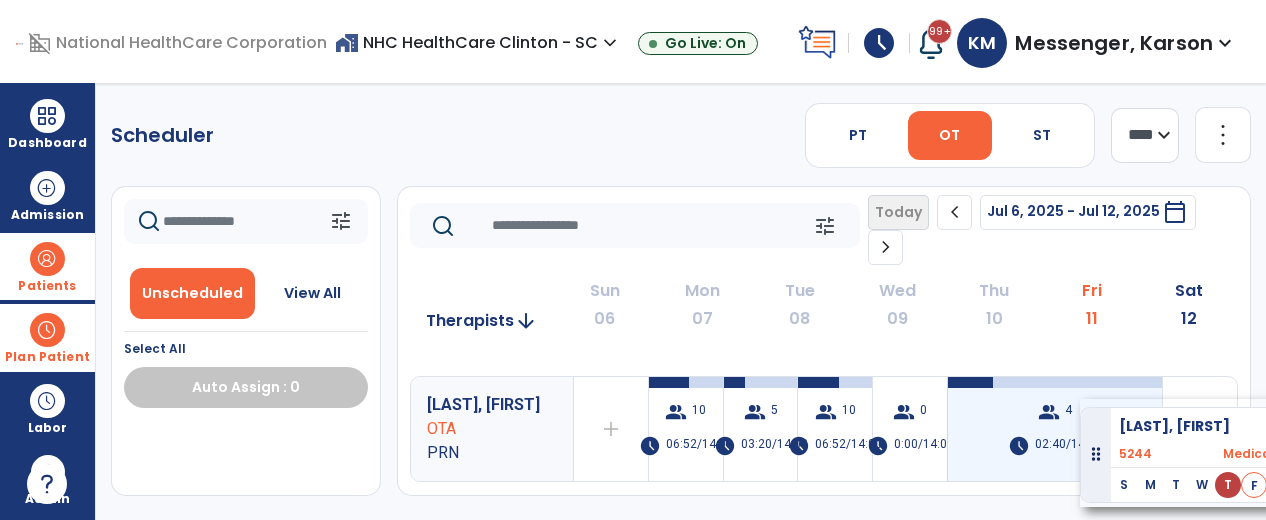 drag, startPoint x: 228, startPoint y: 459, endPoint x: 1080, endPoint y: 399, distance: 854.11005 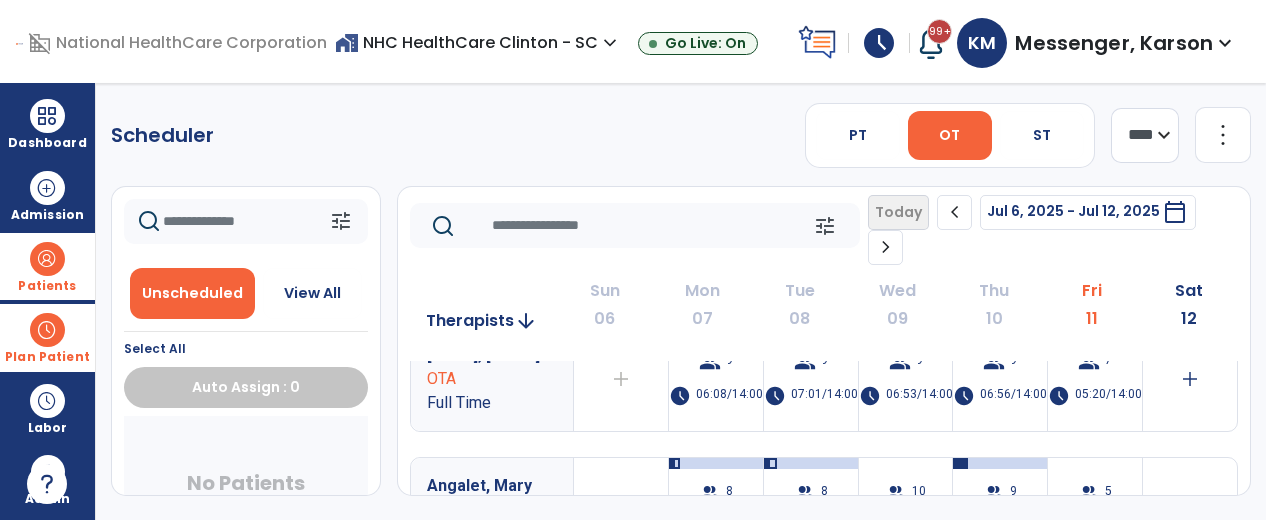 scroll, scrollTop: 0, scrollLeft: 0, axis: both 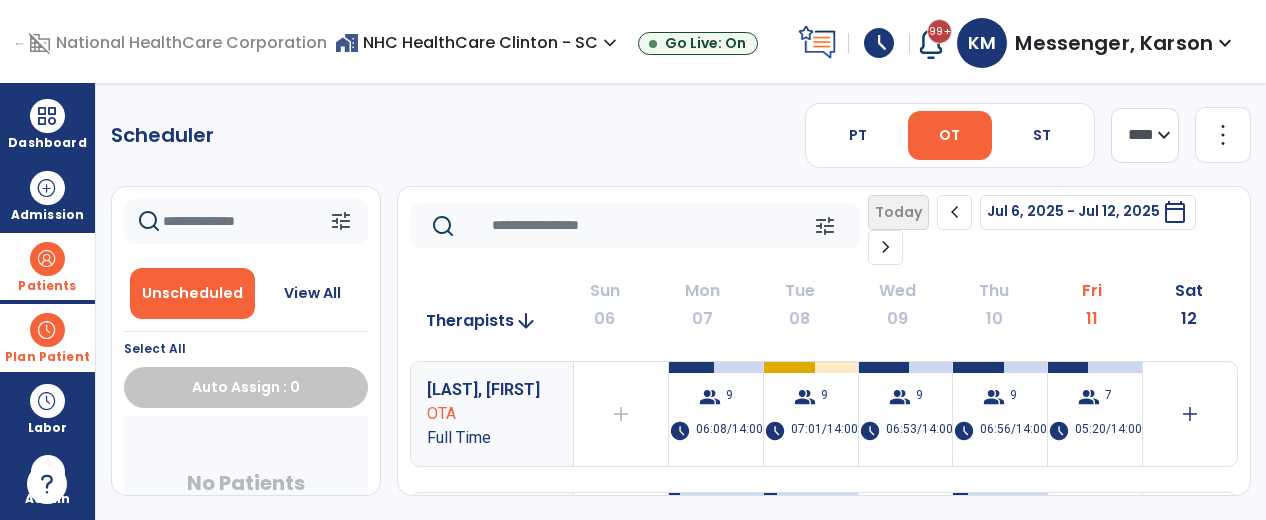 click on "Messenger, Karson" at bounding box center [1114, 43] 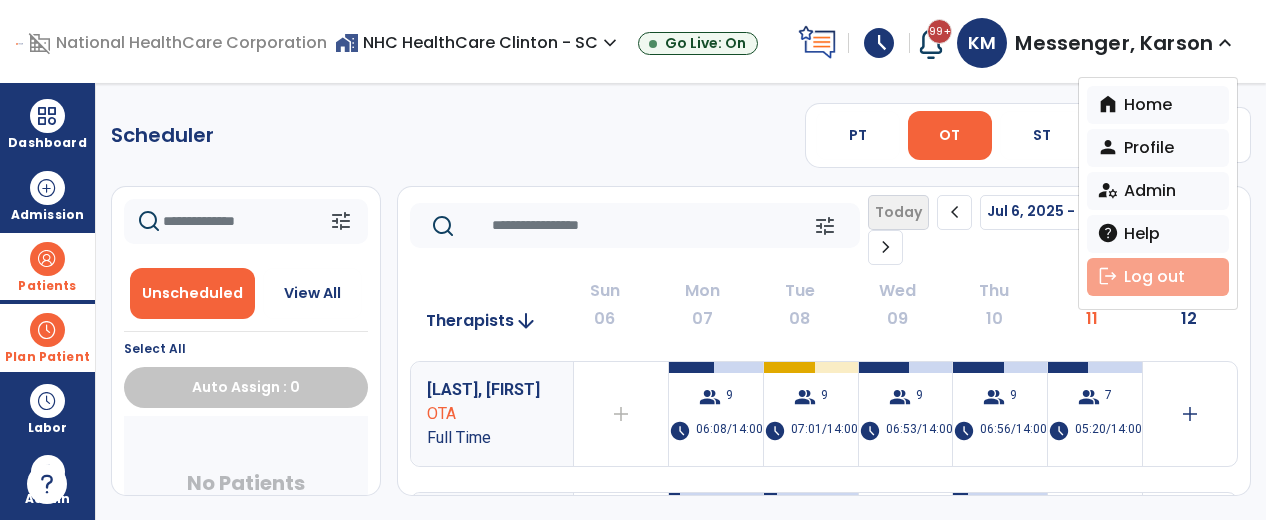 click on "logout   Log out" at bounding box center [1158, 277] 